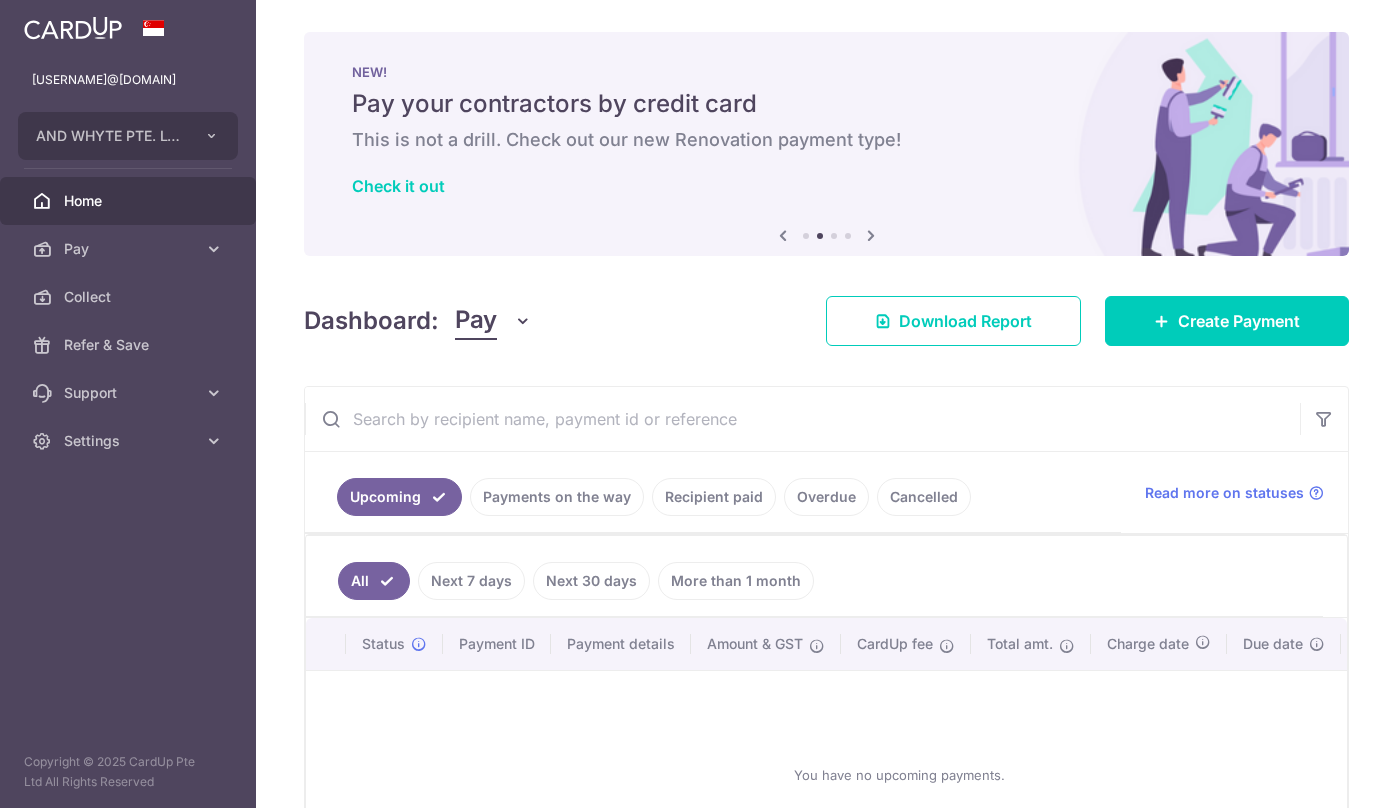 scroll, scrollTop: 0, scrollLeft: 0, axis: both 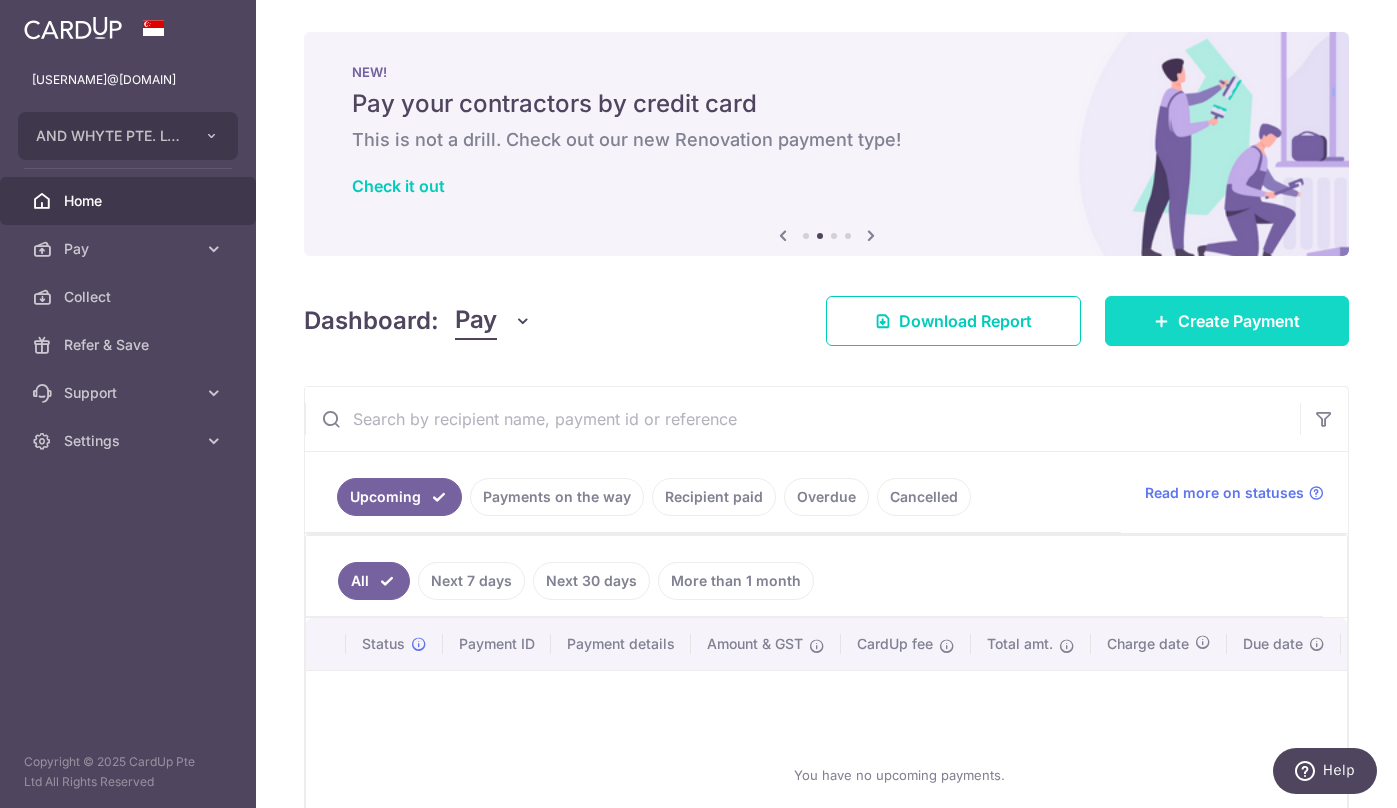 click on "Create Payment" at bounding box center (1239, 321) 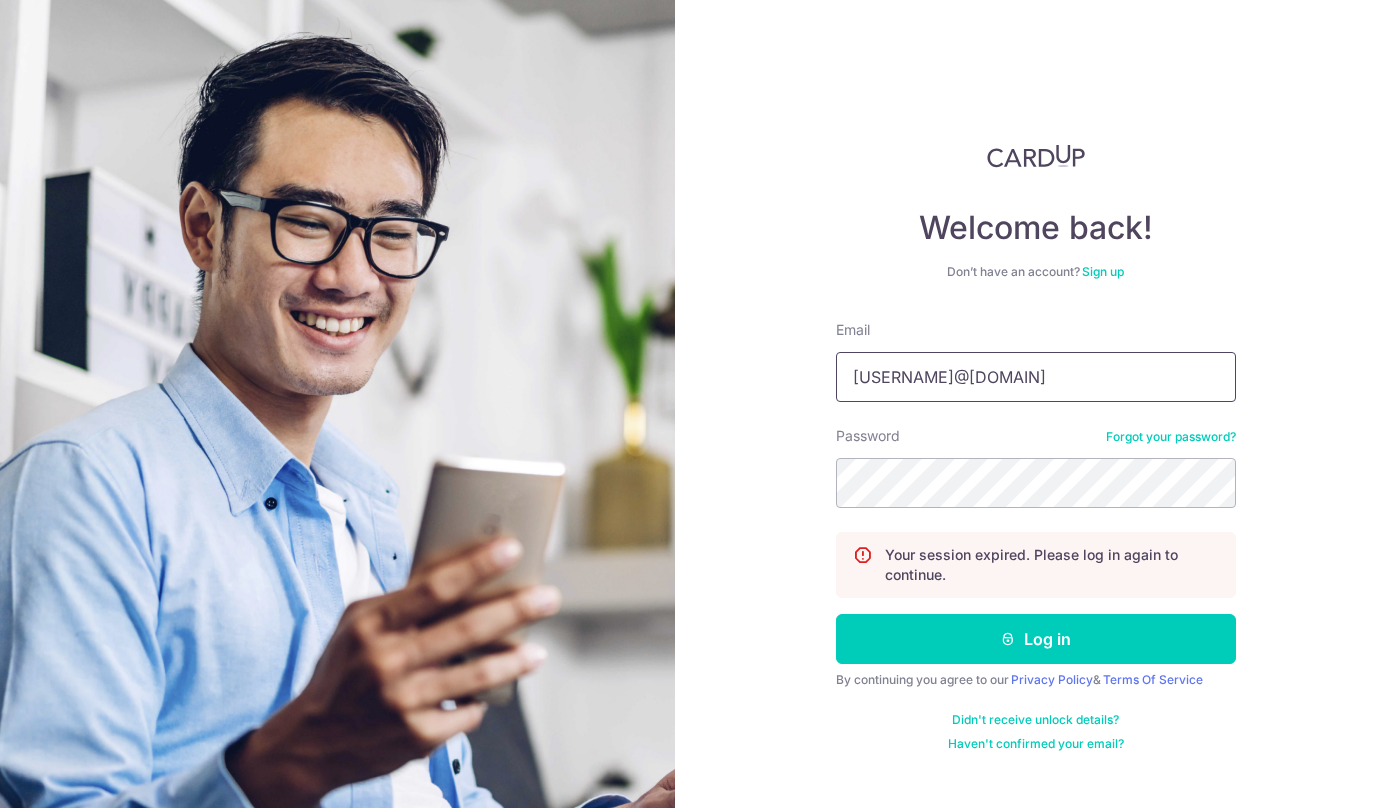 scroll, scrollTop: 0, scrollLeft: 0, axis: both 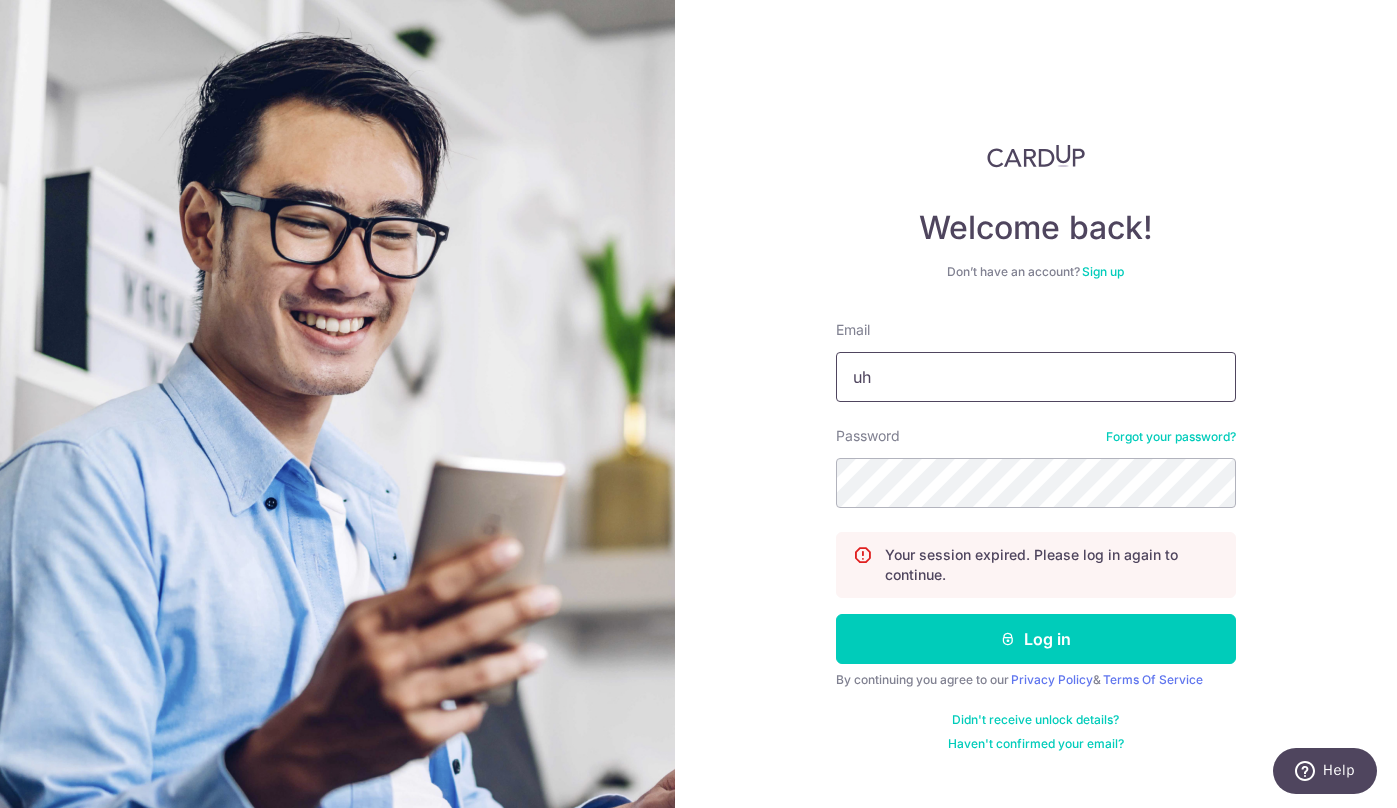 type on "u" 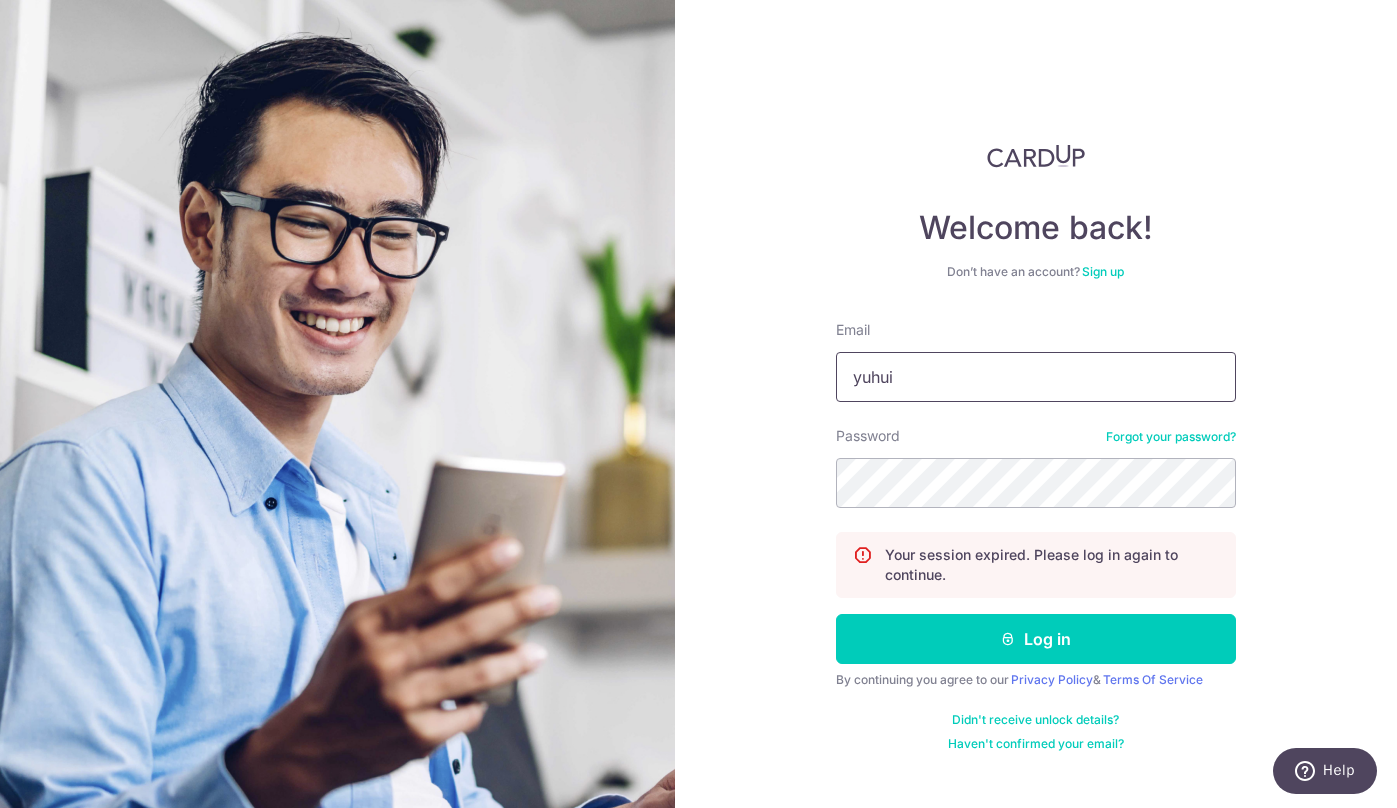 type on "yuhui@andwhyte.com" 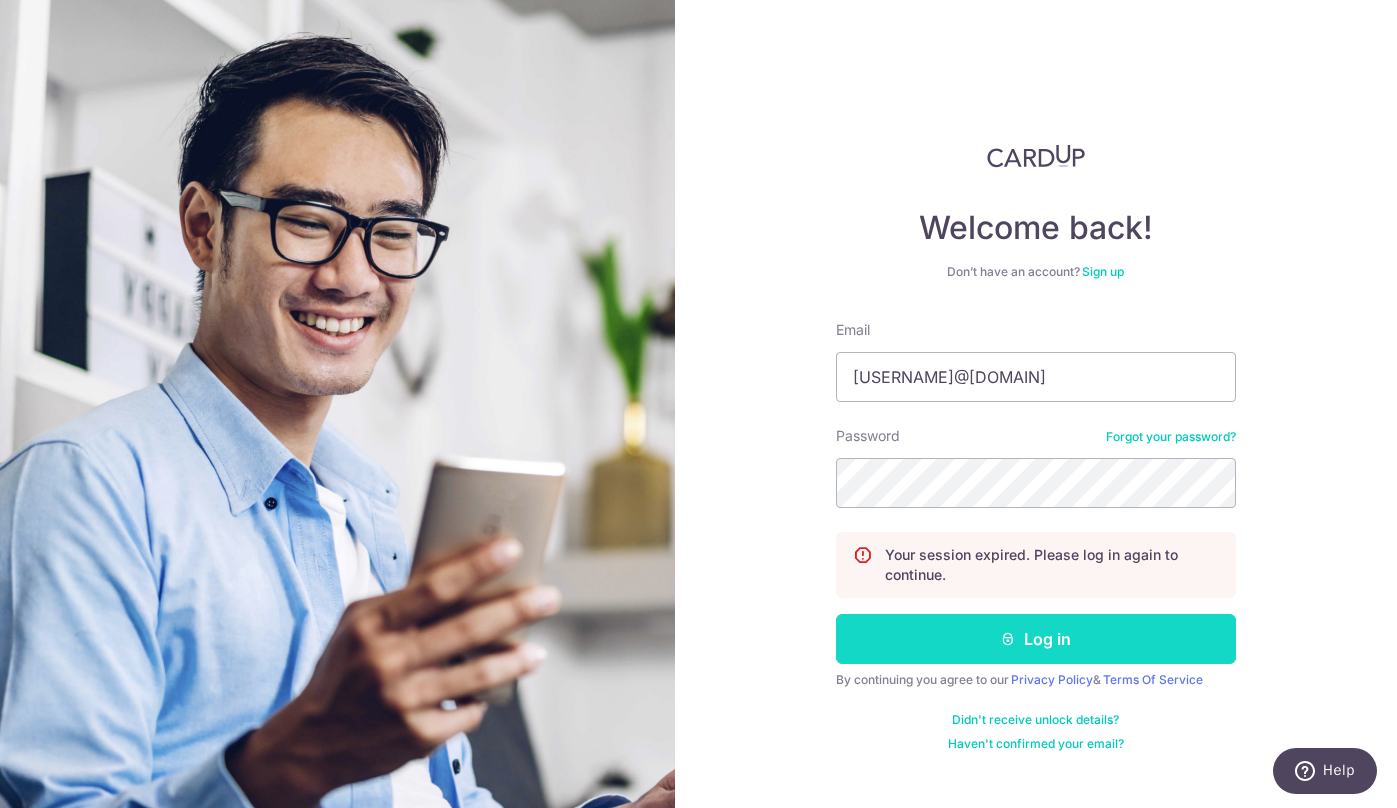 click on "Log in" at bounding box center (1036, 639) 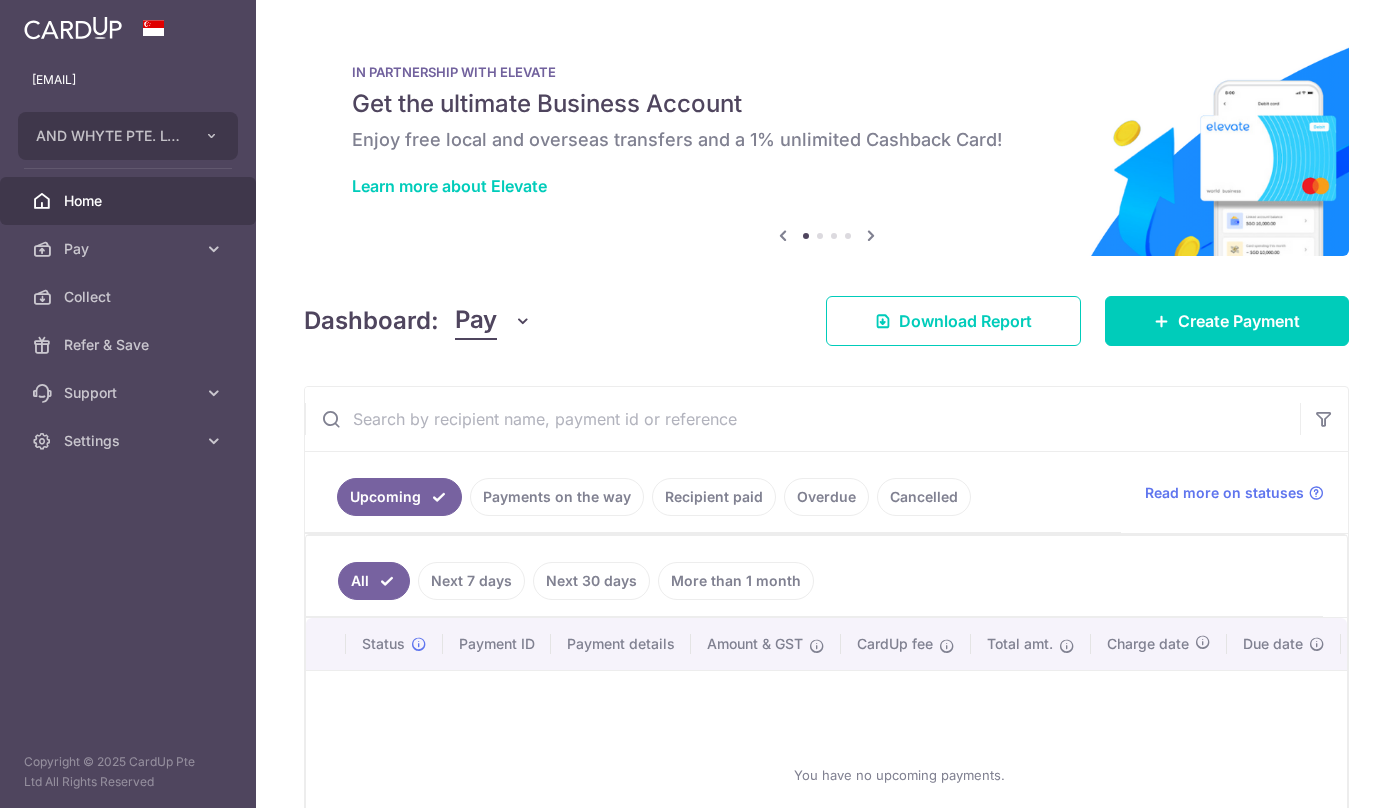 scroll, scrollTop: 0, scrollLeft: 0, axis: both 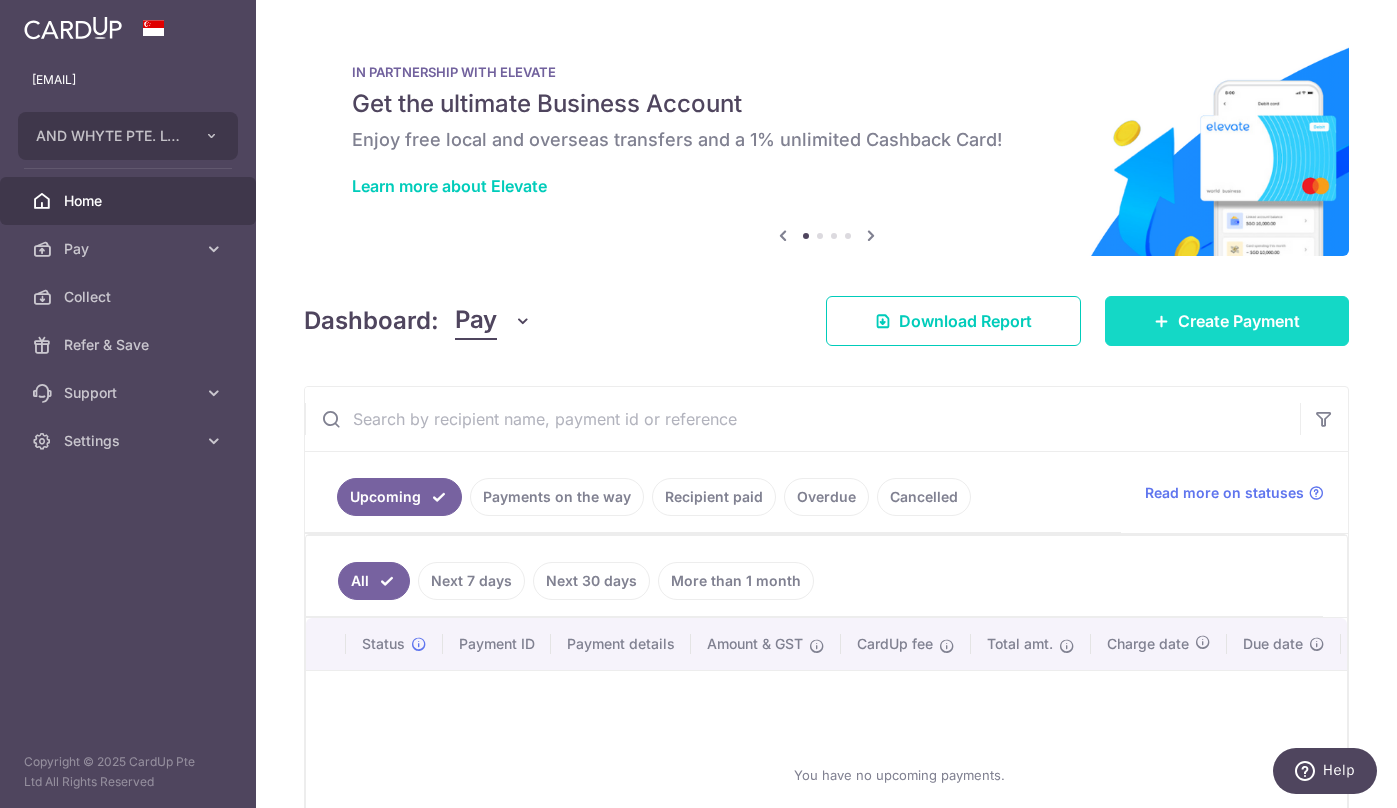 click on "Create Payment" at bounding box center (1227, 321) 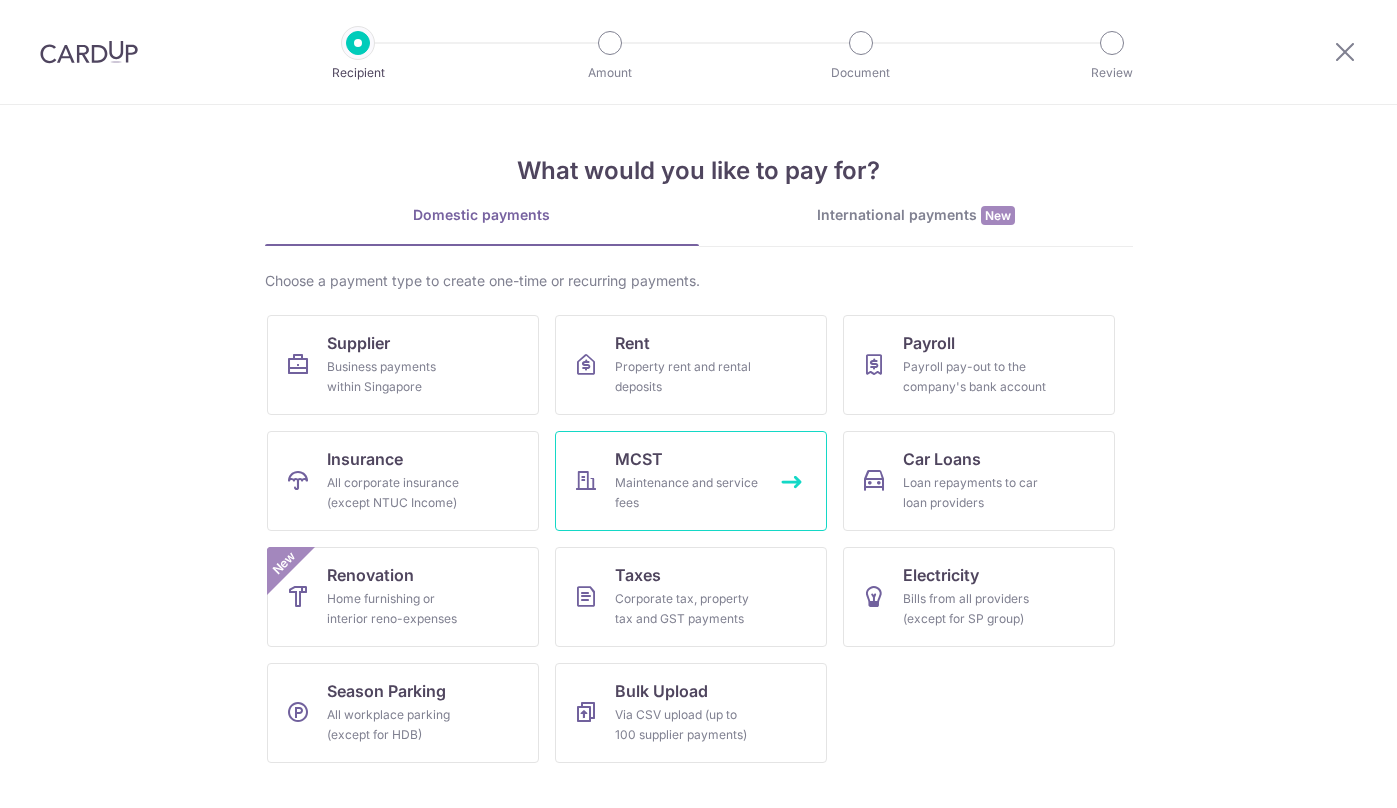 scroll, scrollTop: 0, scrollLeft: 0, axis: both 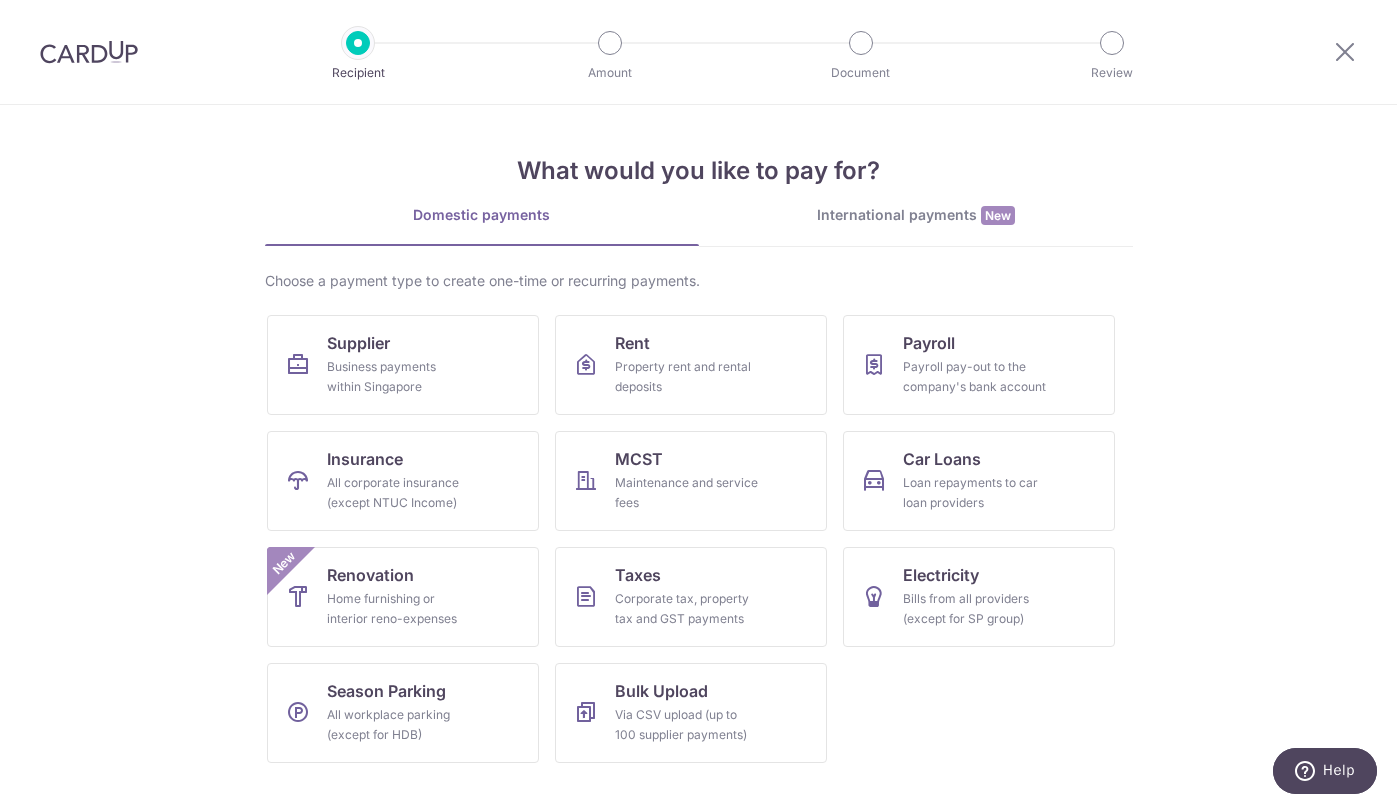 click on "What would you like to pay for?
Domestic payments
International payments
New
Choose a payment type to create one-time or recurring payments.
Supplier Business payments within Singapore
Rent Property rent and rental deposits
Payroll Payroll pay-out to the company's bank account
Insurance All corporate insurance (except NTUC Income)
MCST Maintenance and service fees
Car Loans Loan repayments to car loan providers
Renovation Home furnishing or interior reno-expenses New
Taxes Corporate tax, property tax and GST payments
Electricity Bills from all providers (except for SP group)
Season Parking All workplace parking (except for HDB)
Bulk Upload" at bounding box center [698, 456] 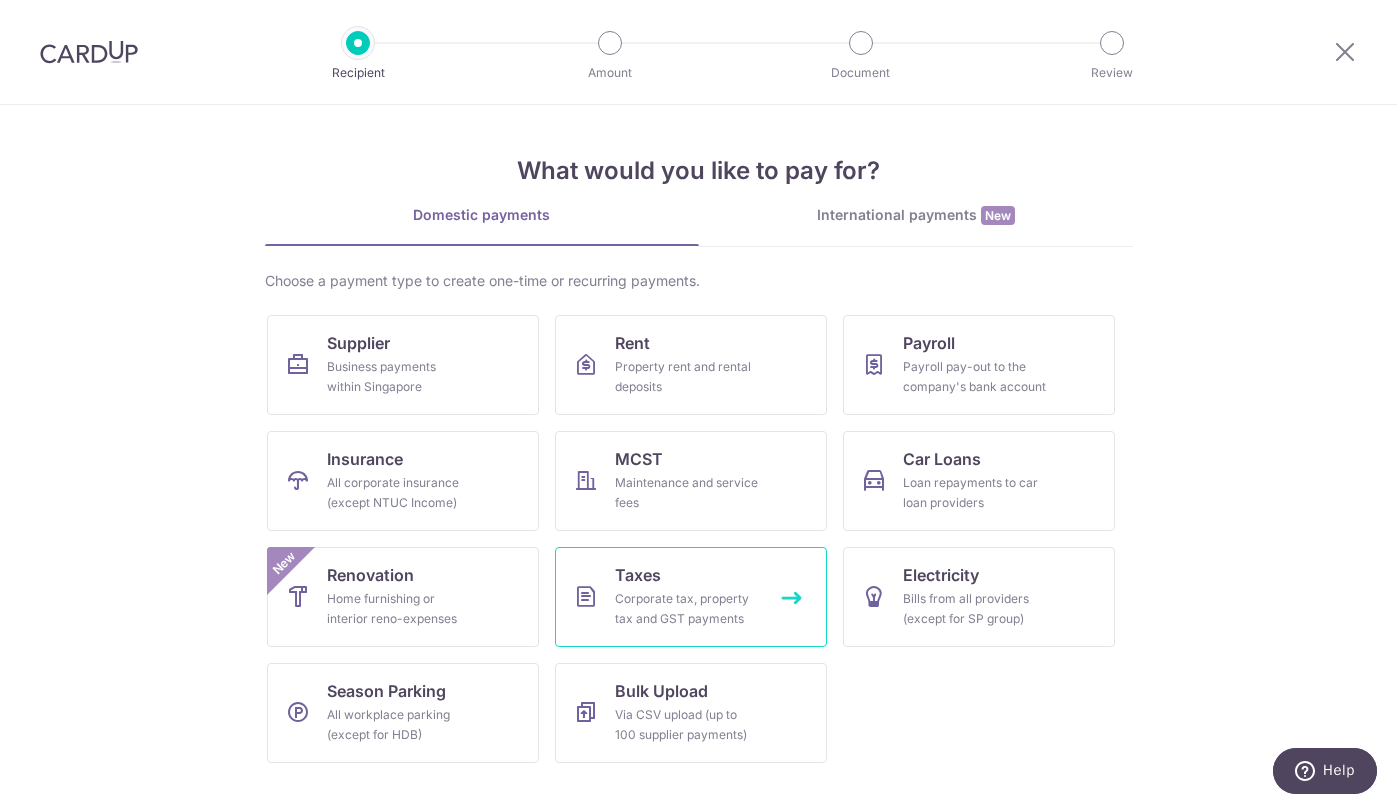 click on "Corporate tax, property tax and GST payments" at bounding box center (687, 609) 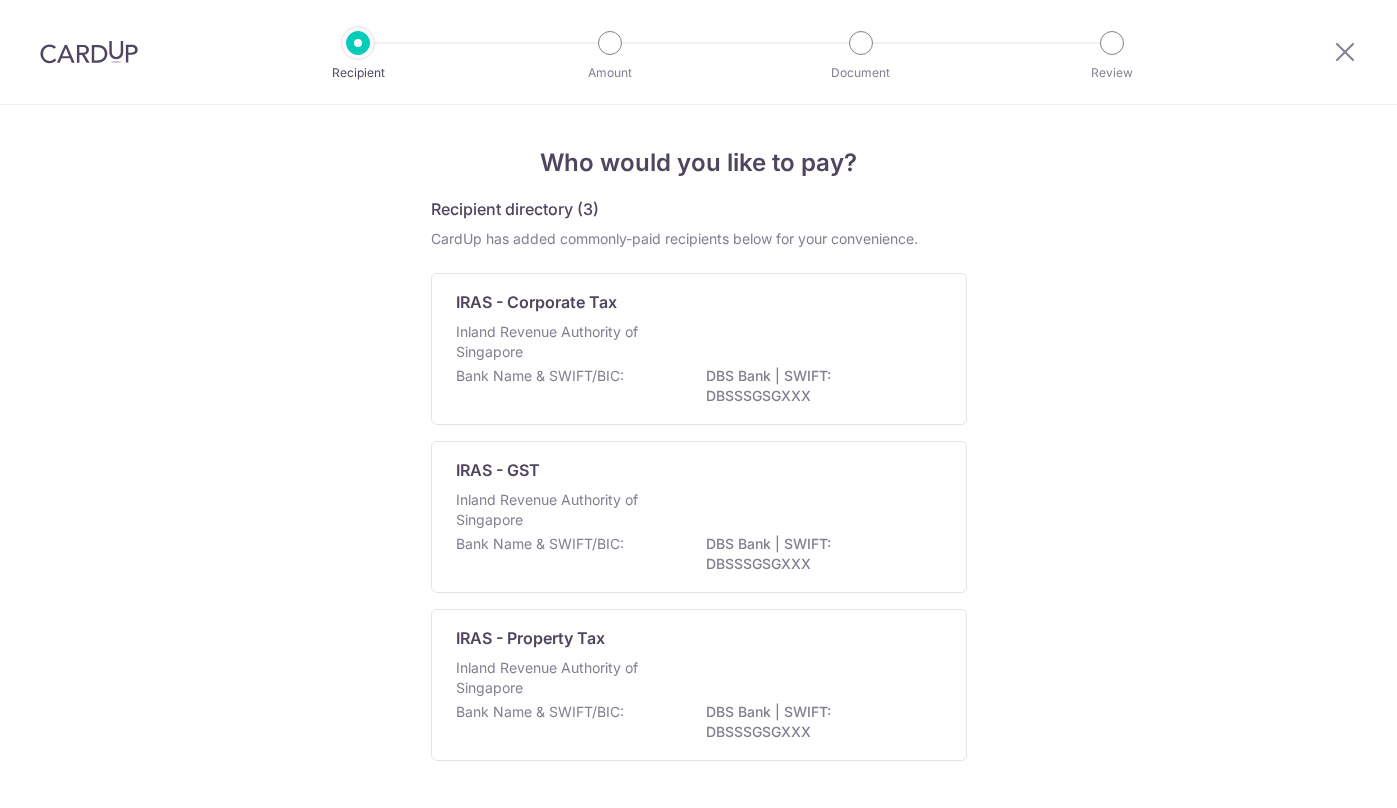 scroll, scrollTop: 0, scrollLeft: 0, axis: both 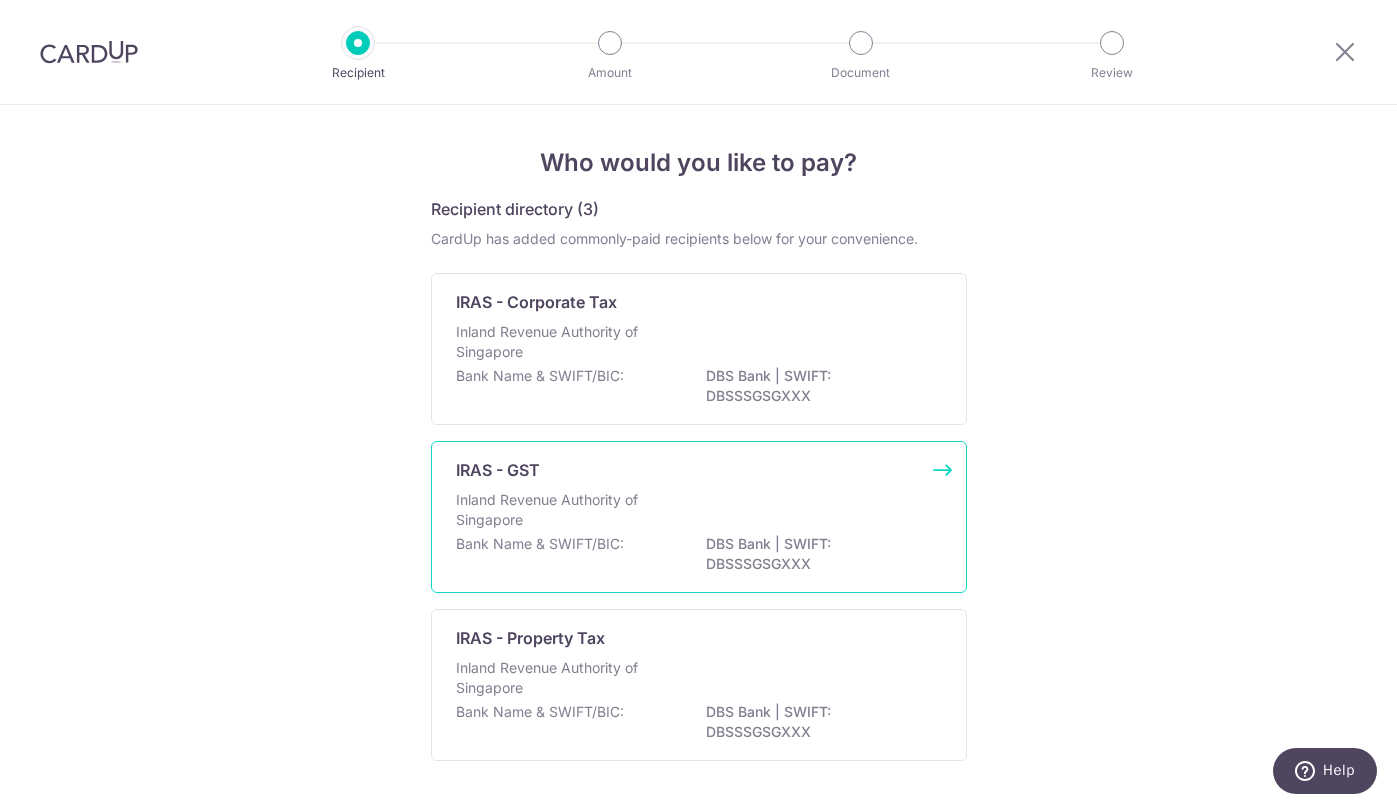 click on "DBS Bank | SWIFT: DBSSSGSGXXX" at bounding box center (818, 554) 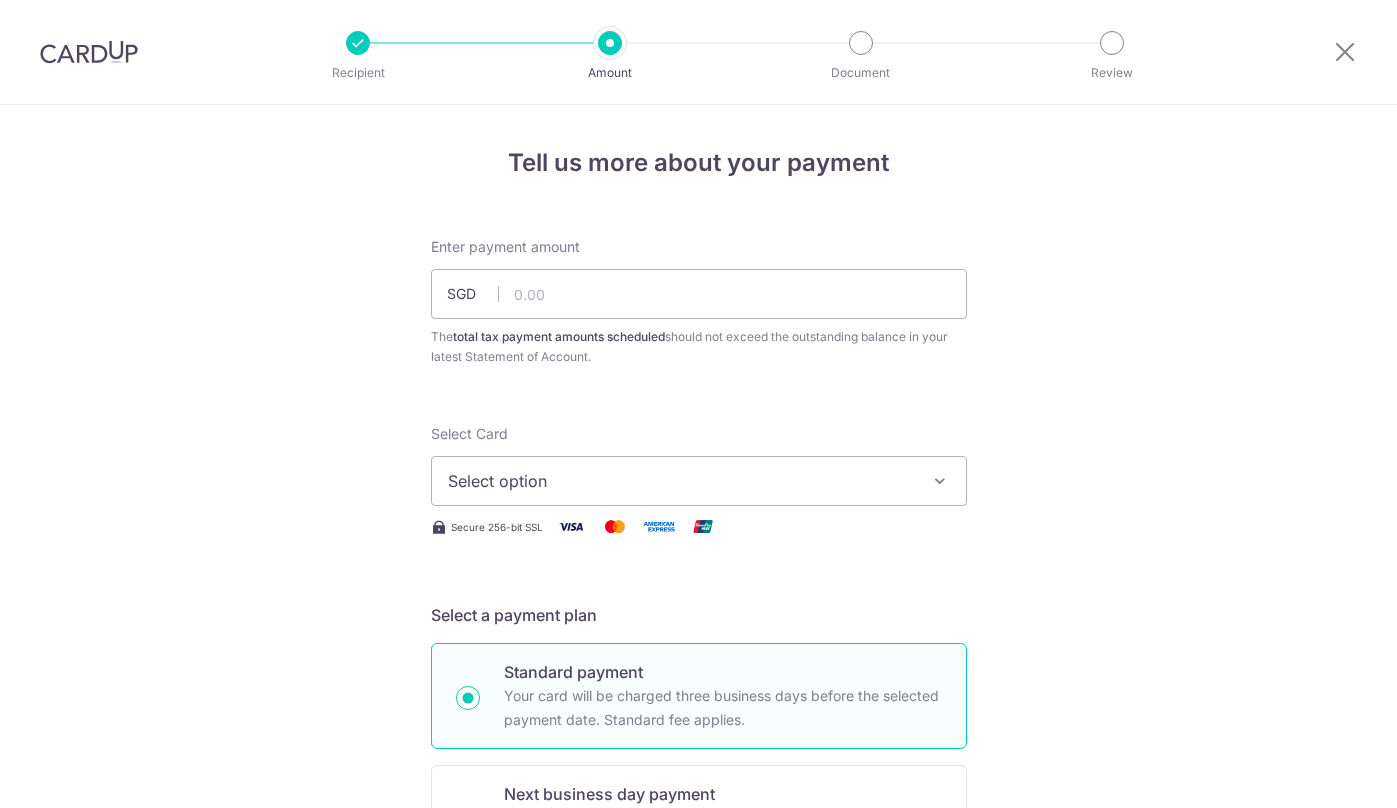 scroll, scrollTop: 0, scrollLeft: 0, axis: both 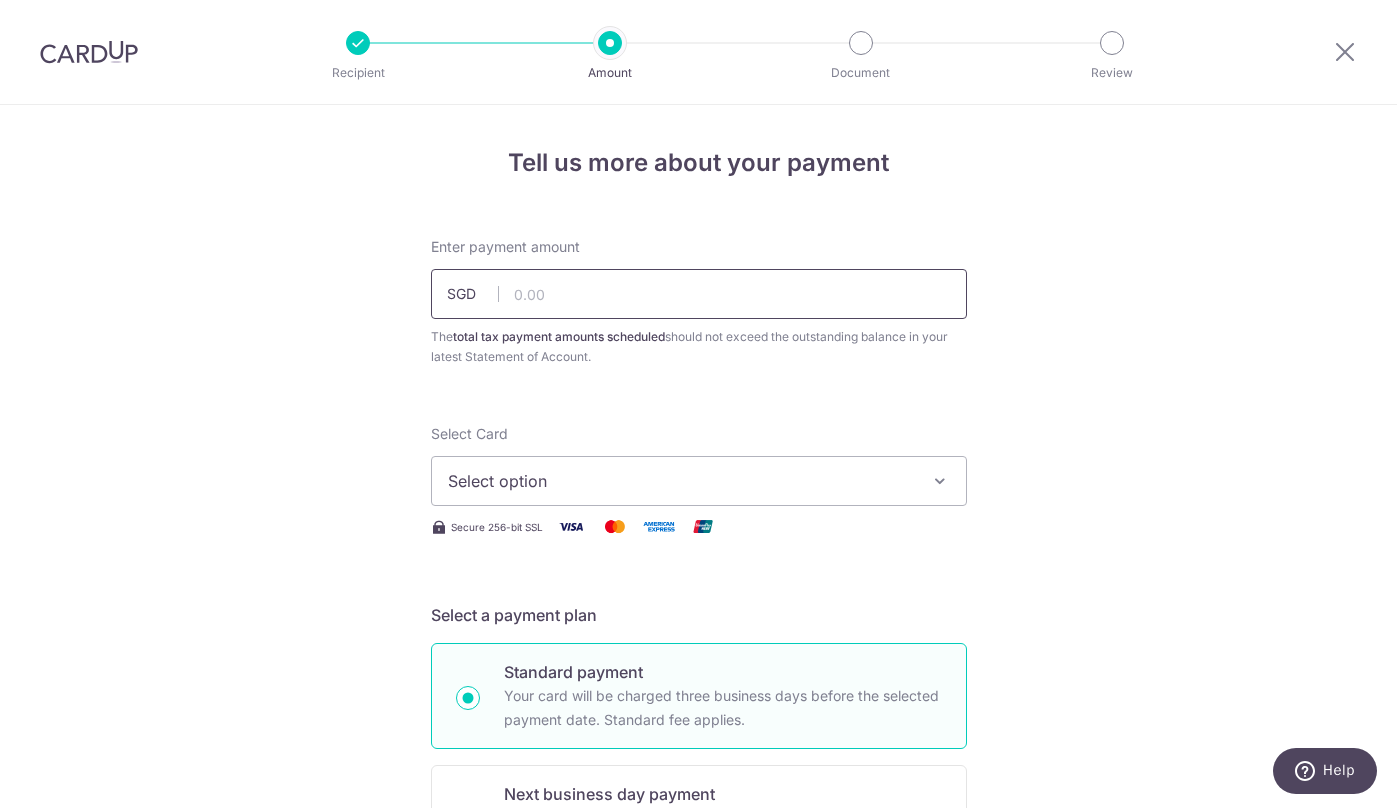 click at bounding box center (699, 294) 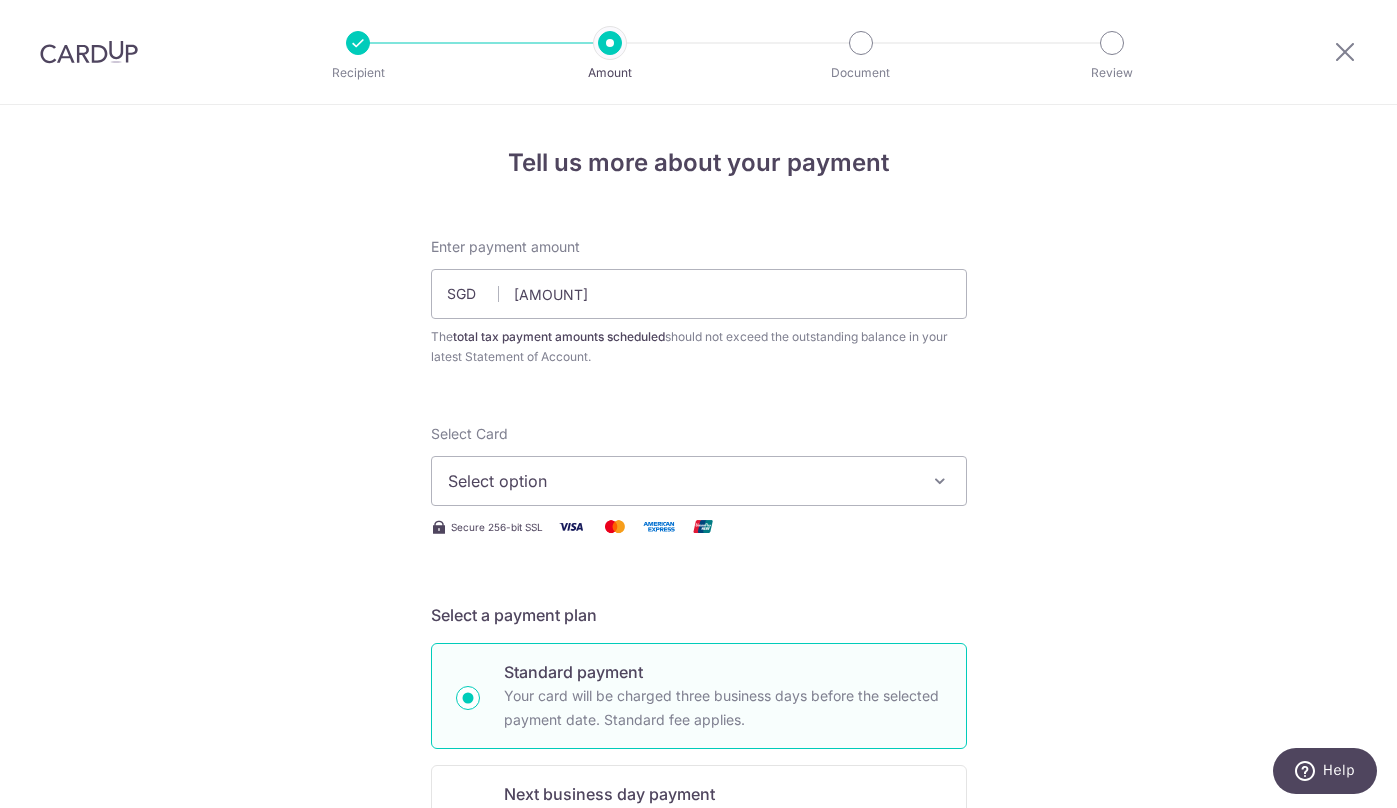 type on "40,403.36" 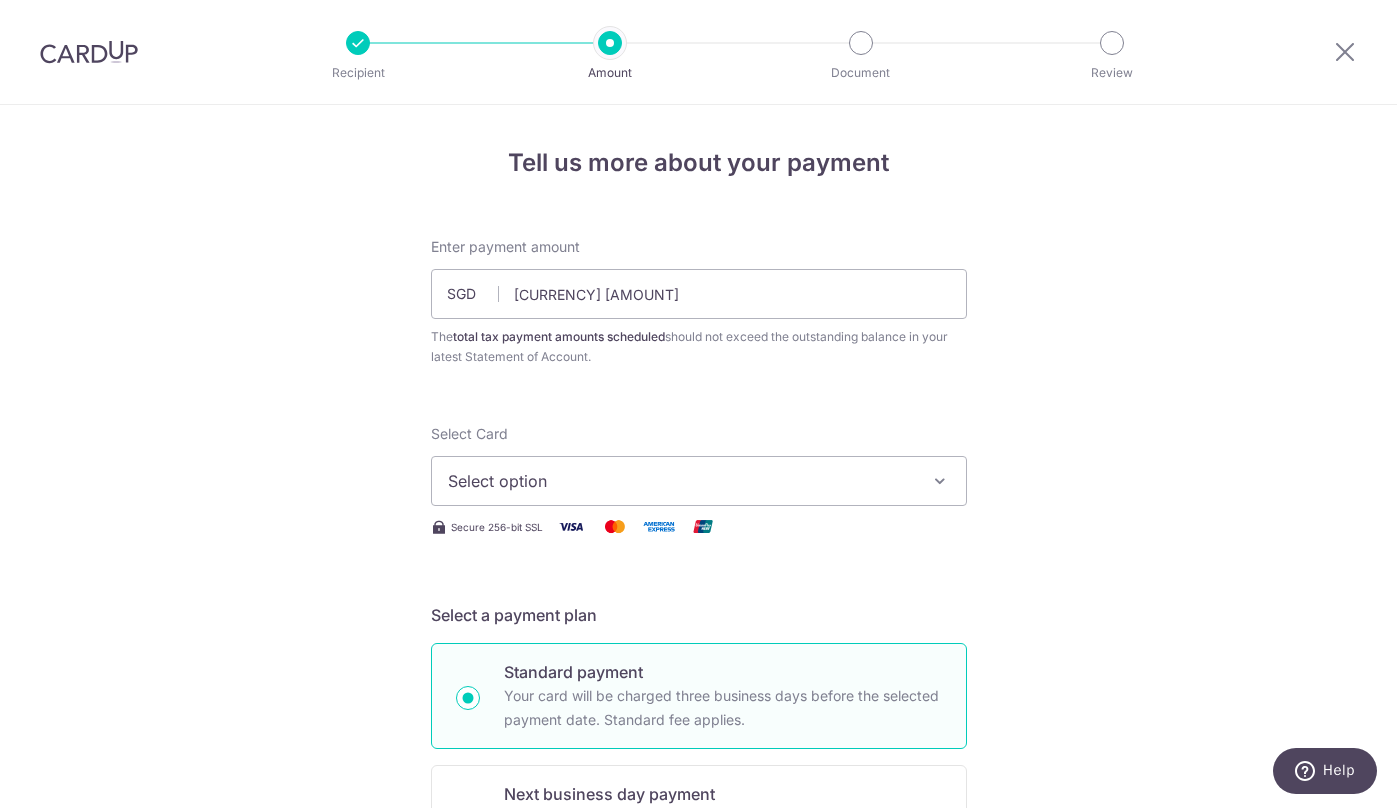 click on "Tell us more about your payment
Enter payment amount
SGD
40,403.36
40403.36
The  total tax payment amounts scheduled  should not exceed the outstanding balance in your latest Statement of Account.
Select Card
Select option
Add credit card
Your Cards
**** 1001
**** 1000
**** 9079
**** 9657
Secure 256-bit SSL" at bounding box center (698, 1100) 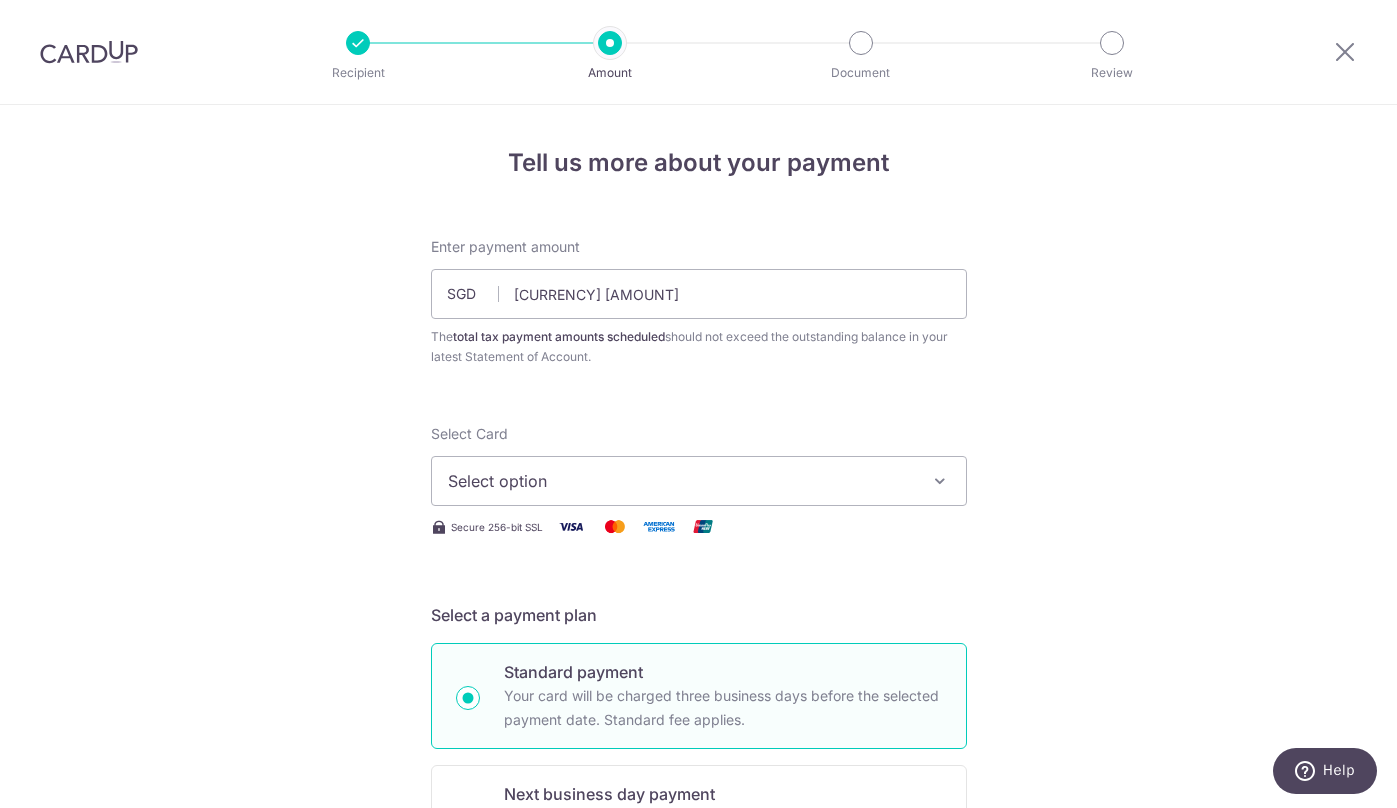 click on "Select option" at bounding box center (681, 481) 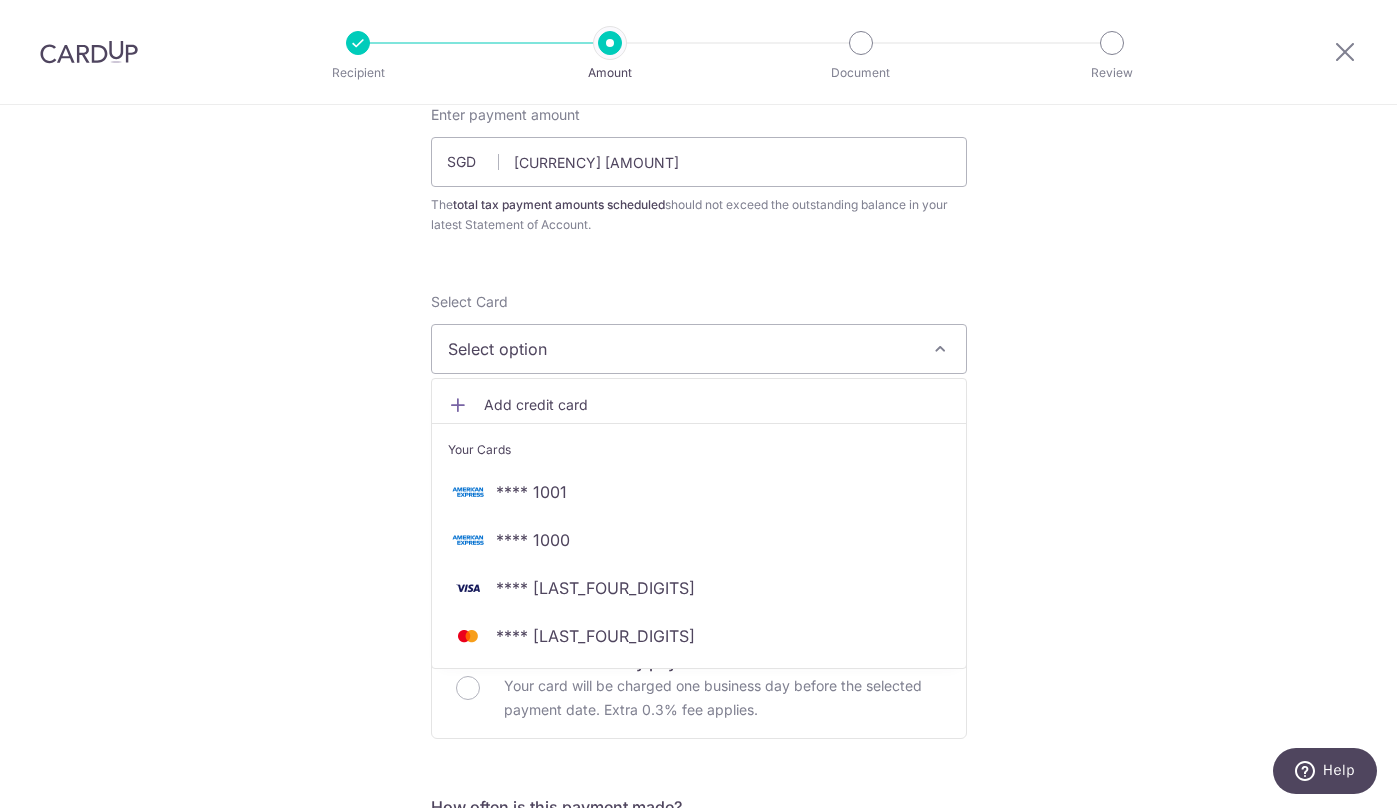 scroll, scrollTop: 137, scrollLeft: 0, axis: vertical 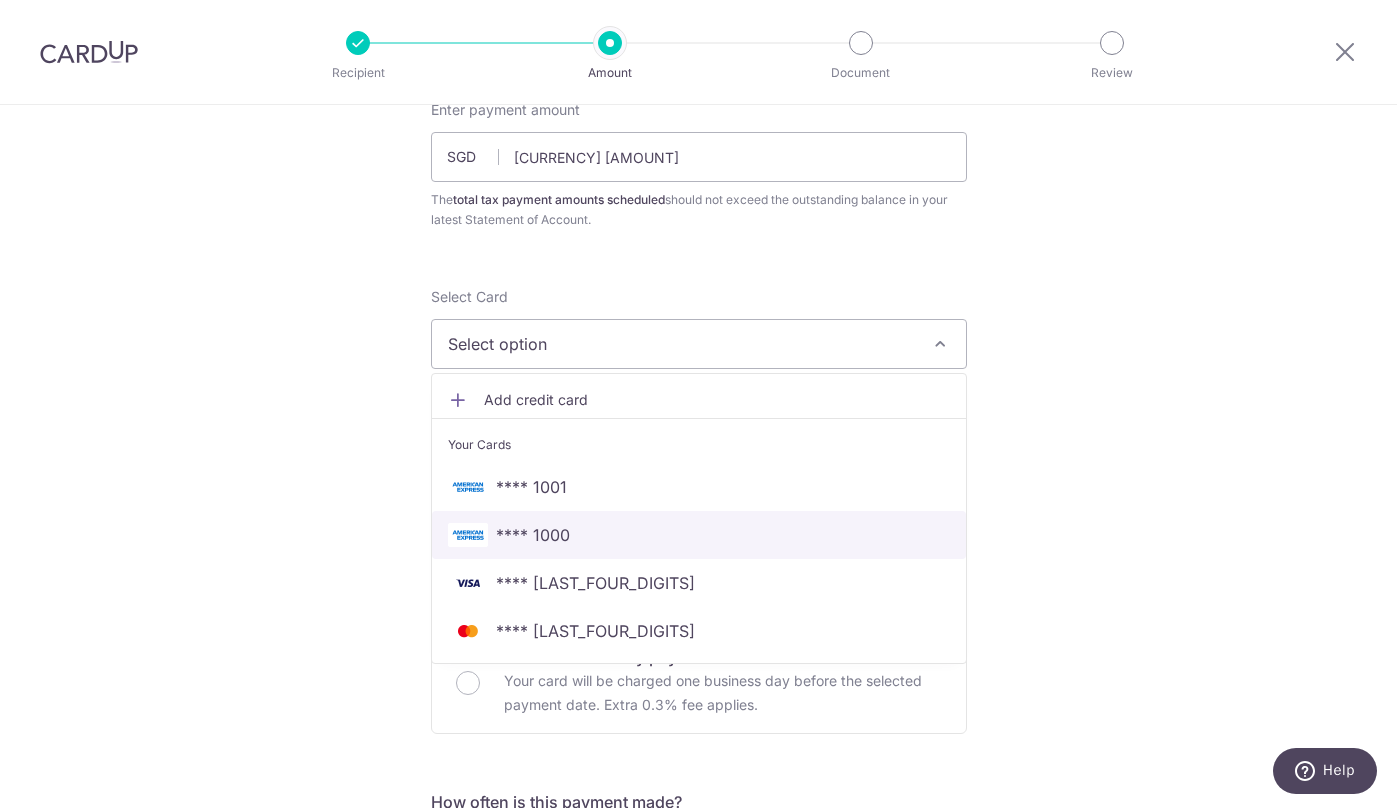 click on "**** 1000" at bounding box center [699, 535] 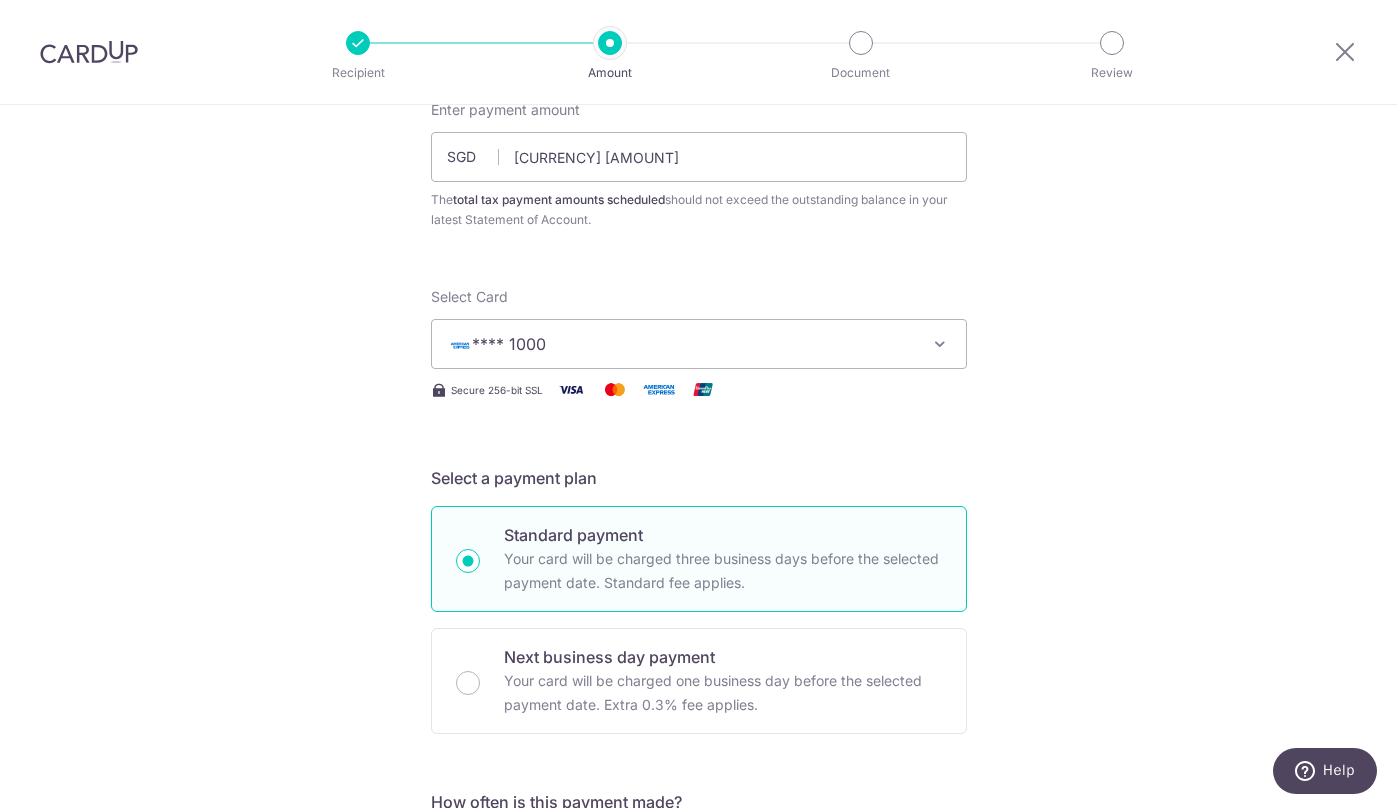 click on "**** 1000" at bounding box center (699, 344) 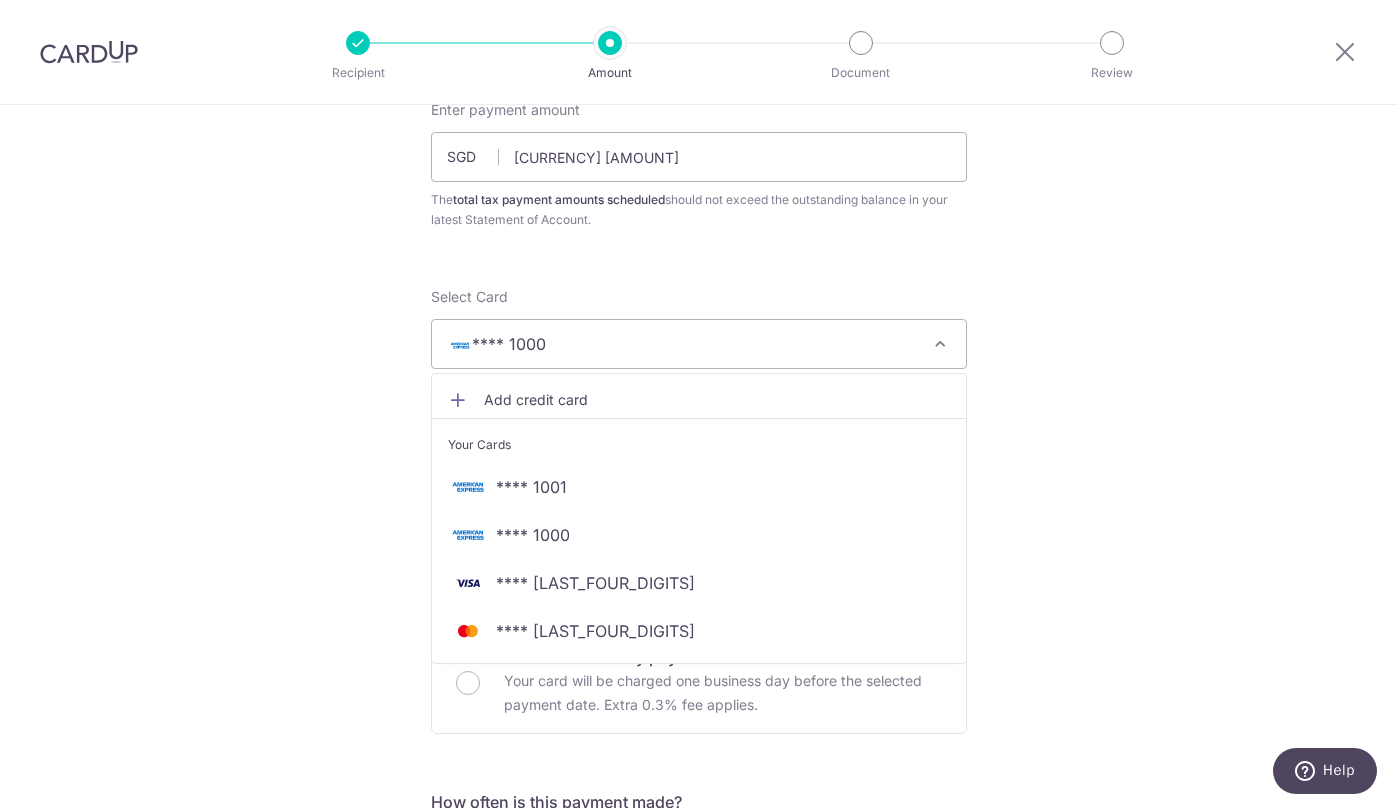 click on "Tell us more about your payment
Enter payment amount
SGD
40,403.36
40403.36
The  total tax payment amounts scheduled  should not exceed the outstanding balance in your latest Statement of Account.
Select Card
**** 1000
Add credit card
Your Cards
**** 1001
**** 1000
**** 9079
**** 9657
Secure 256-bit SSL" at bounding box center (698, 963) 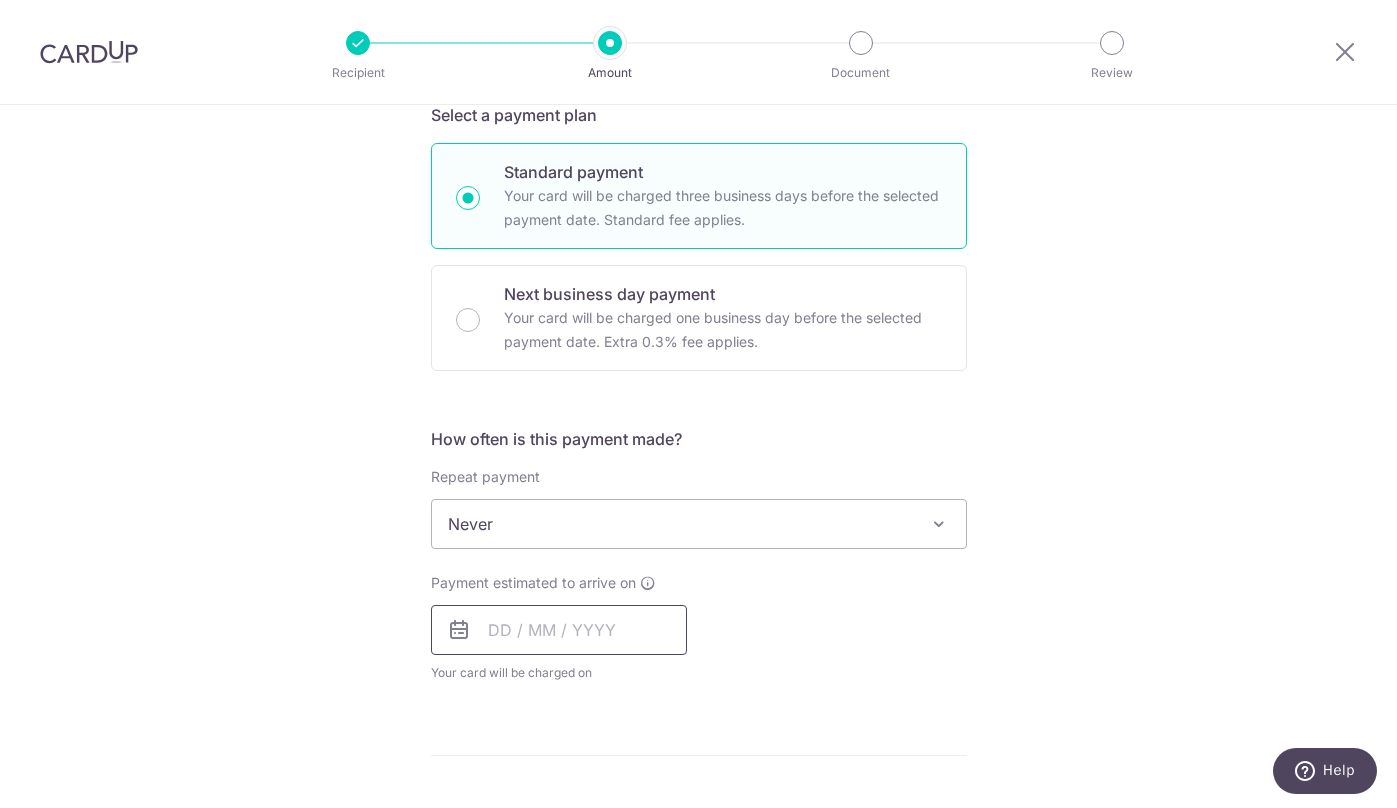 scroll, scrollTop: 502, scrollLeft: 0, axis: vertical 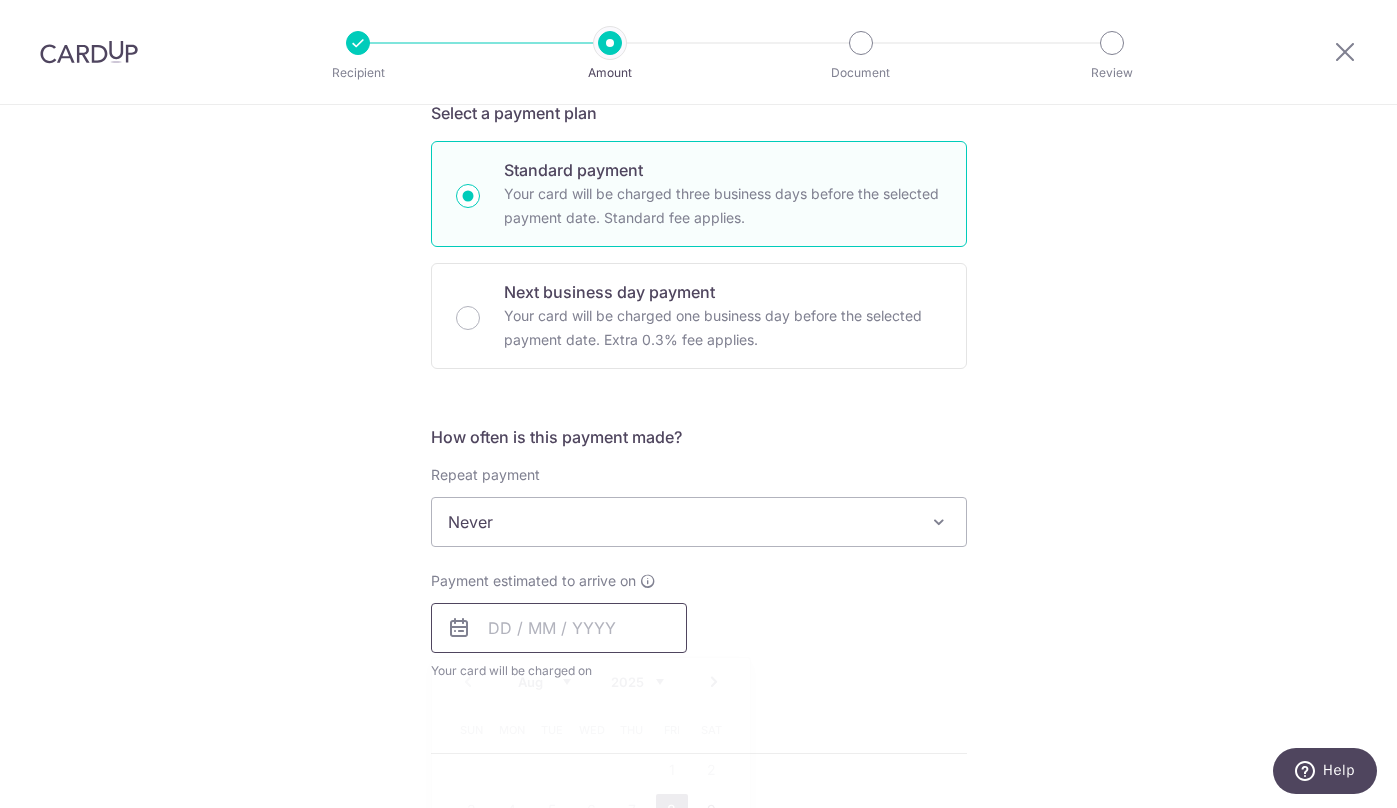 click at bounding box center [559, 628] 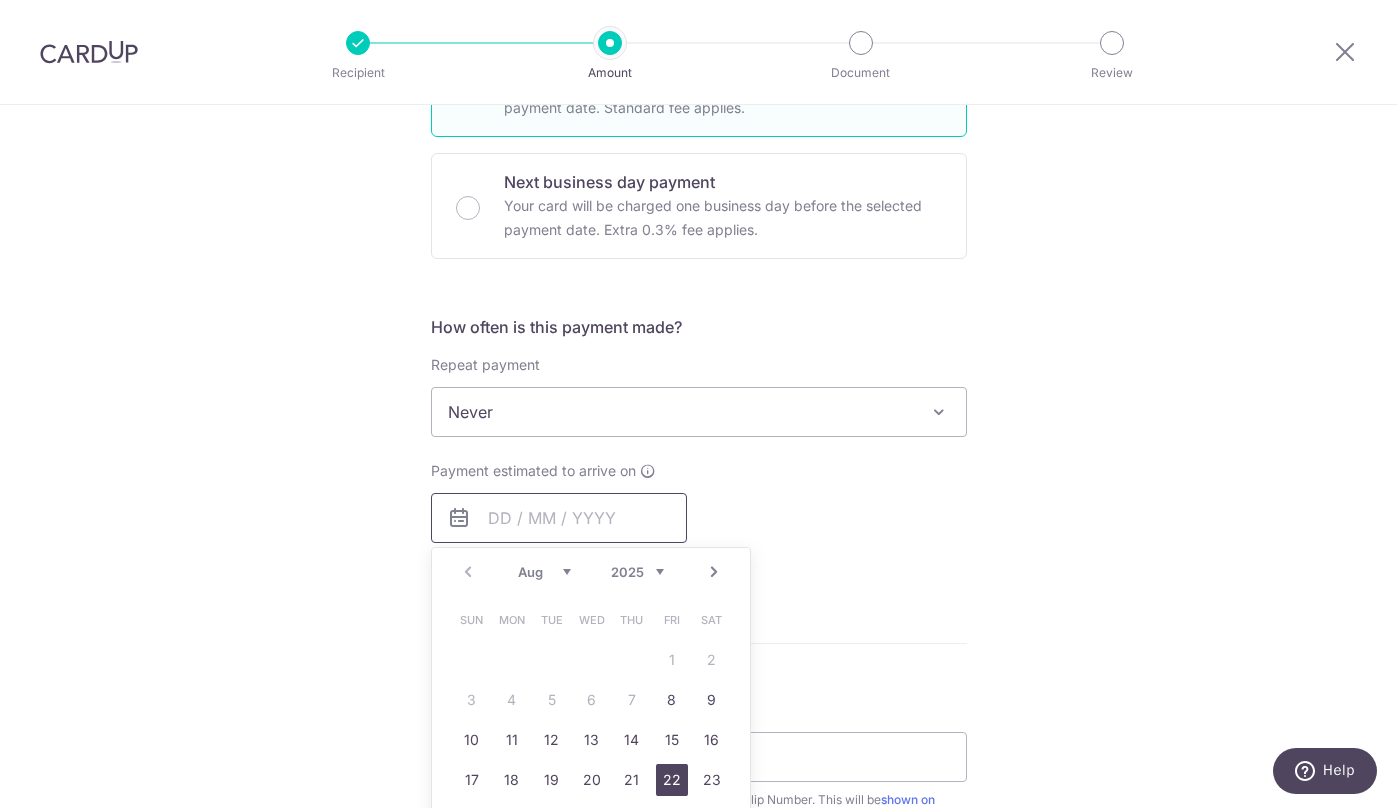 scroll, scrollTop: 659, scrollLeft: 0, axis: vertical 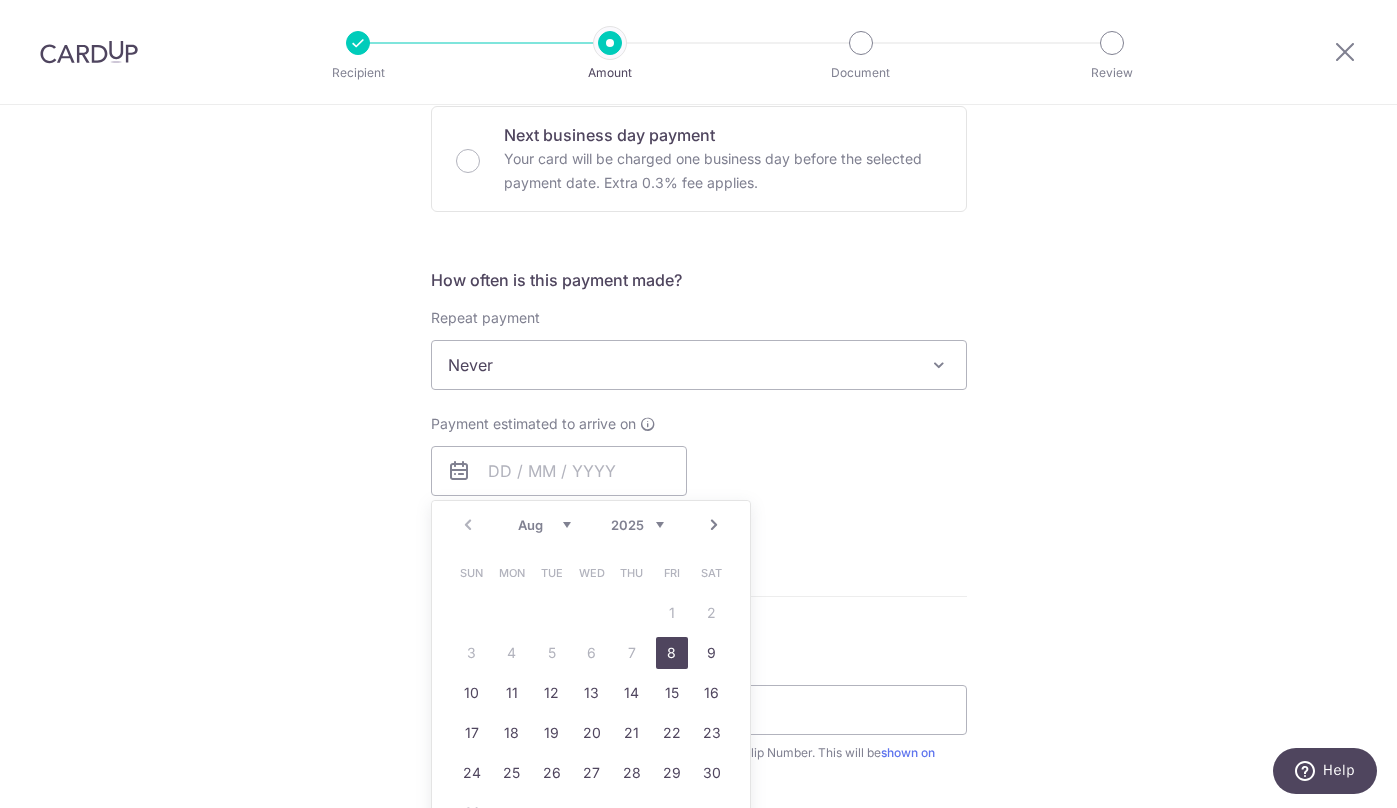 click on "8" at bounding box center (672, 653) 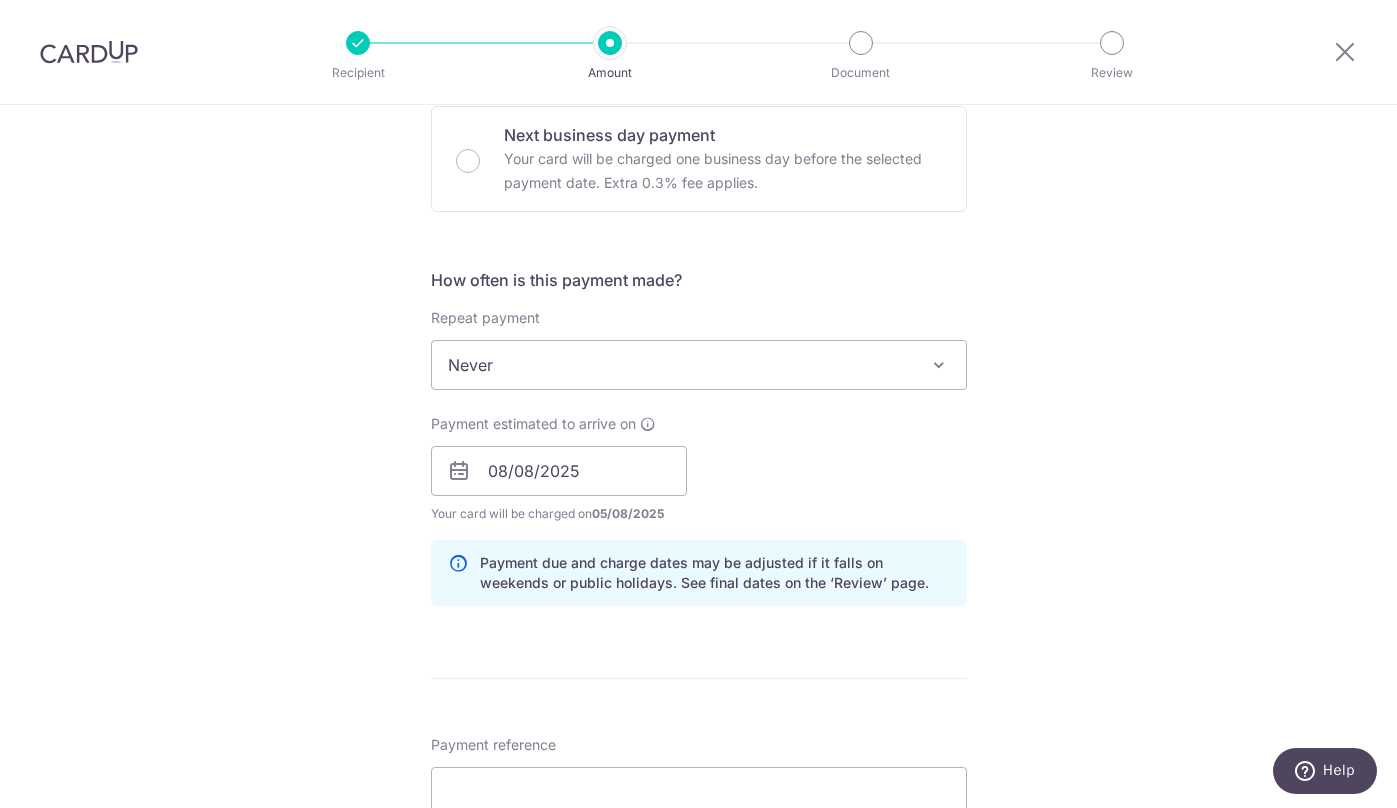 click on "Tell us more about your payment
Enter payment amount
SGD
40,403.36
40403.36
The  total tax payment amounts scheduled  should not exceed the outstanding balance in your latest Statement of Account.
Select Card
**** 1000
Add credit card
Your Cards
**** 1001
**** 1000
**** 9079
**** 9657
Secure 256-bit SSL" at bounding box center [698, 482] 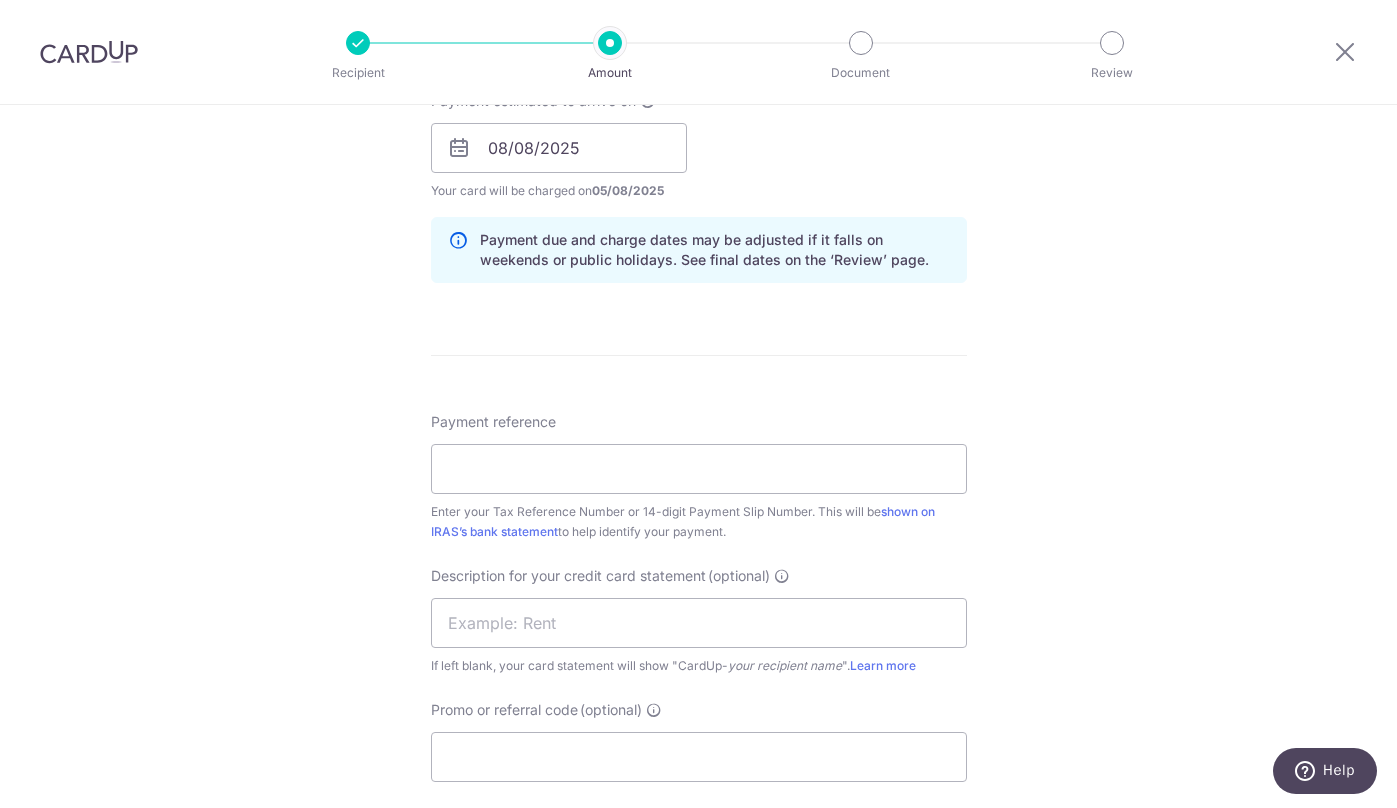 scroll, scrollTop: 985, scrollLeft: 0, axis: vertical 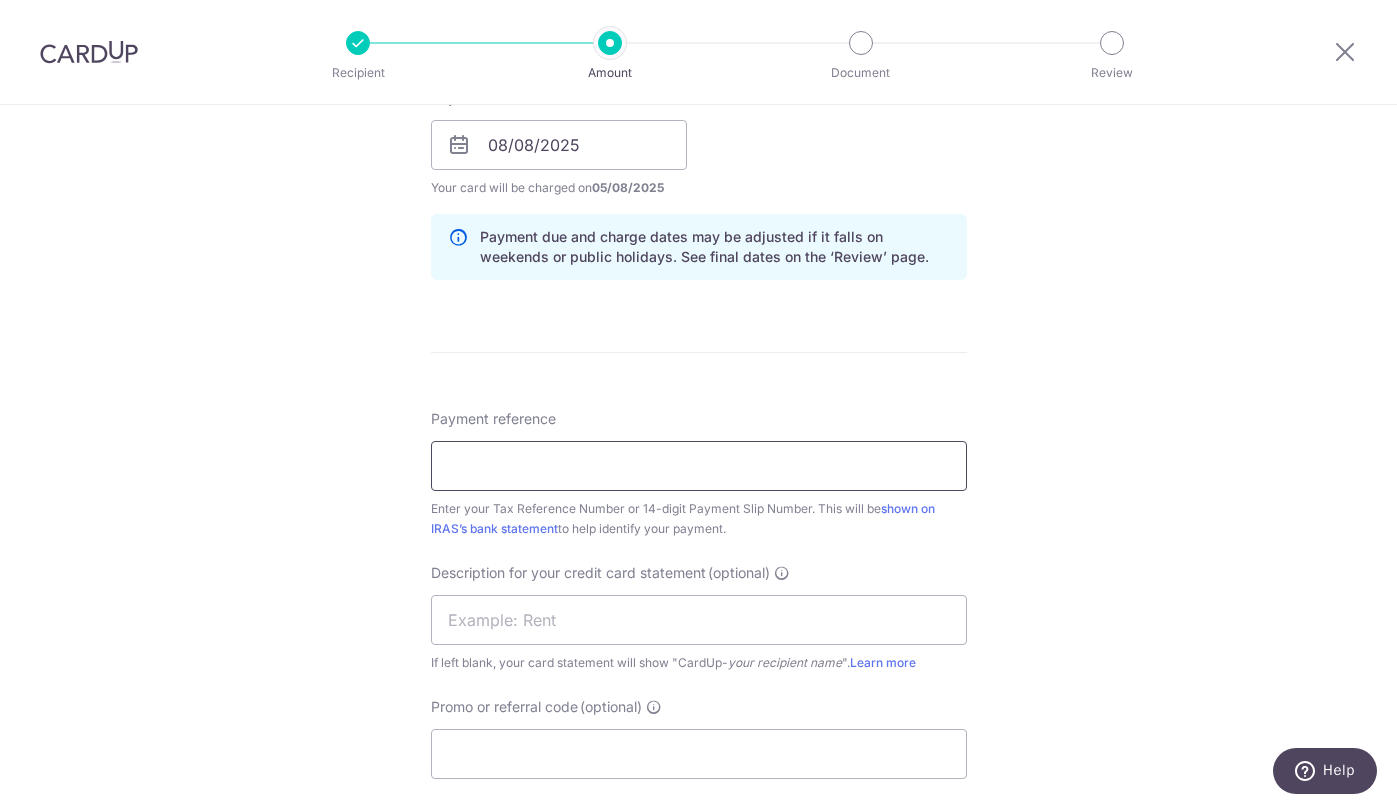 click on "Payment reference" at bounding box center (699, 466) 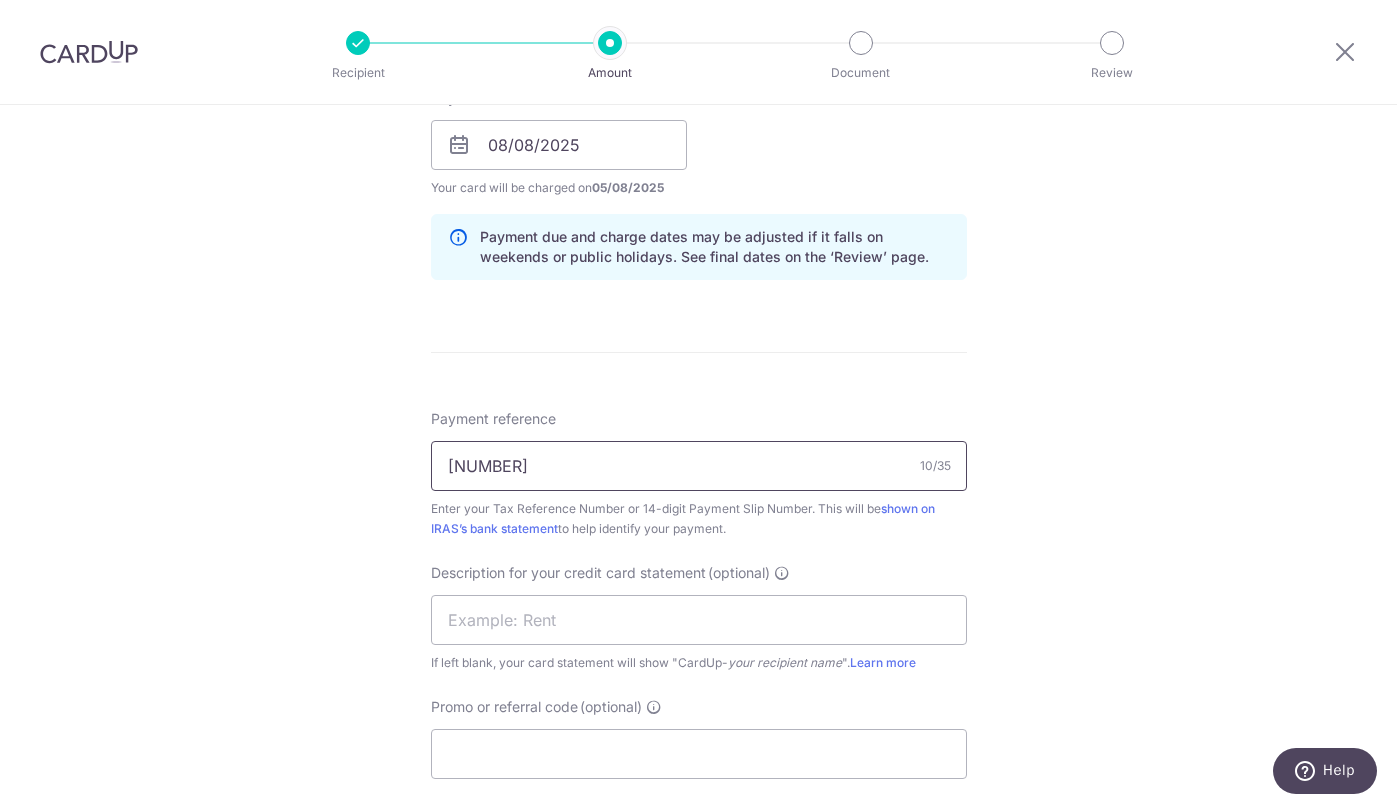 type on "[PASSPORT_NUMBER]" 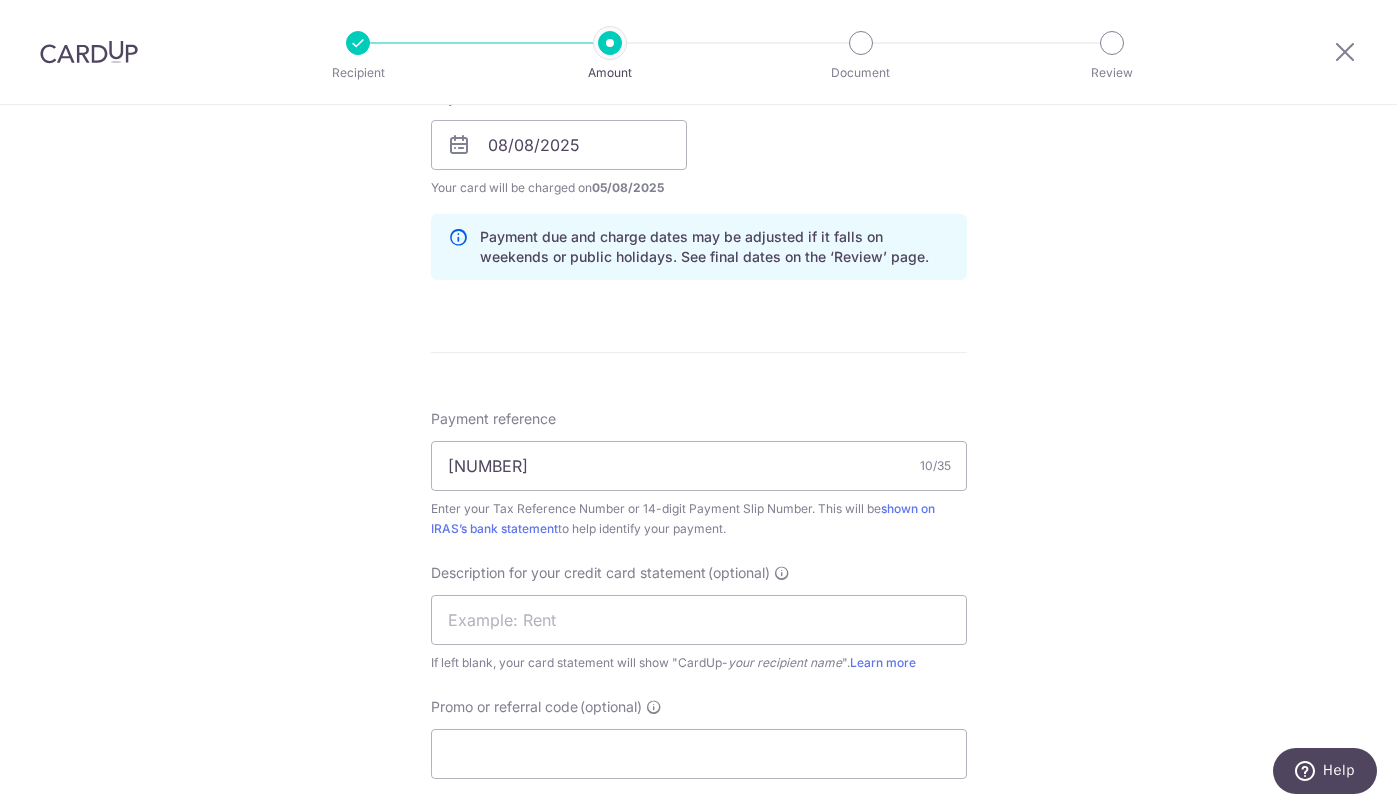 click on "Tell us more about your payment
Enter payment amount
SGD
40,403.36
40403.36
The  total tax payment amounts scheduled  should not exceed the outstanding balance in your latest Statement of Account.
Select Card
**** 1000
Add credit card
Your Cards
**** 1001
**** 1000
**** 9079
**** 9657
Secure 256-bit SSL" at bounding box center [698, 156] 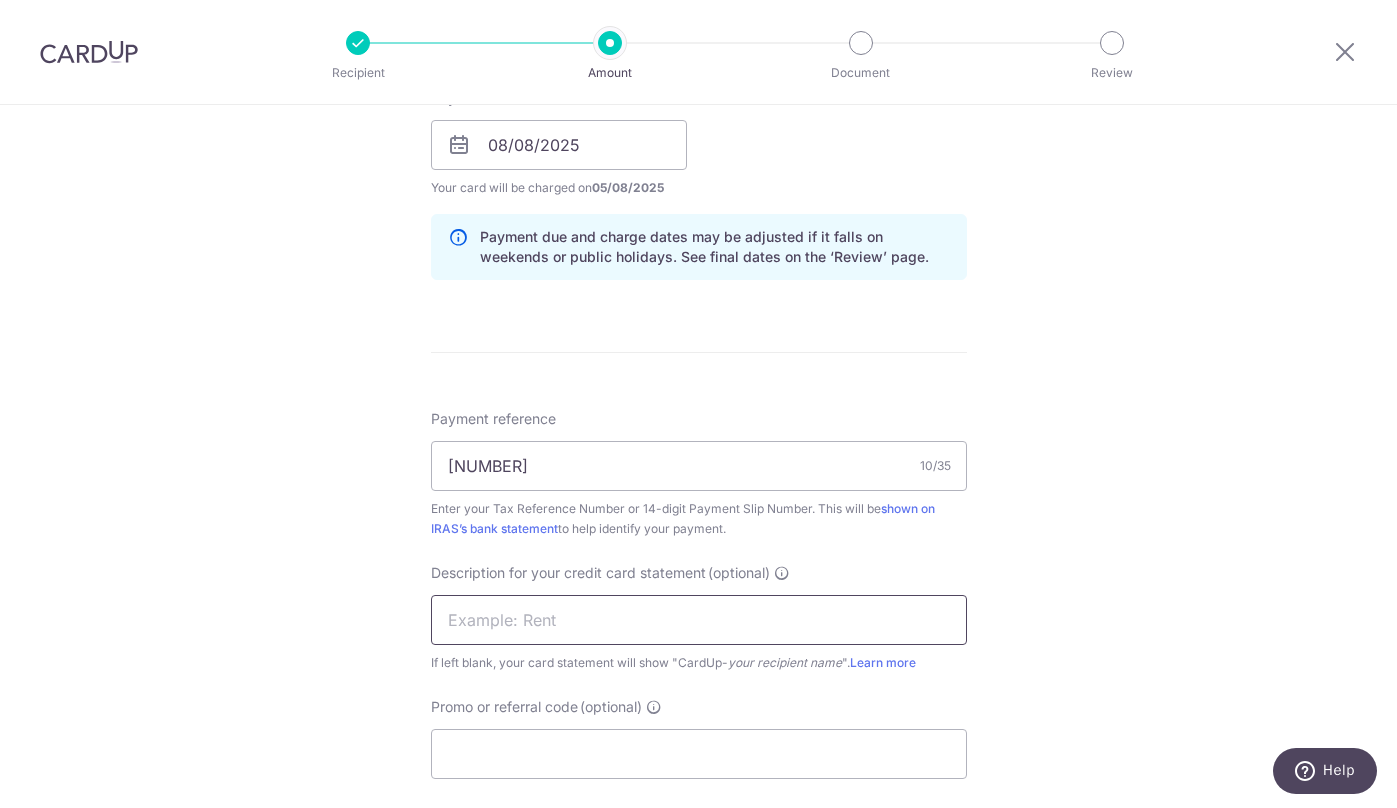click at bounding box center [699, 620] 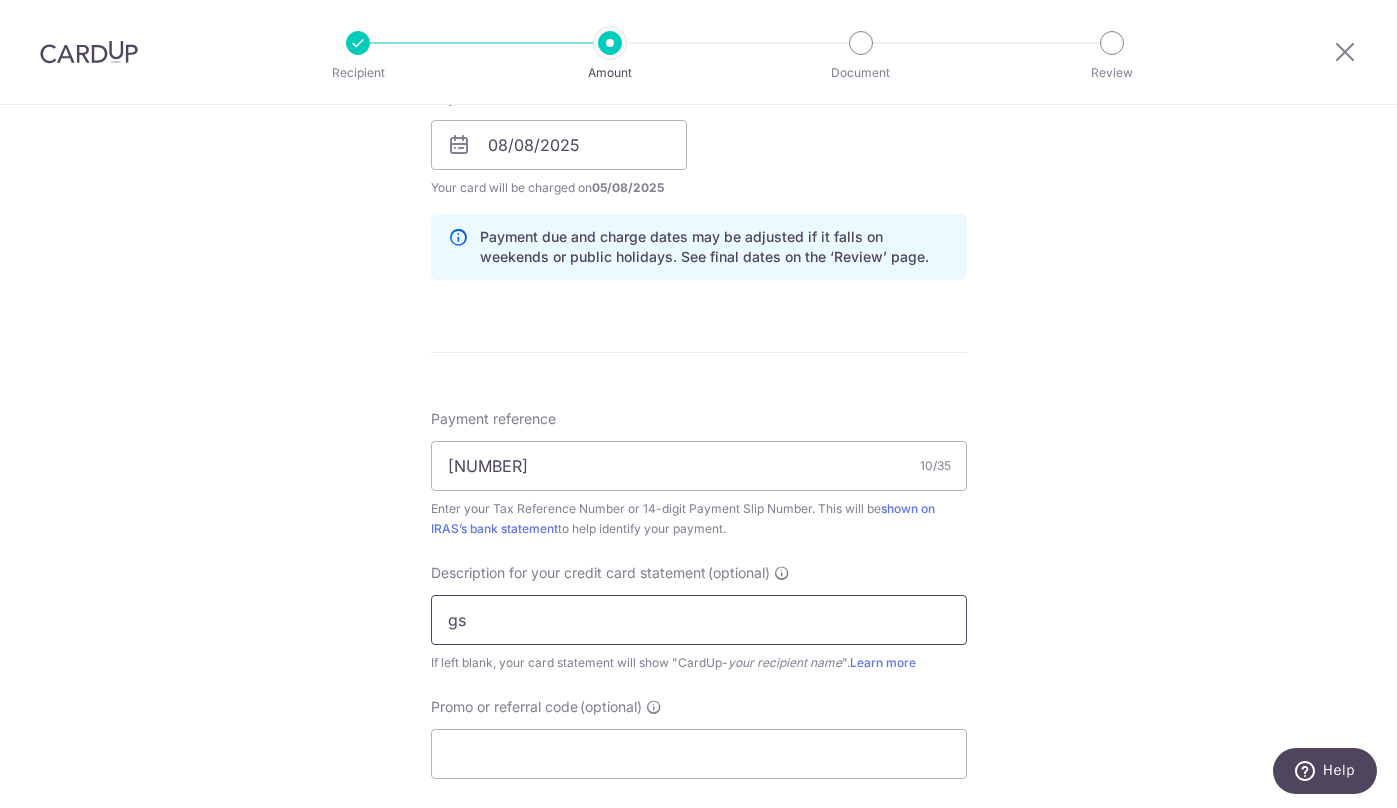 type on "g" 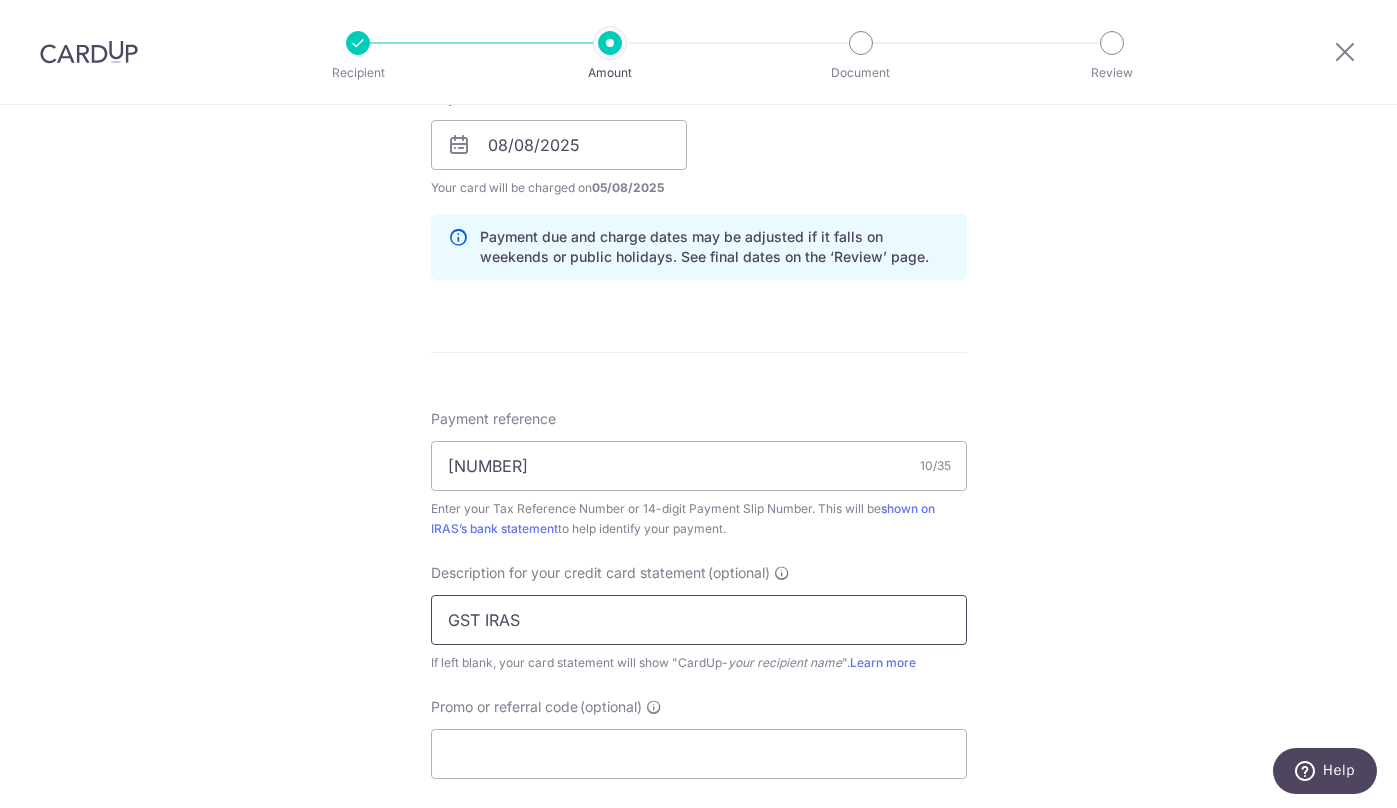 type on "GST IRAS" 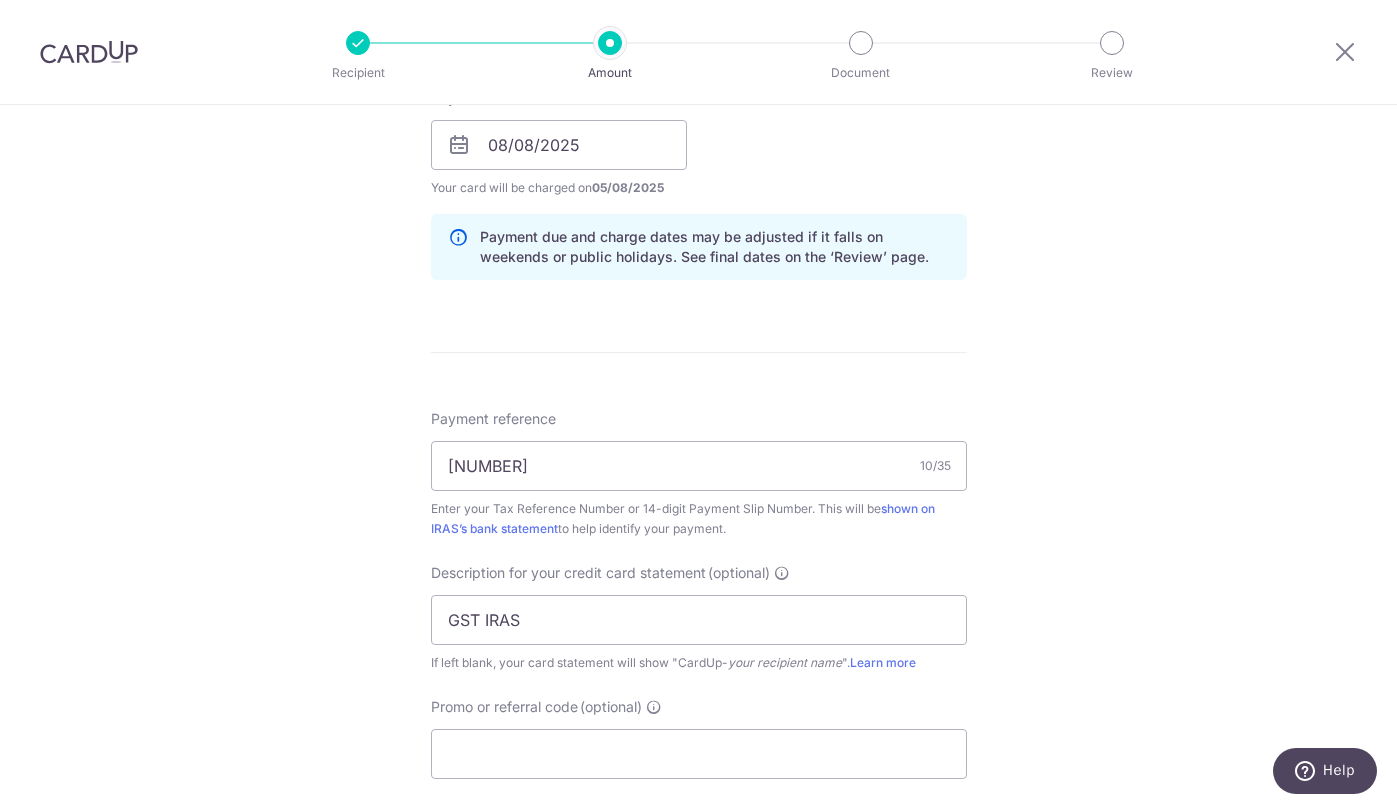 click on "Tell us more about your payment
Enter payment amount
SGD
40,403.36
40403.36
The  total tax payment amounts scheduled  should not exceed the outstanding balance in your latest Statement of Account.
Select Card
**** 1000
Add credit card
Your Cards
**** 1001
**** 1000
**** 9079
**** 9657
Secure 256-bit SSL" at bounding box center [698, 156] 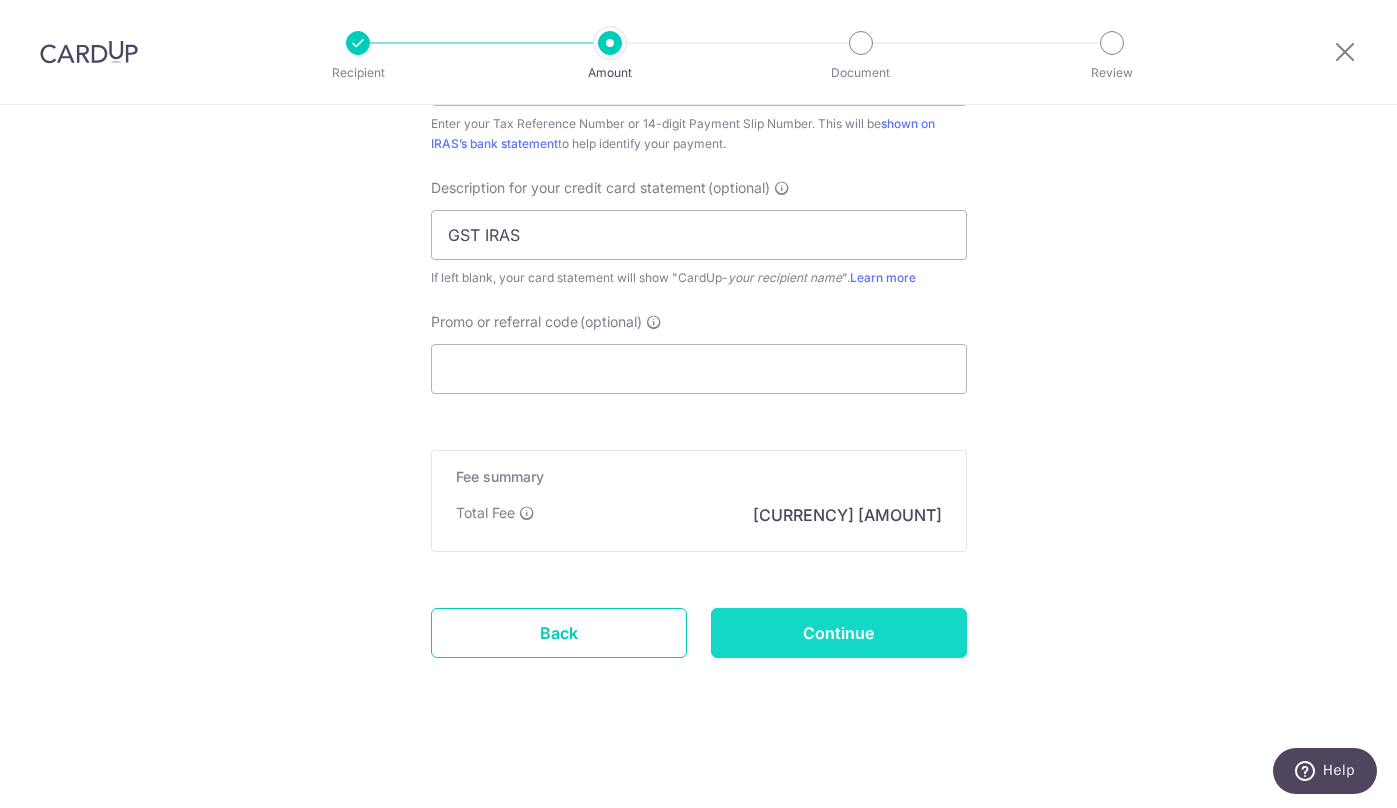 click on "Continue" at bounding box center (839, 633) 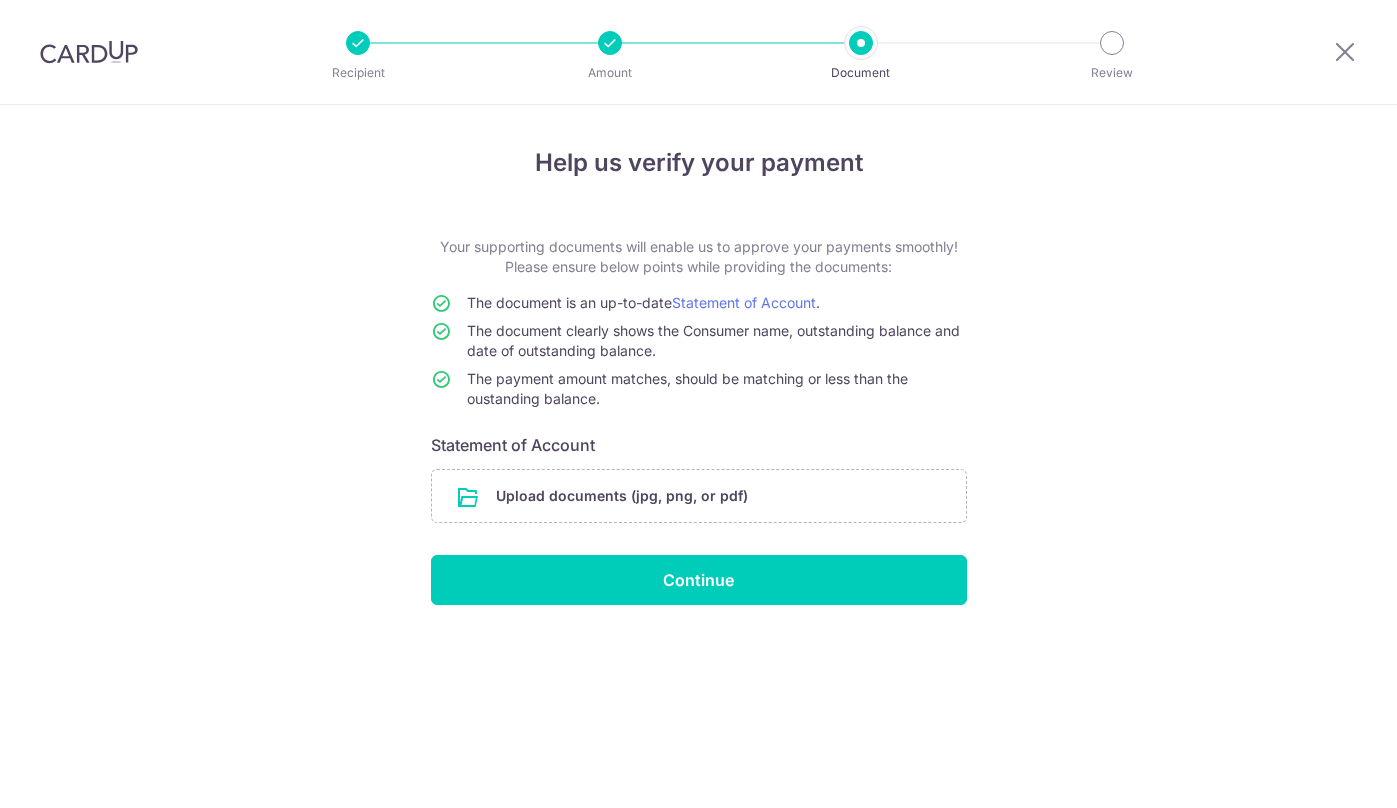 scroll, scrollTop: 0, scrollLeft: 0, axis: both 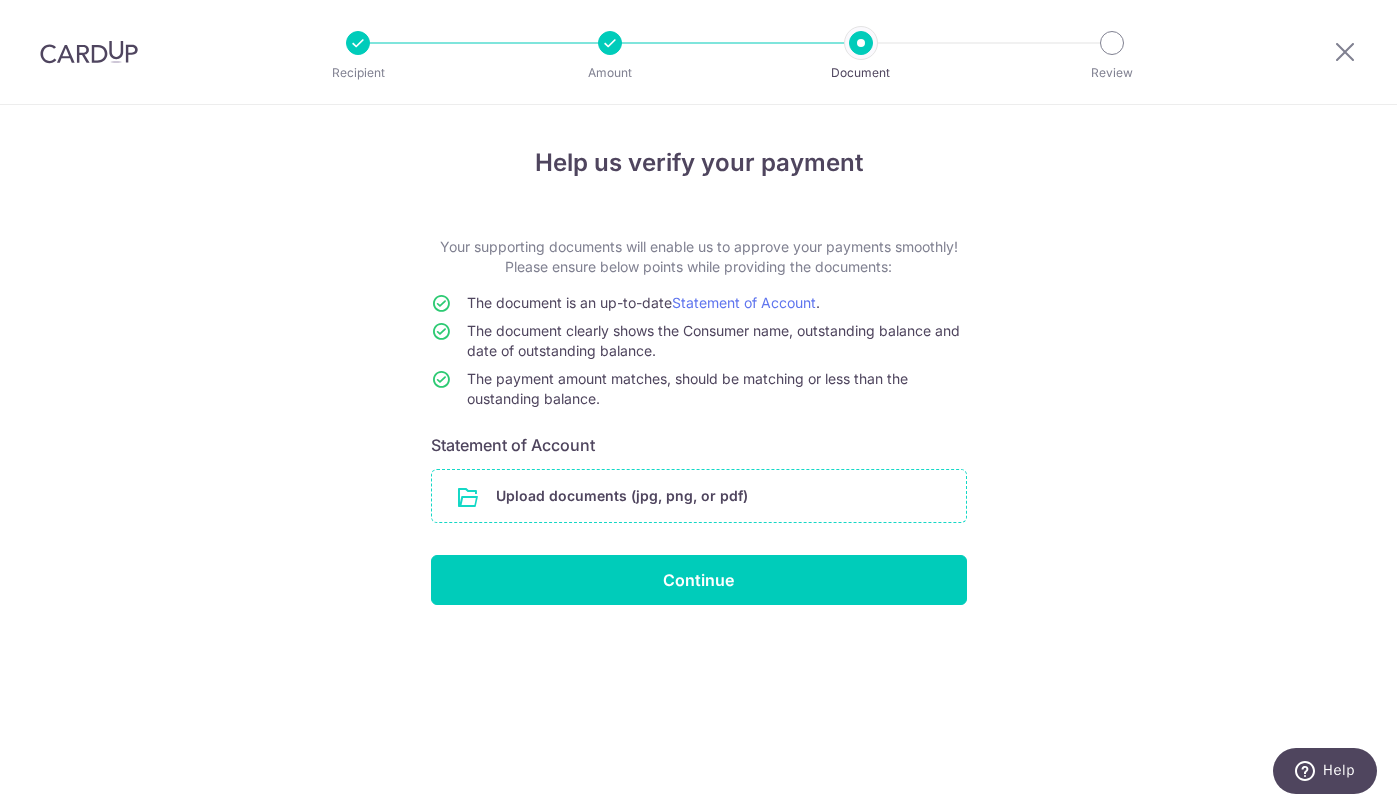 click at bounding box center (699, 496) 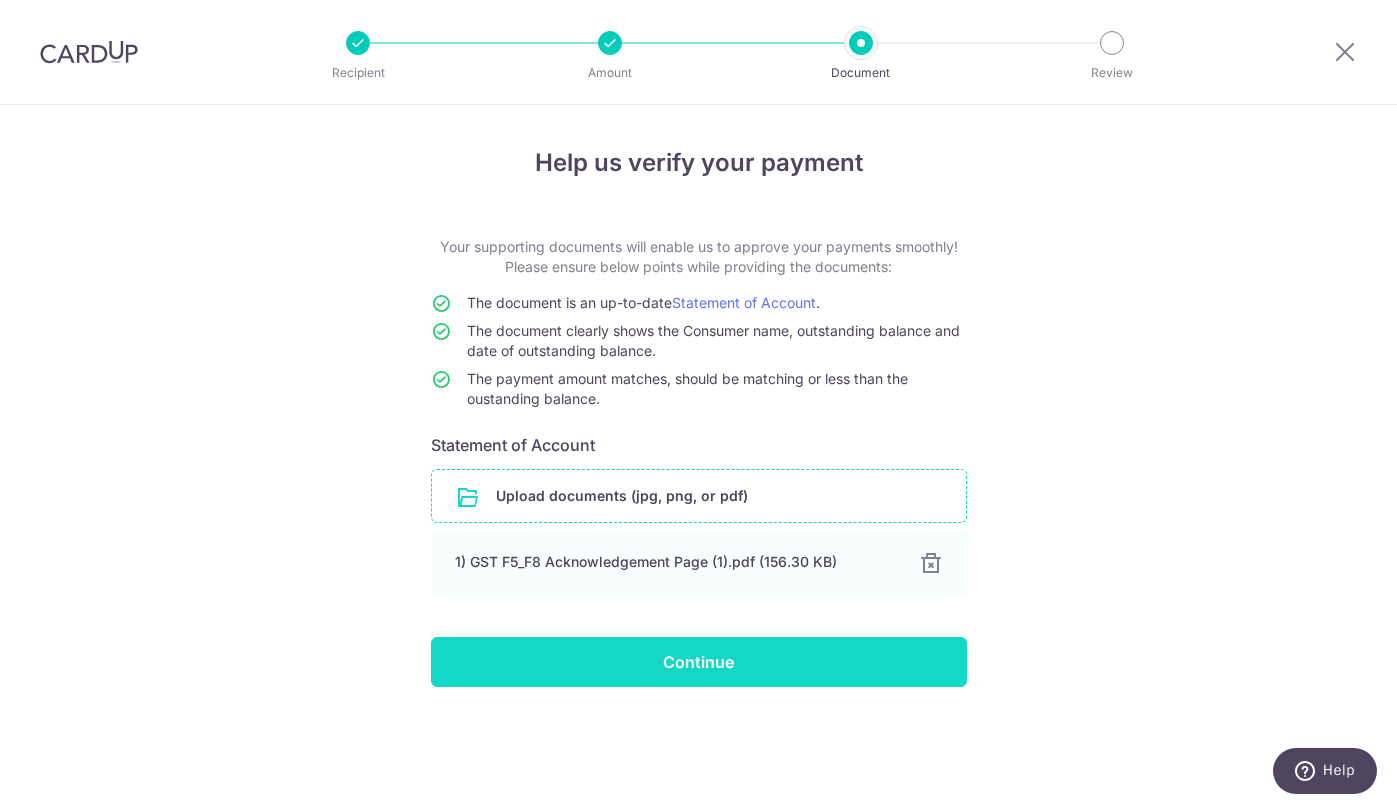 click on "Continue" at bounding box center [699, 662] 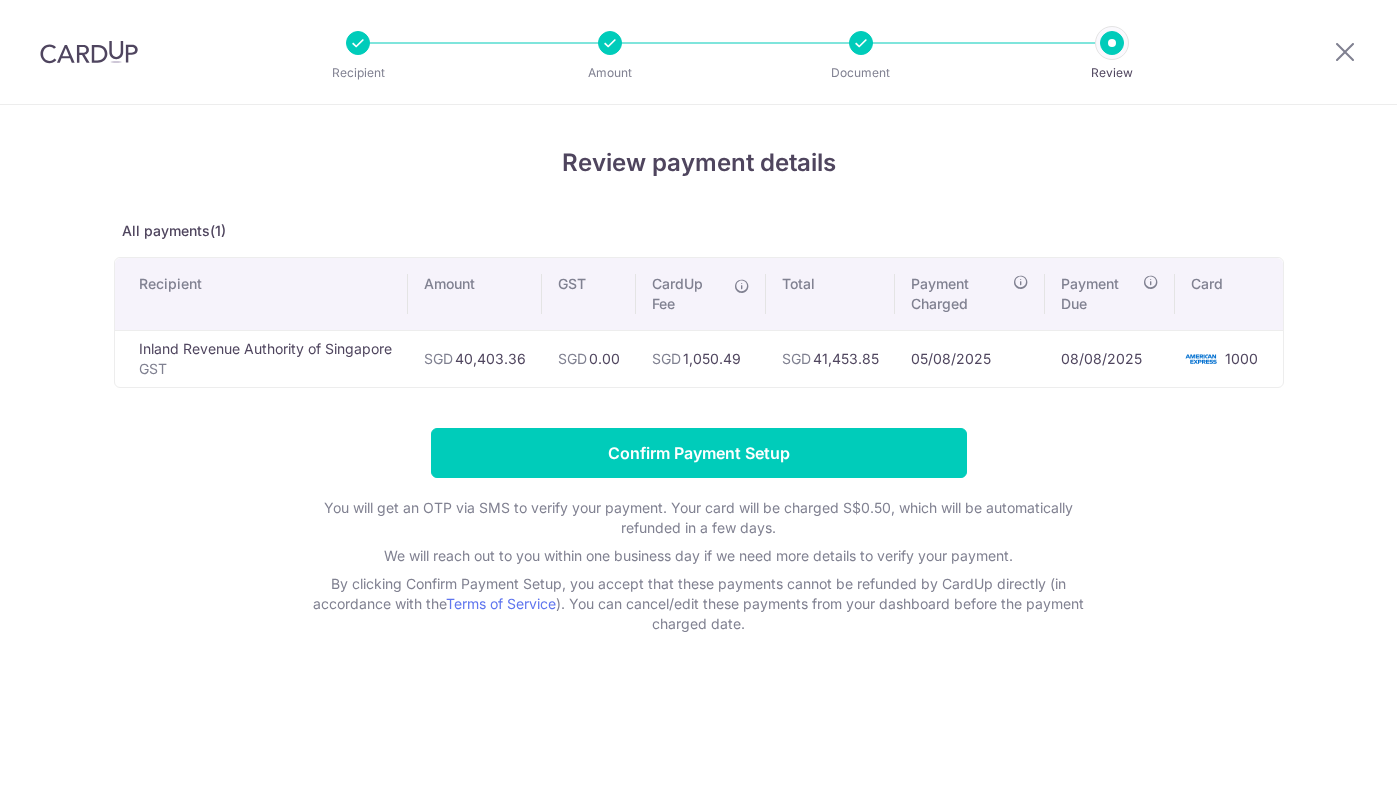 scroll, scrollTop: 0, scrollLeft: 0, axis: both 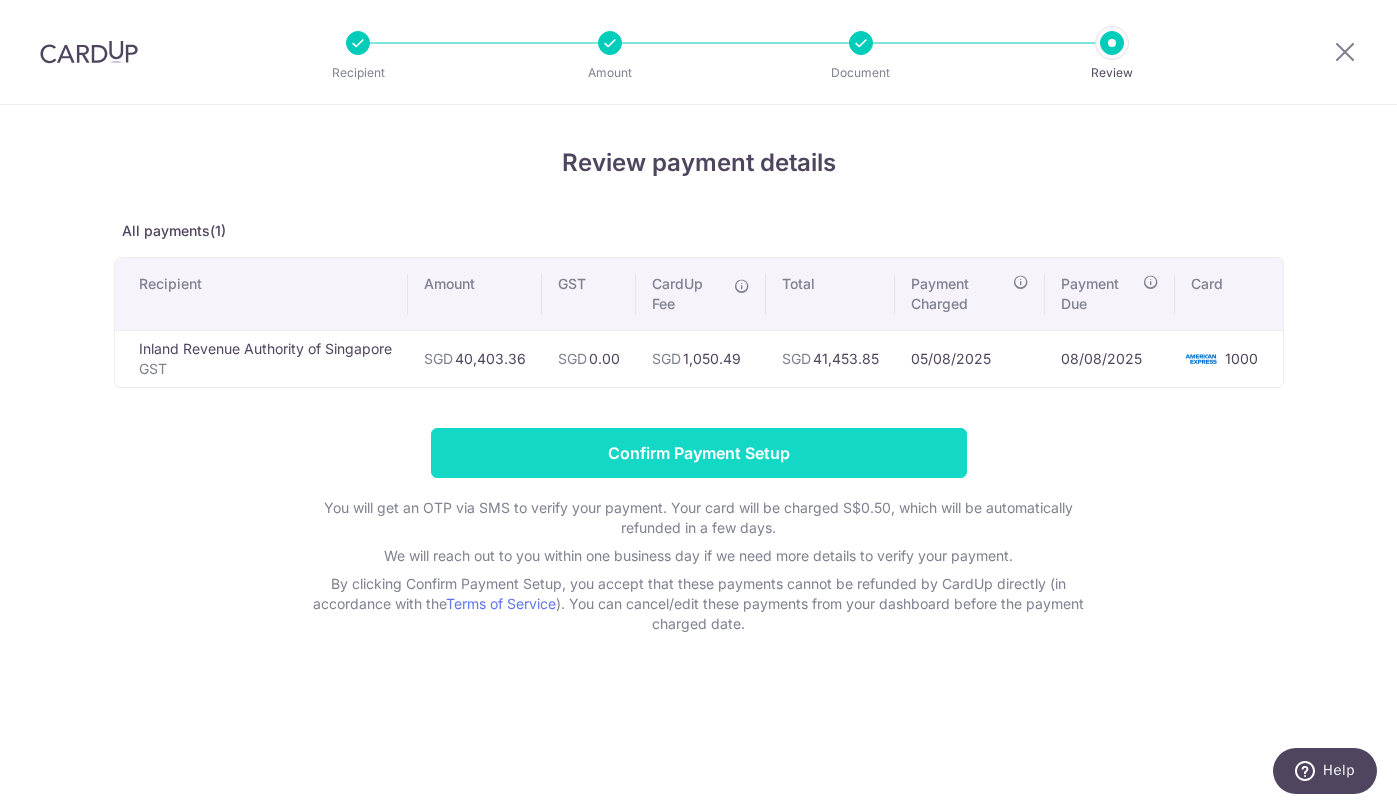 click on "Confirm Payment Setup" at bounding box center [699, 453] 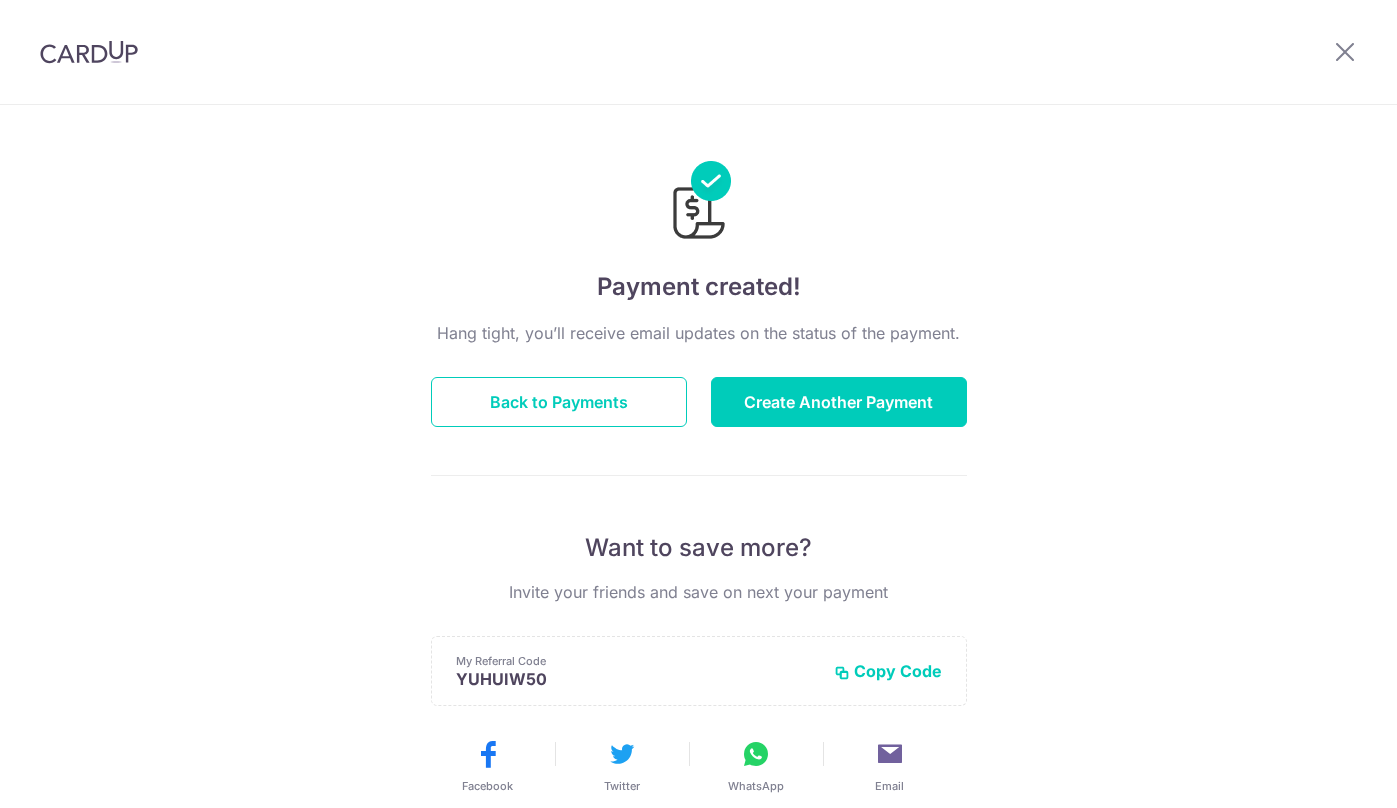 scroll, scrollTop: 0, scrollLeft: 0, axis: both 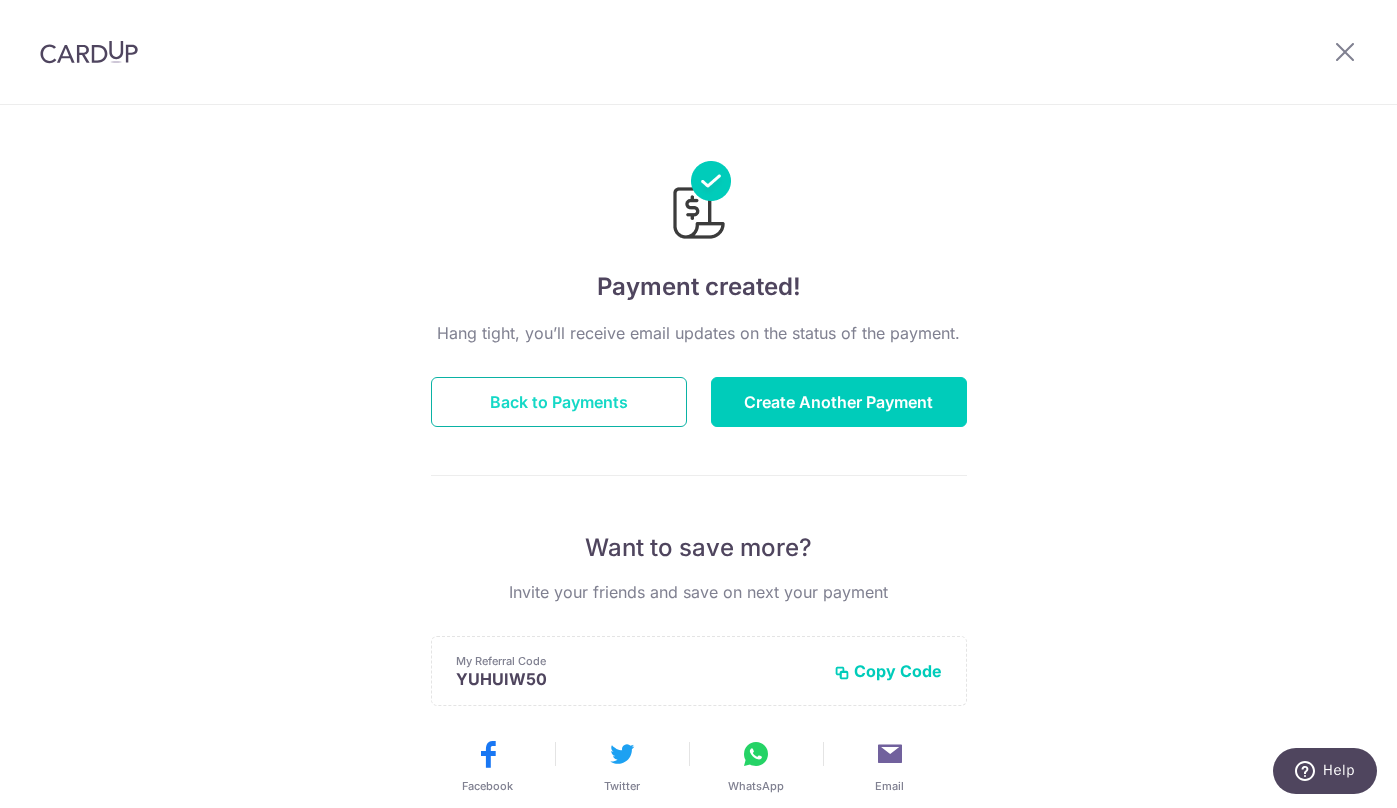 click on "Back to Payments" at bounding box center [559, 402] 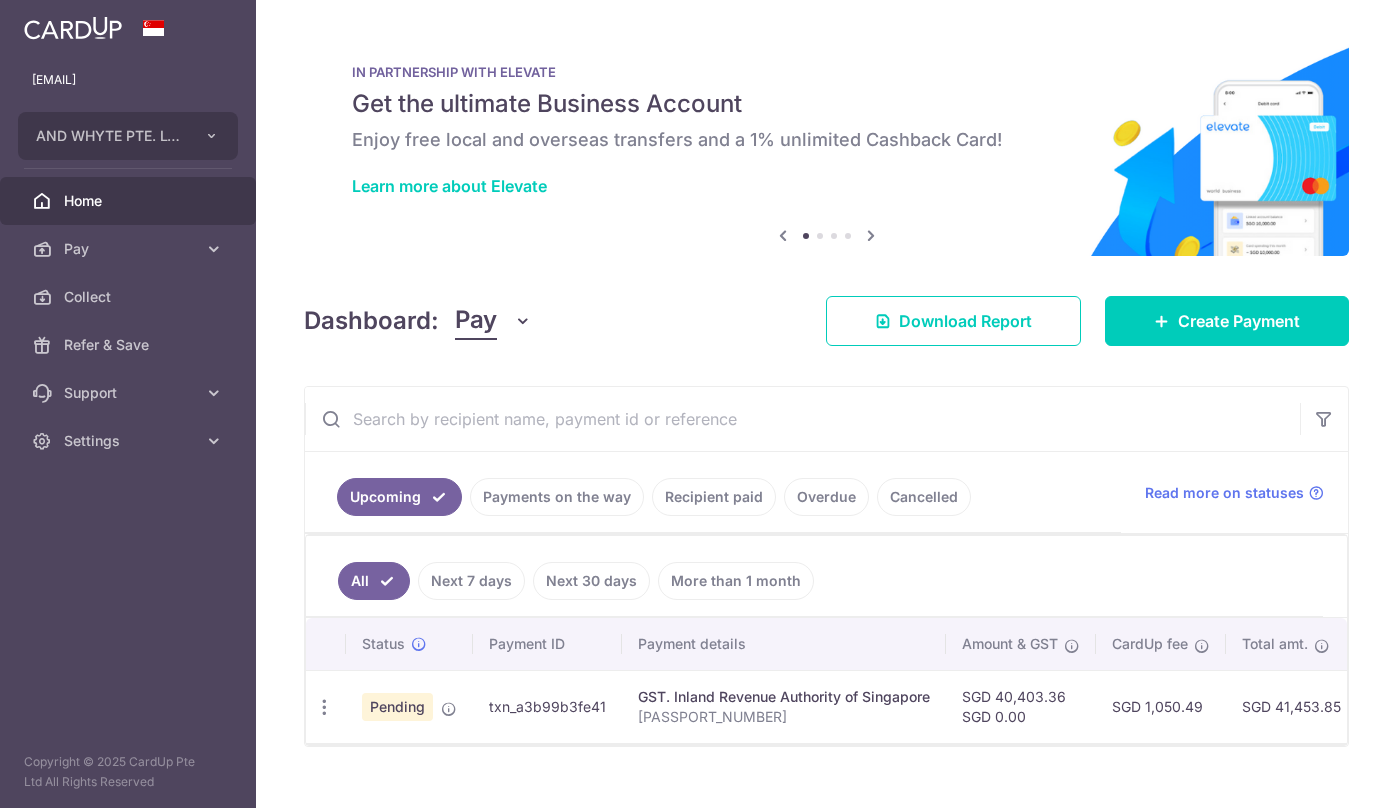 scroll, scrollTop: 0, scrollLeft: 0, axis: both 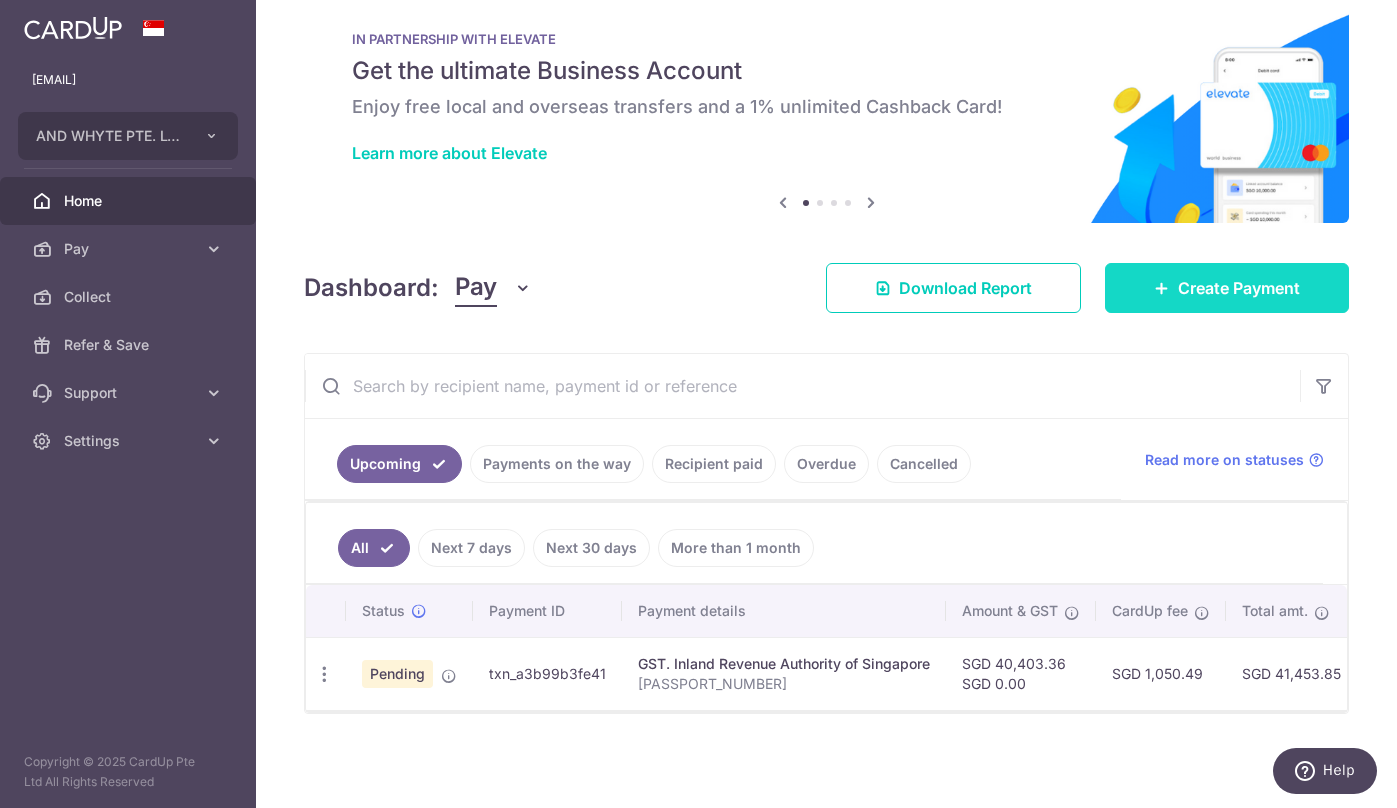 click on "Create Payment" at bounding box center [1239, 288] 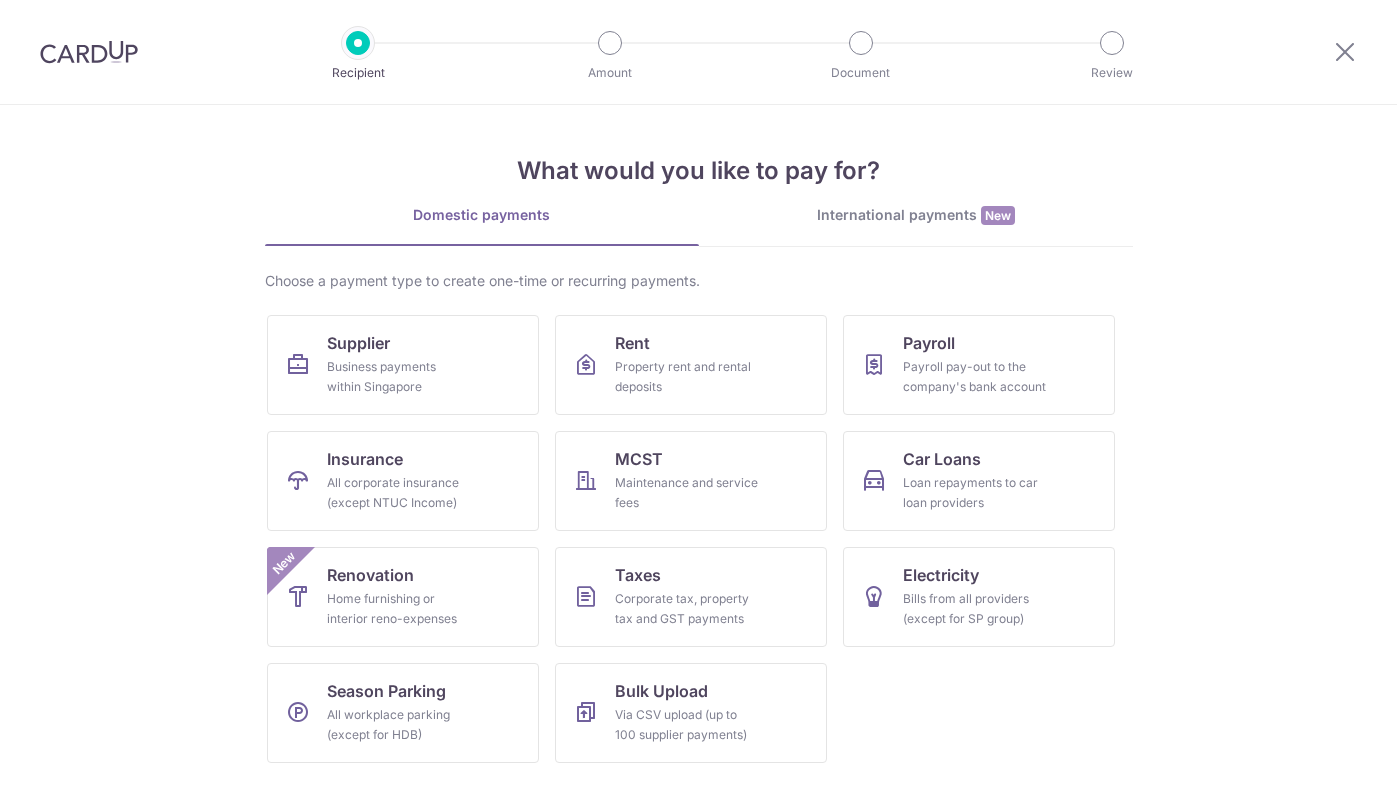 scroll, scrollTop: 0, scrollLeft: 0, axis: both 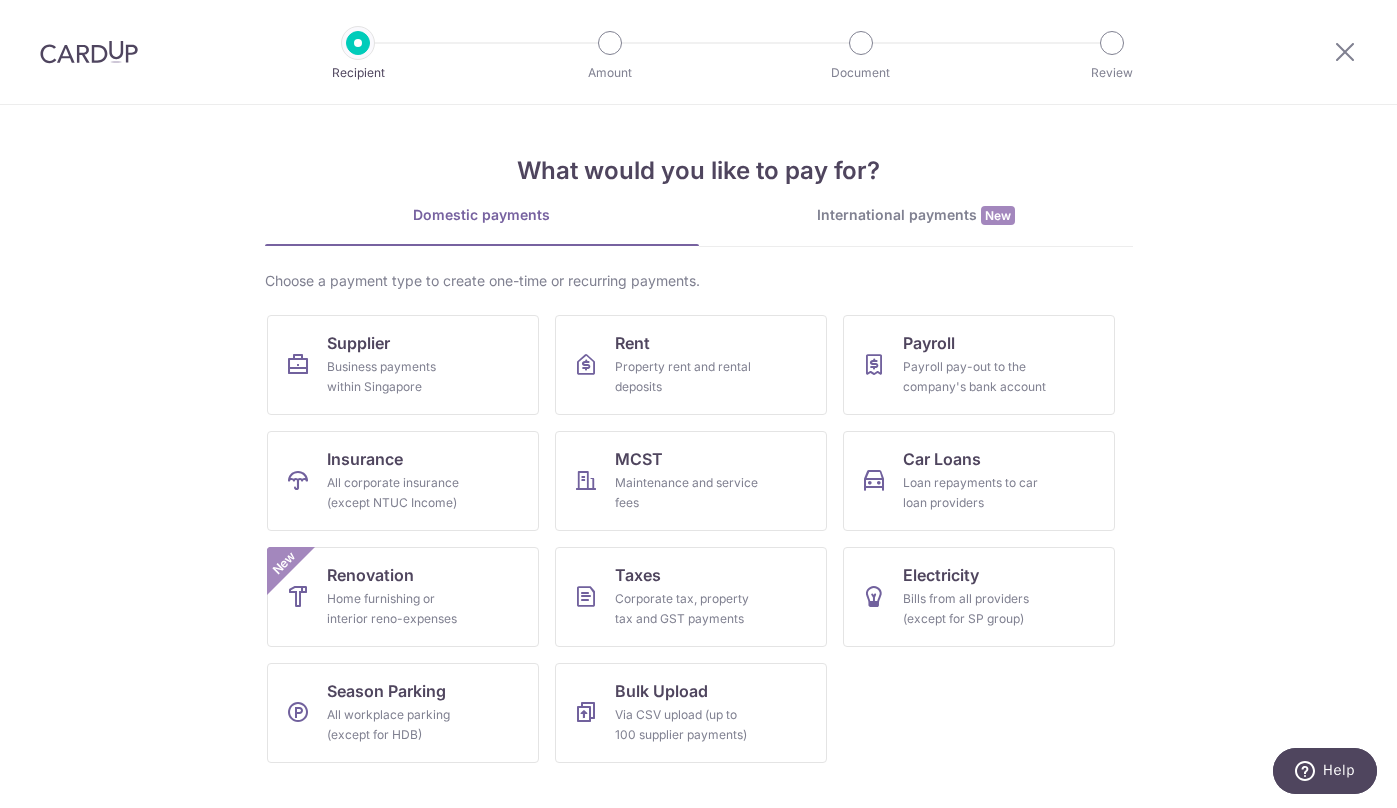 click on "What would you like to pay for?
Domestic payments
International payments
New
Choose a payment type to create one-time or recurring payments.
Supplier Business payments within Singapore
Rent Property rent and rental deposits
Payroll Payroll pay-out to the company's bank account
Insurance All corporate insurance (except NTUC Income)
MCST Maintenance and service fees
Car Loans Loan repayments to car loan providers
Renovation Home furnishing or interior reno-expenses New
Taxes Corporate tax, property tax and GST payments
Electricity Bills from all providers (except for SP group)
Season Parking All workplace parking (except for HDB)
Bulk Upload" at bounding box center (698, 456) 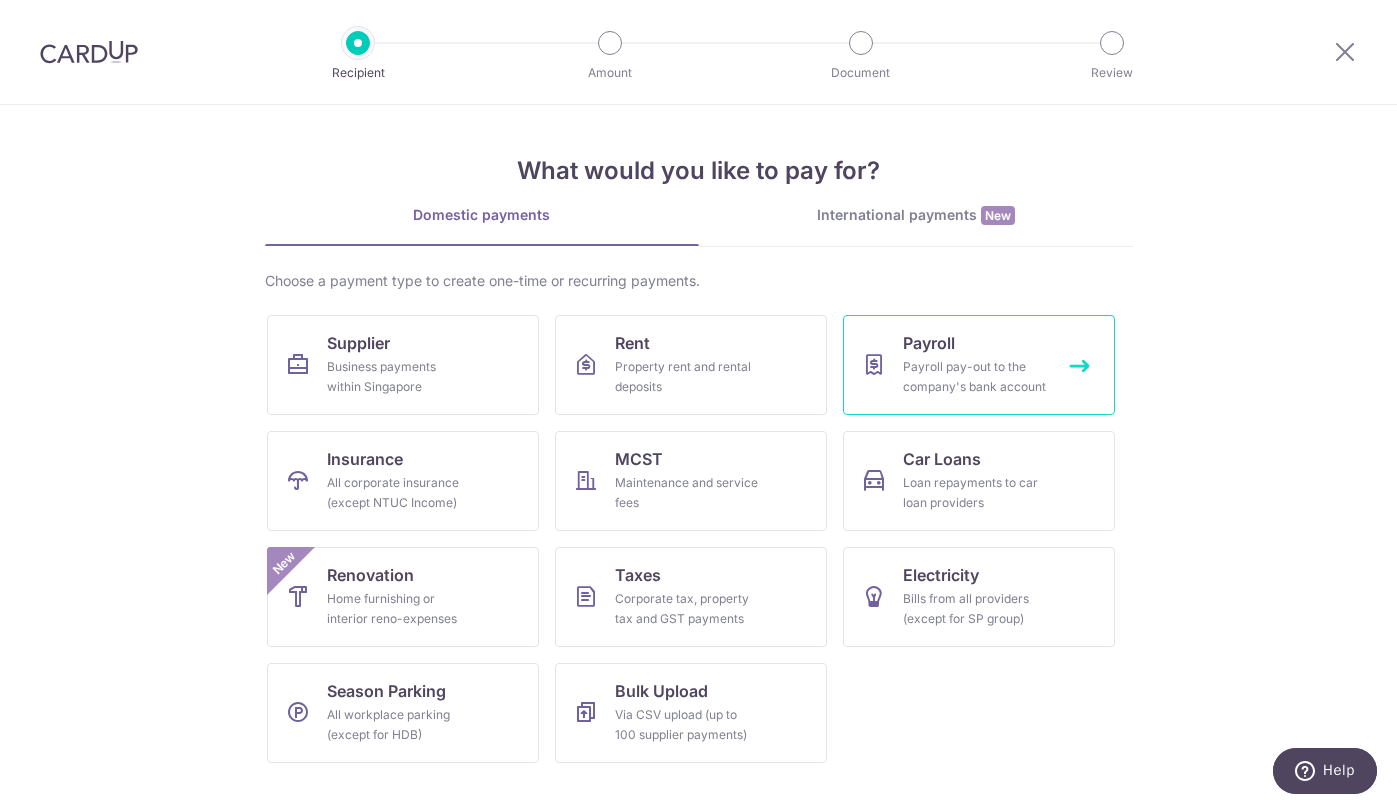 click on "Payroll pay-out to the company's bank account" at bounding box center (975, 377) 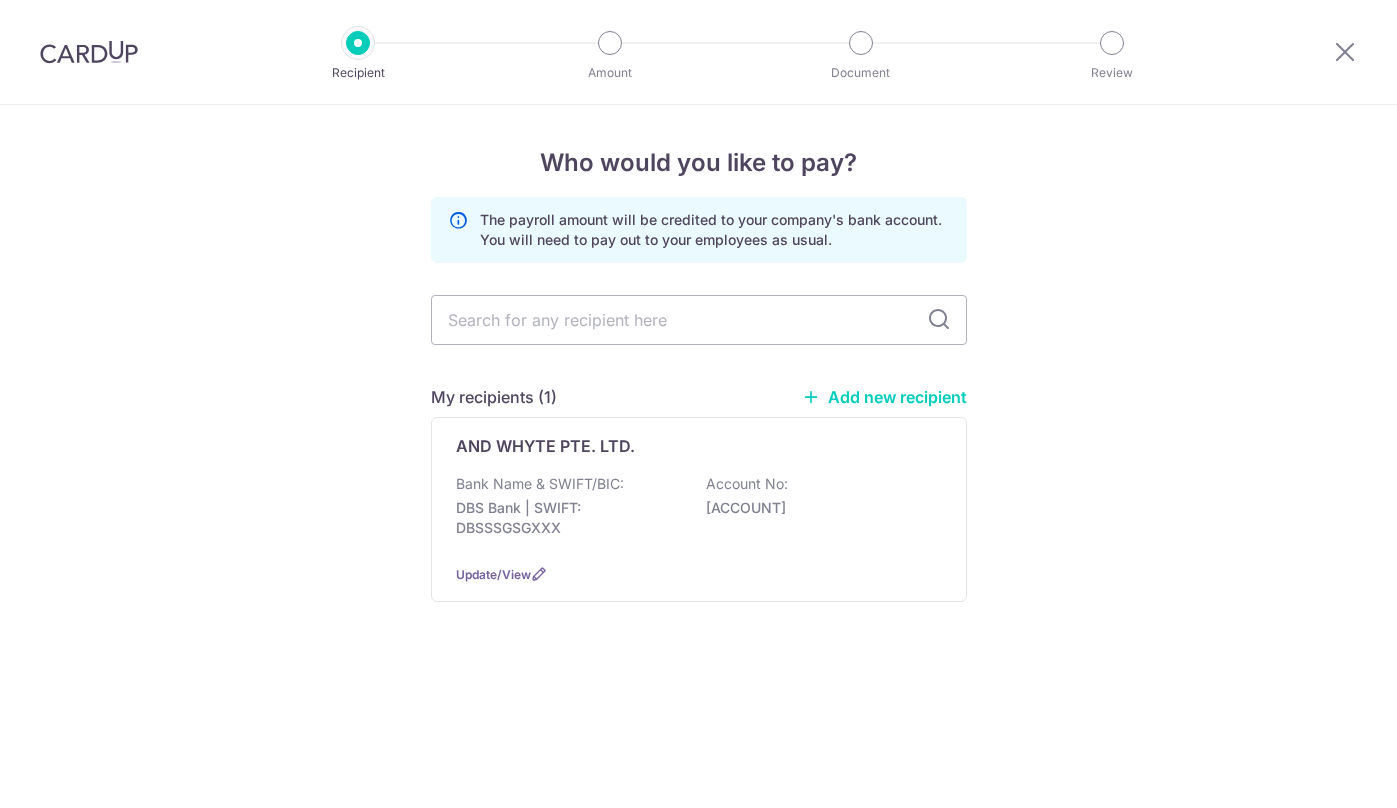 scroll, scrollTop: 0, scrollLeft: 0, axis: both 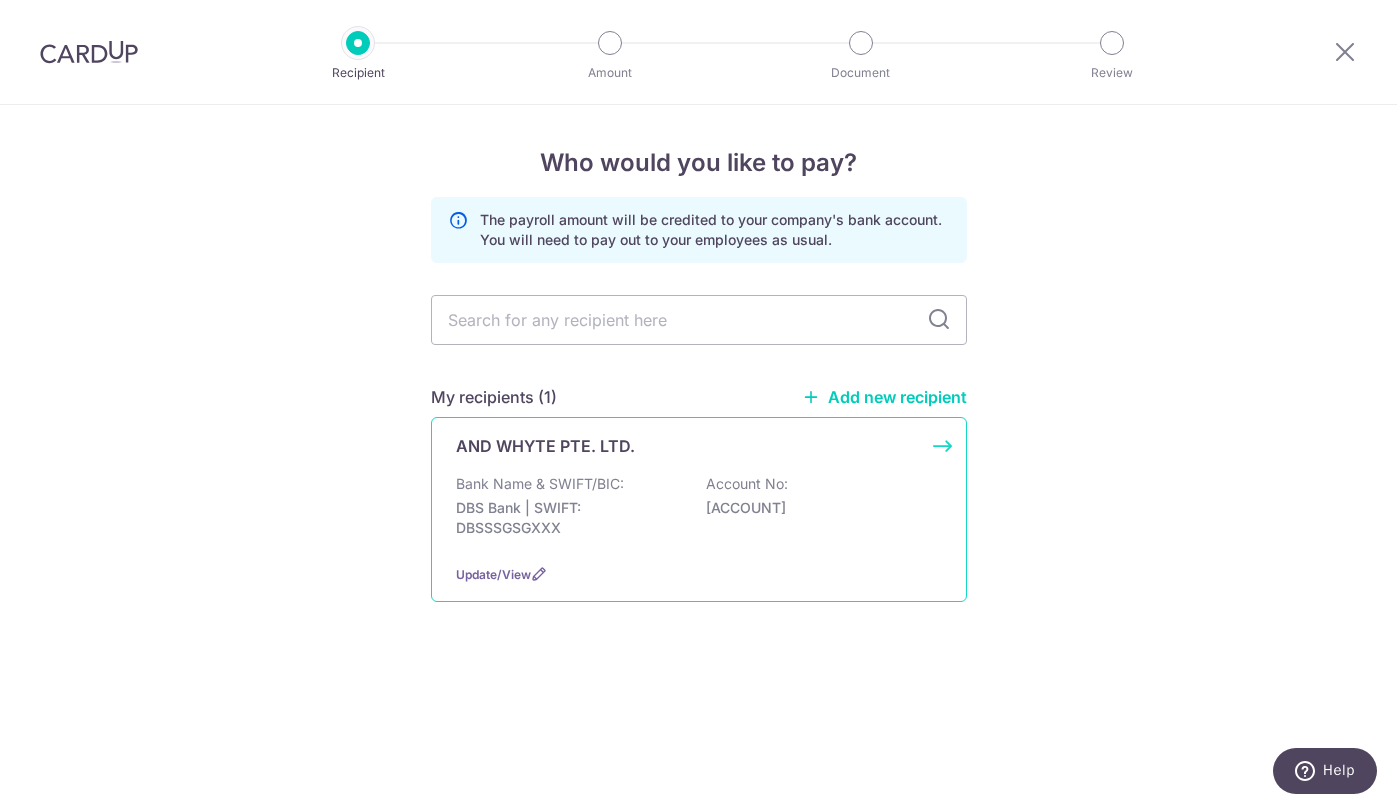click on "Bank Name & SWIFT/BIC:
[BRAND] | SWIFT: [SWIFT]
Account No:
[ACCOUNT]" at bounding box center [699, 511] 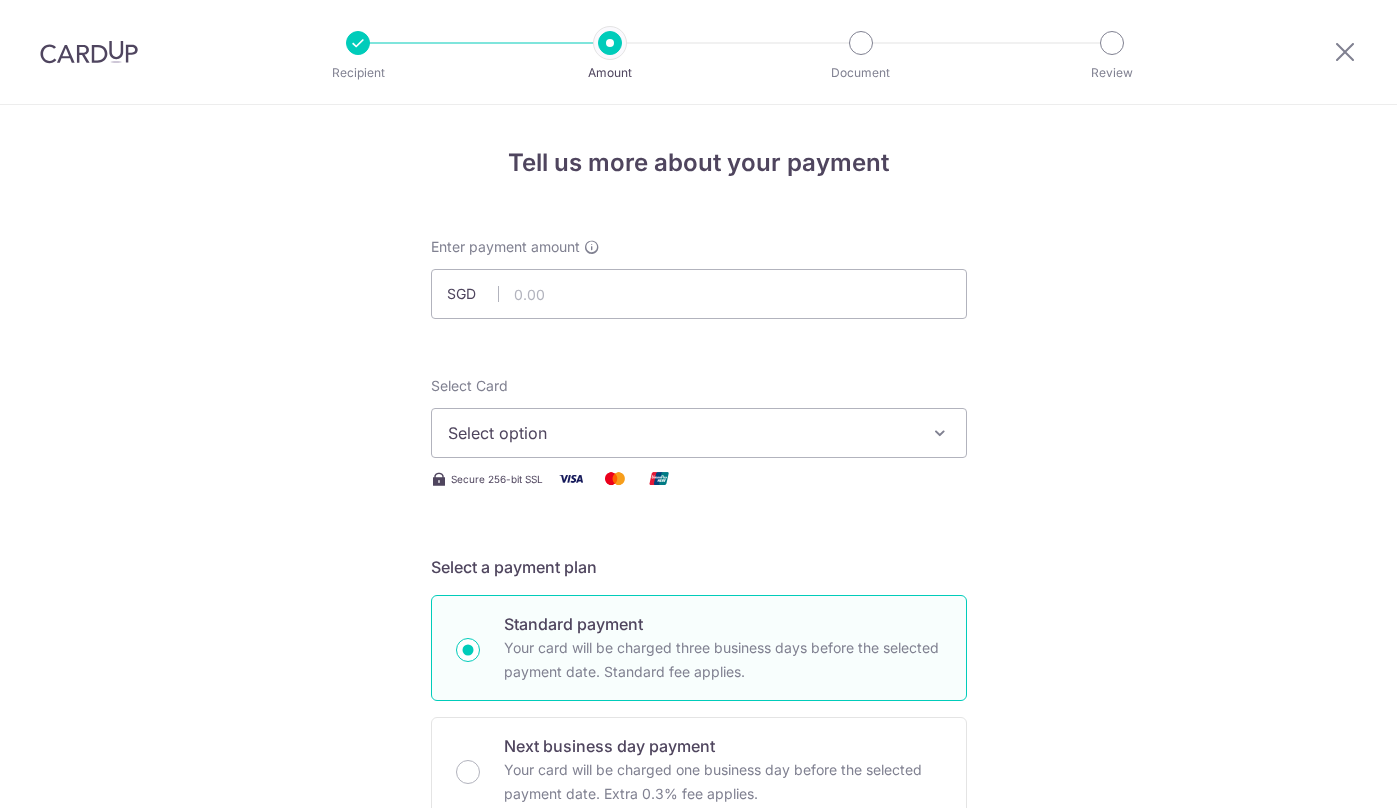 scroll, scrollTop: 0, scrollLeft: 0, axis: both 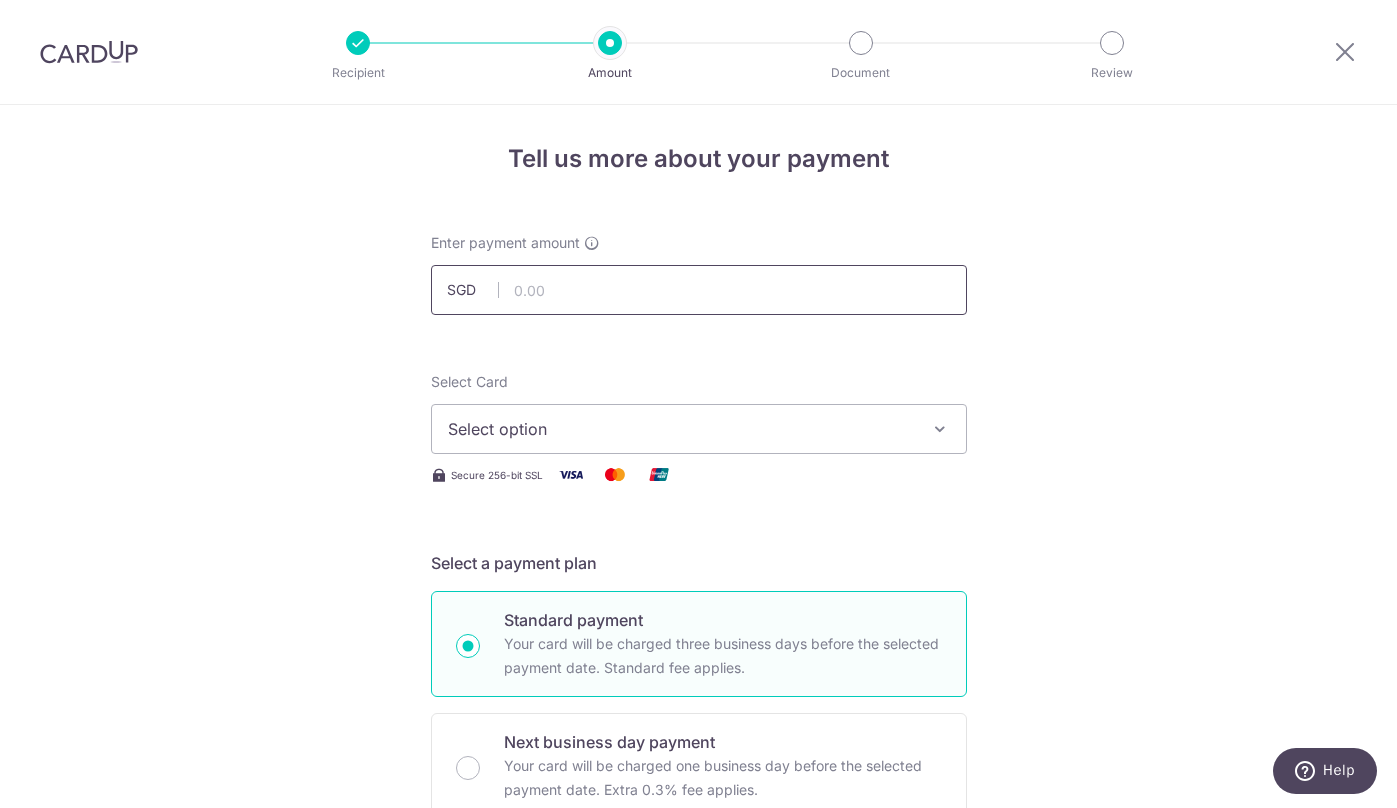 click at bounding box center [699, 290] 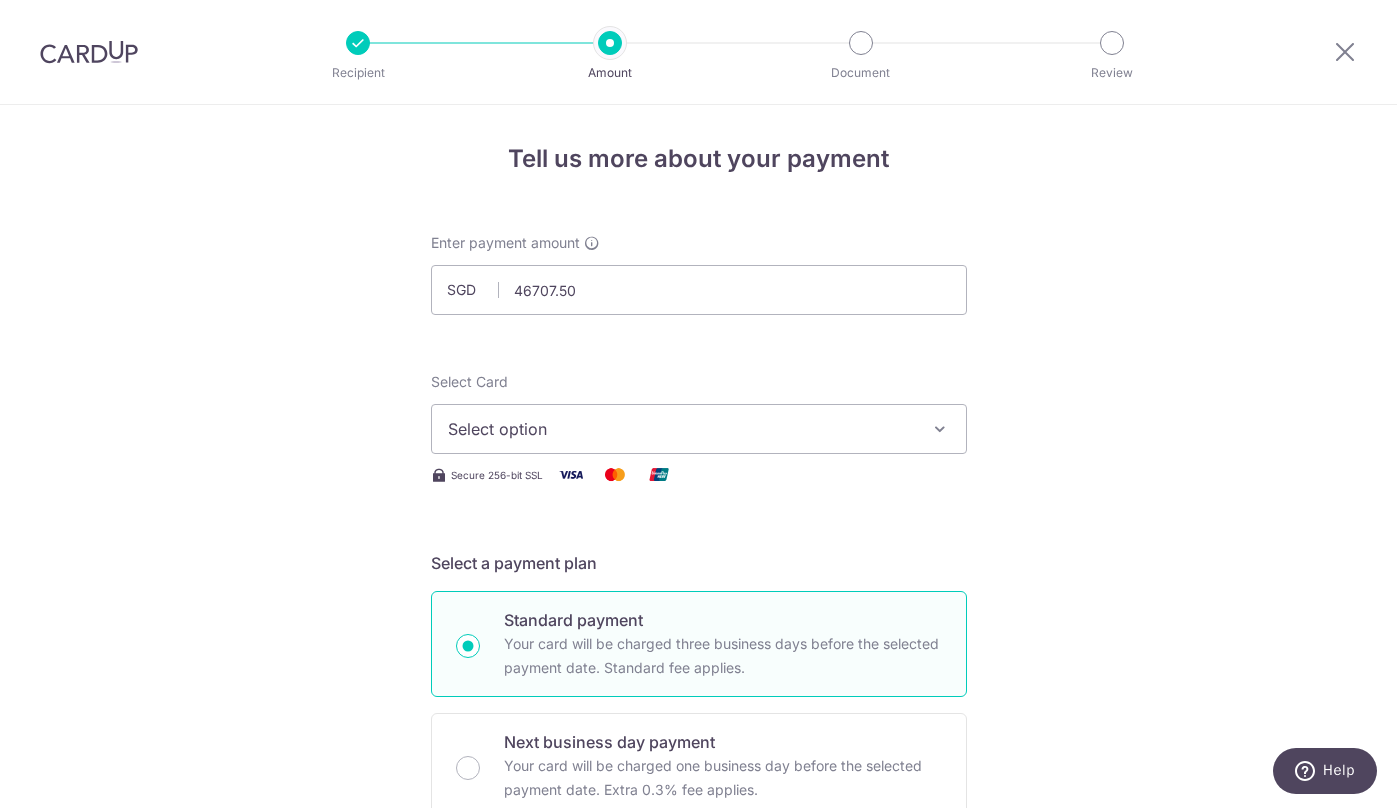 type on "46,707.50" 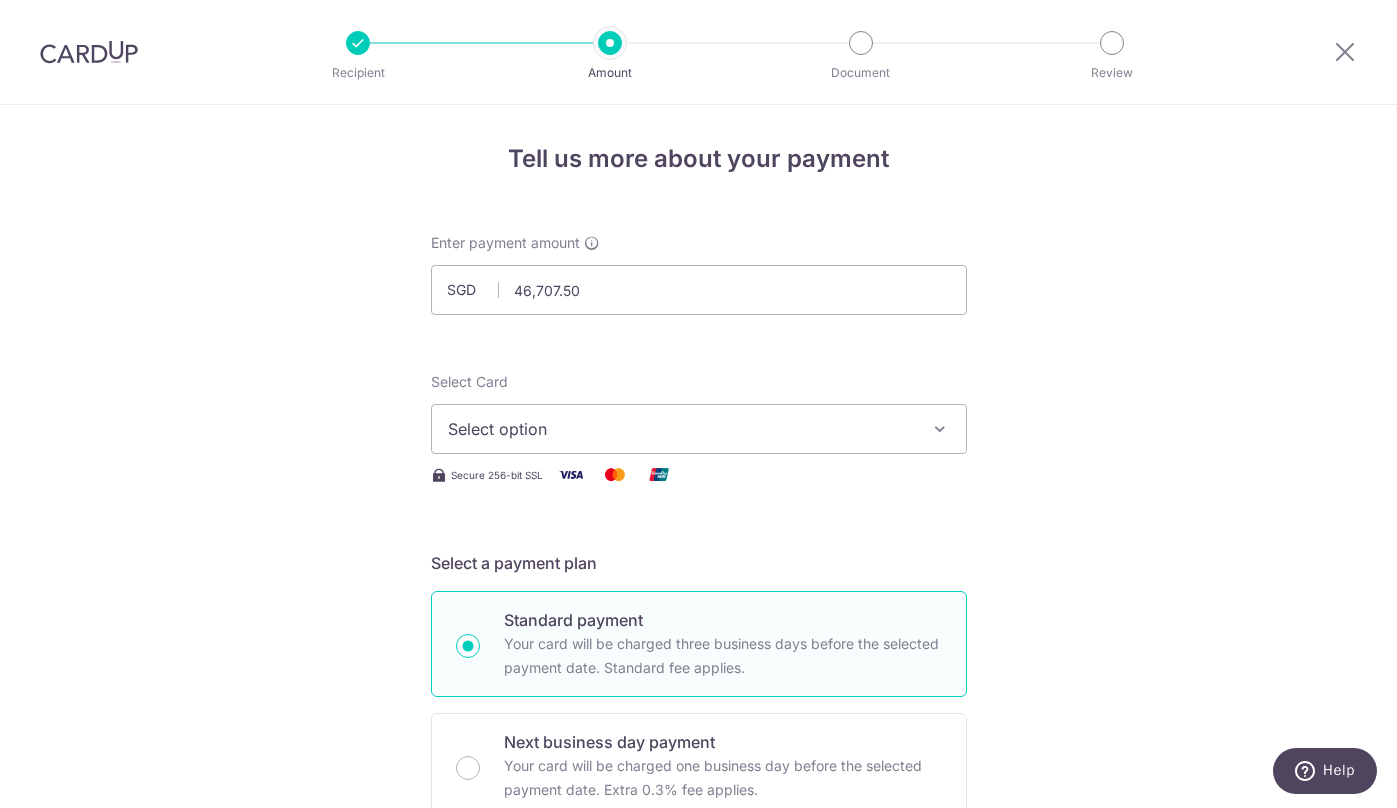 click on "Tell us more about your payment
Enter payment amount
SGD
46,707.50
46707.50
Select Card
Select option
Add credit card
Your Cards
**** 1001
**** 1000
**** 9079
**** 9657
Secure 256-bit SSL
Text
New card details" at bounding box center (698, 1062) 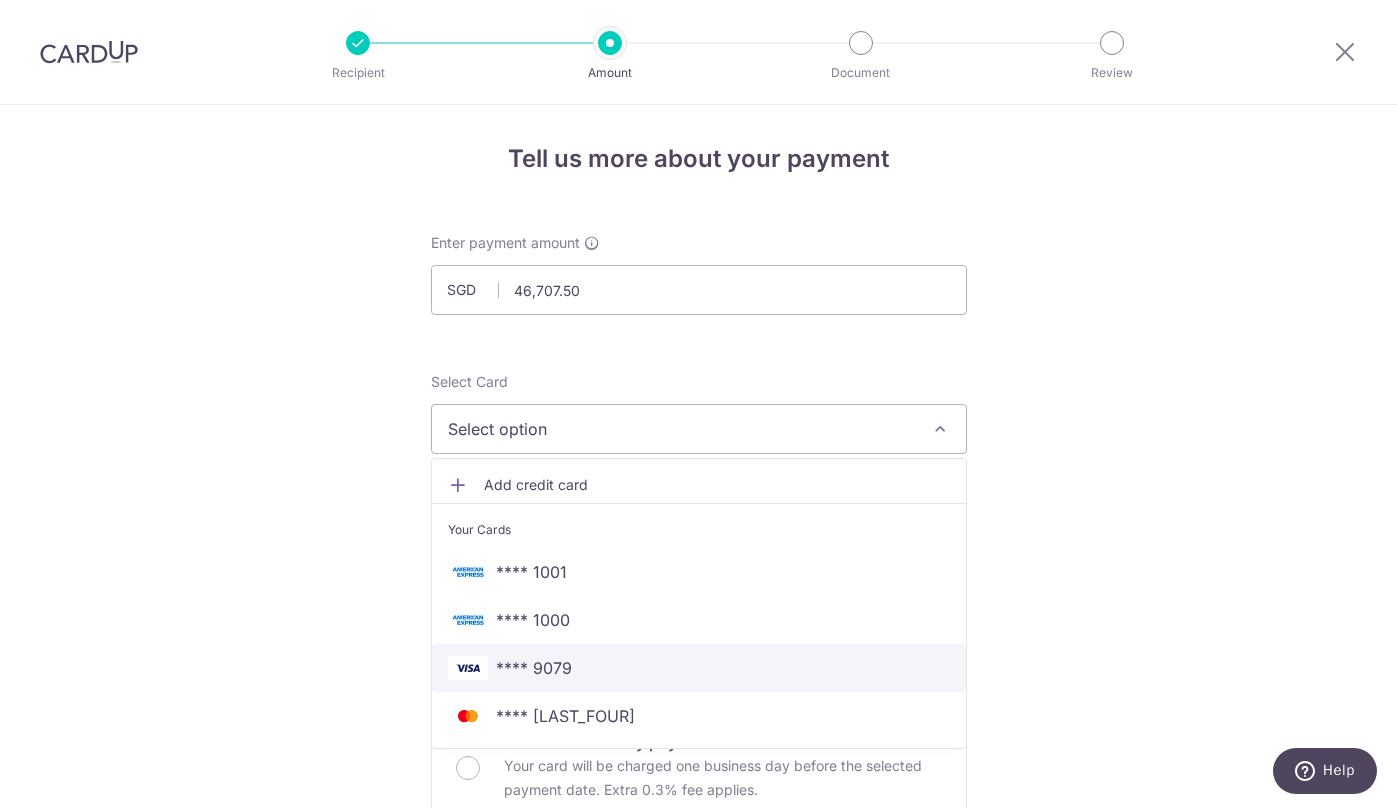 drag, startPoint x: 530, startPoint y: 674, endPoint x: 636, endPoint y: 647, distance: 109.38464 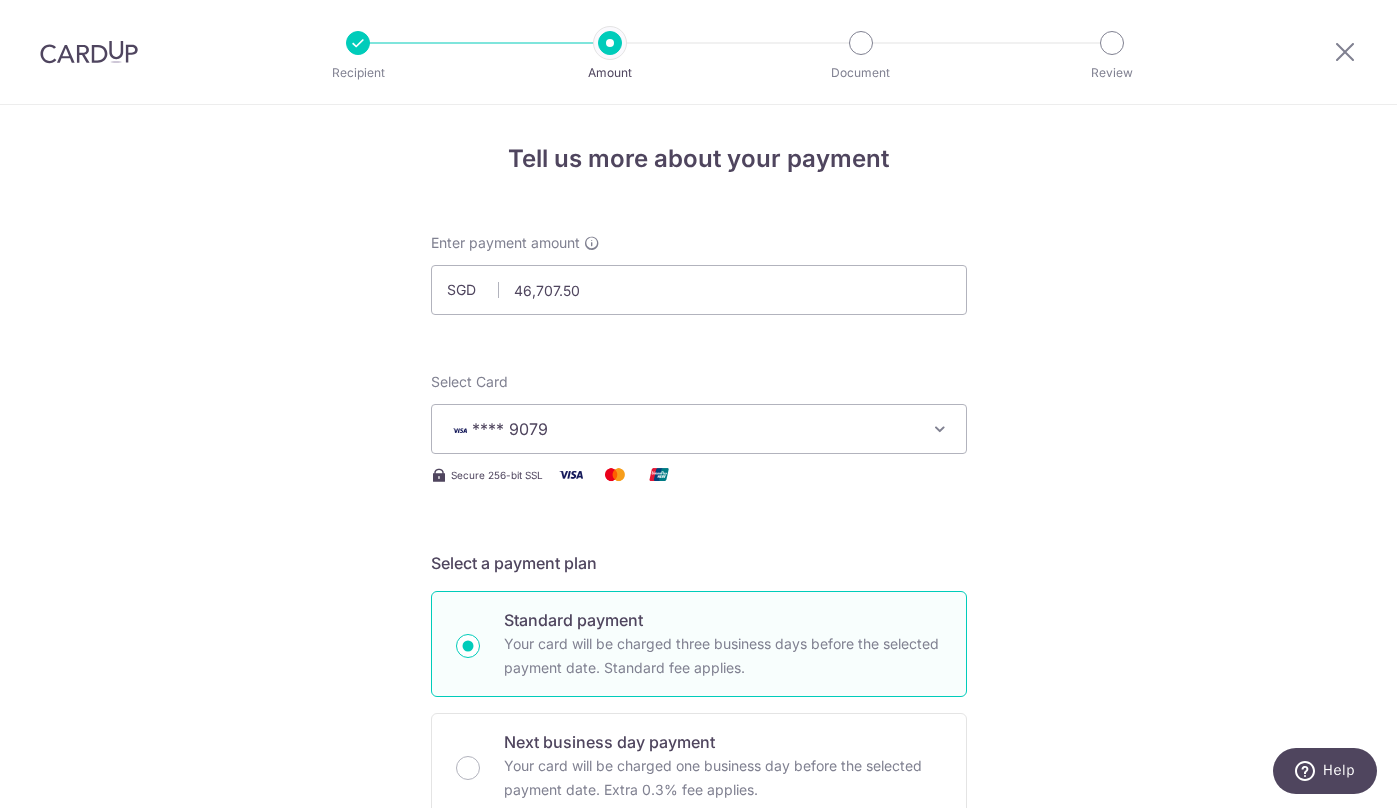 click on "Tell us more about your payment
Enter payment amount
SGD
46,707.50
46707.50
Select Card
**** 9079
Add credit card
Your Cards
**** 1001
**** 1000
**** 9079
**** 9657
Secure 256-bit SSL
Text
New card details" at bounding box center [698, 1062] 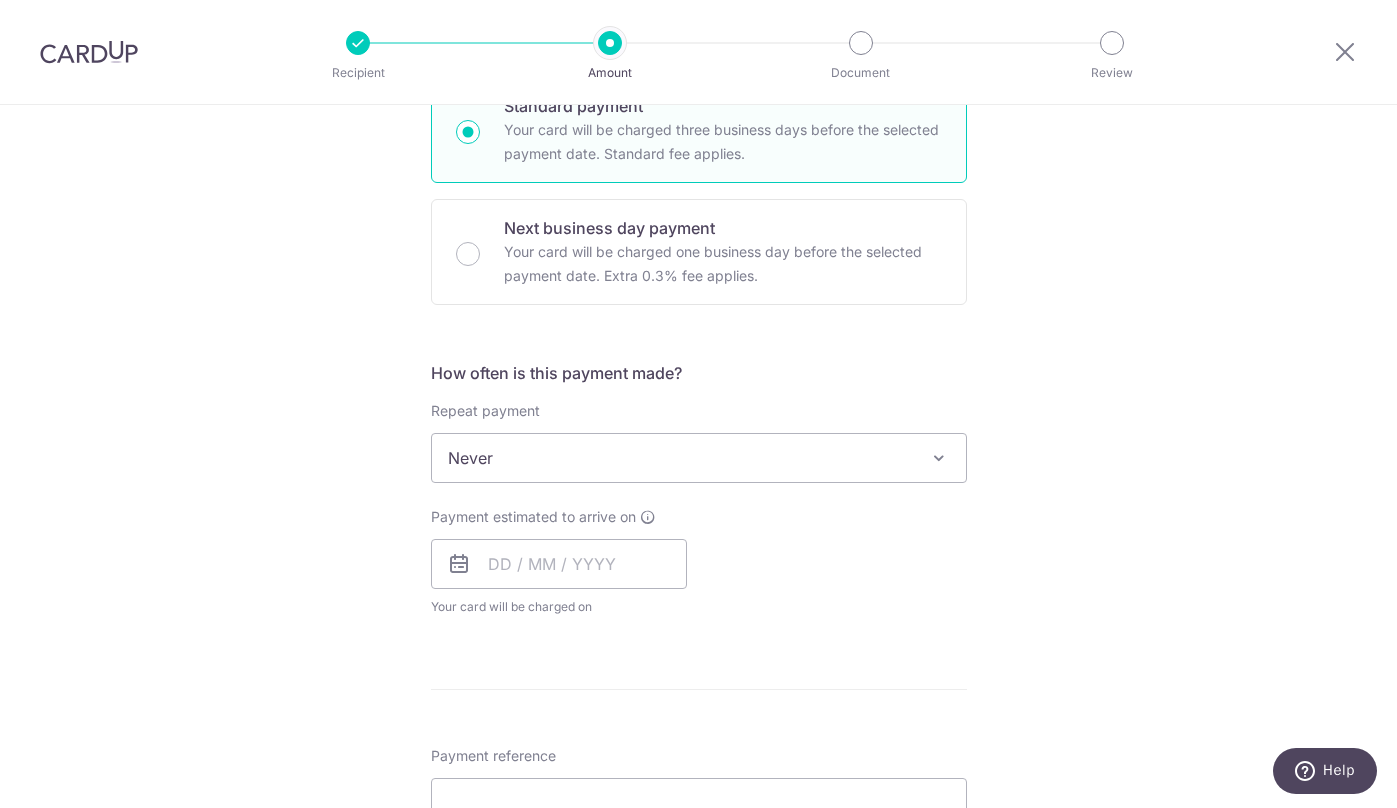 scroll, scrollTop: 525, scrollLeft: 0, axis: vertical 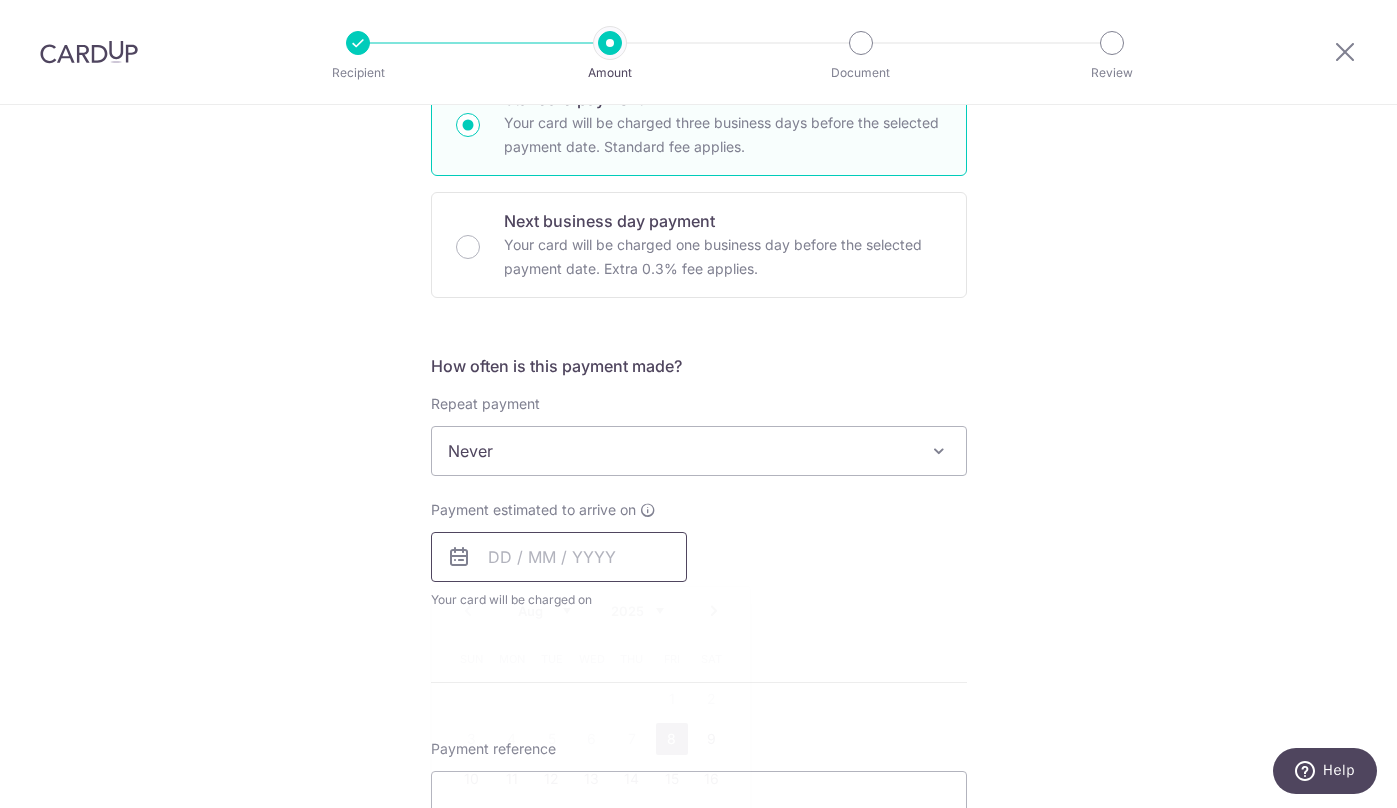 click at bounding box center (559, 557) 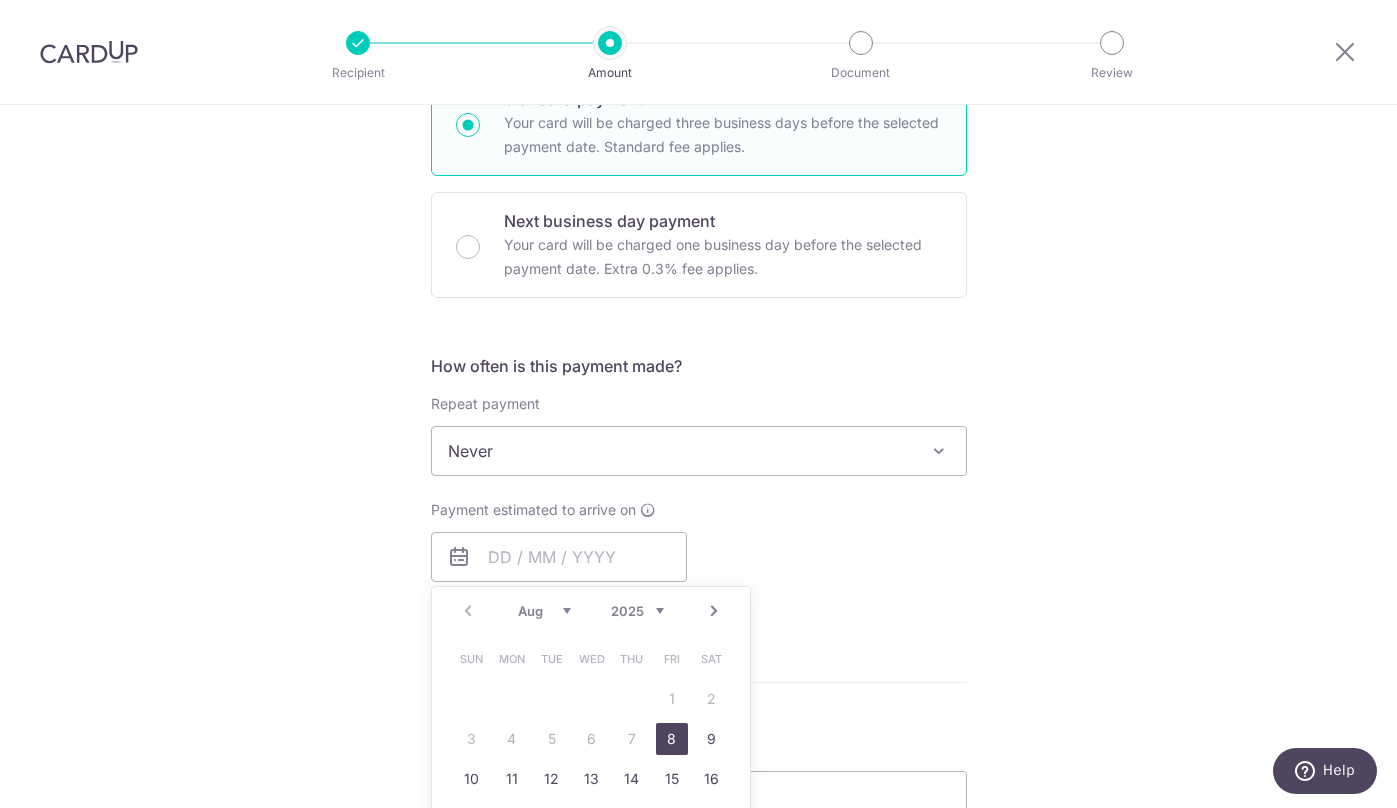 click on "8" at bounding box center (672, 739) 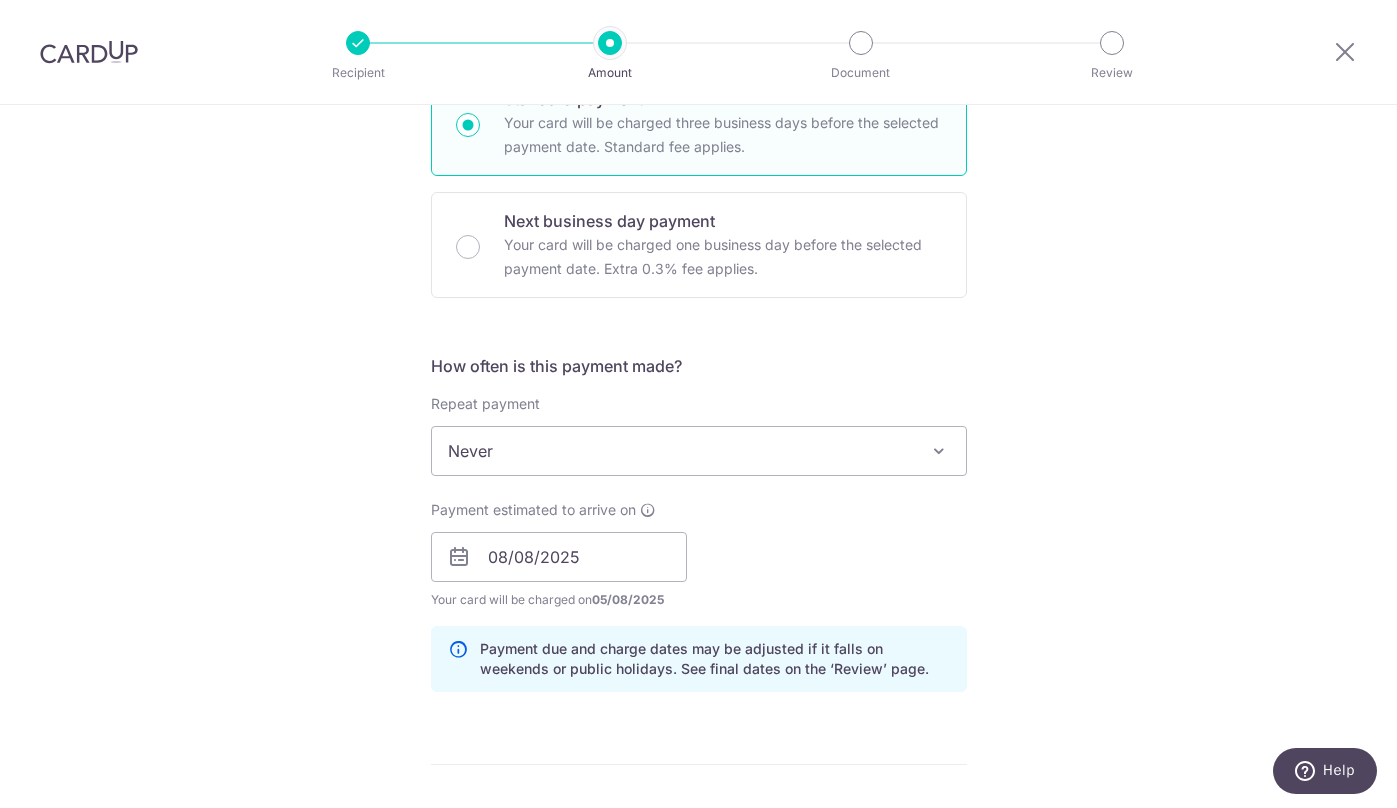 click on "Tell us more about your payment
Enter payment amount
SGD
46,707.50
46707.50
Select Card
**** 9079
Add credit card
Your Cards
**** 1001
**** 1000
**** 9079
**** 9657
Secure 256-bit SSL
Text
New card details" at bounding box center (698, 582) 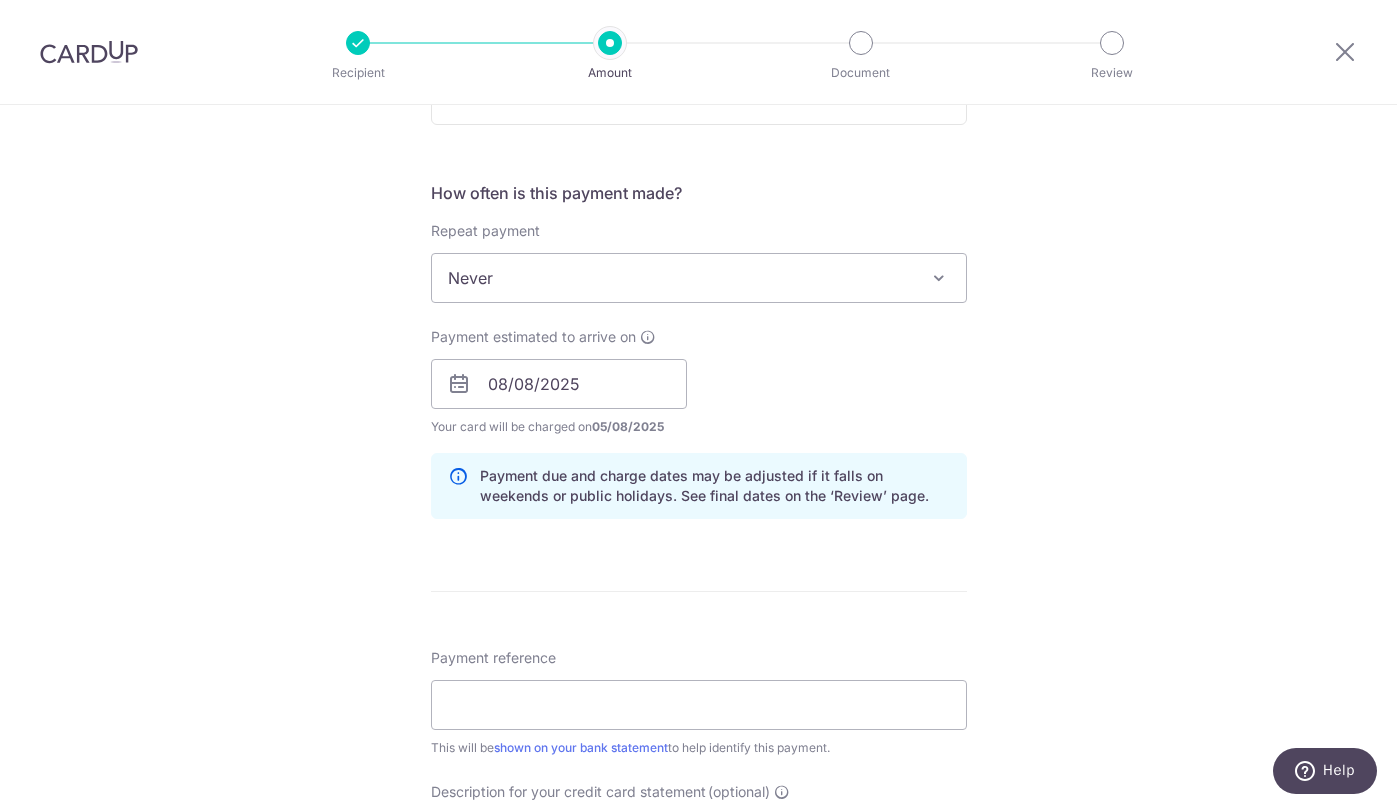 scroll, scrollTop: 1088, scrollLeft: 0, axis: vertical 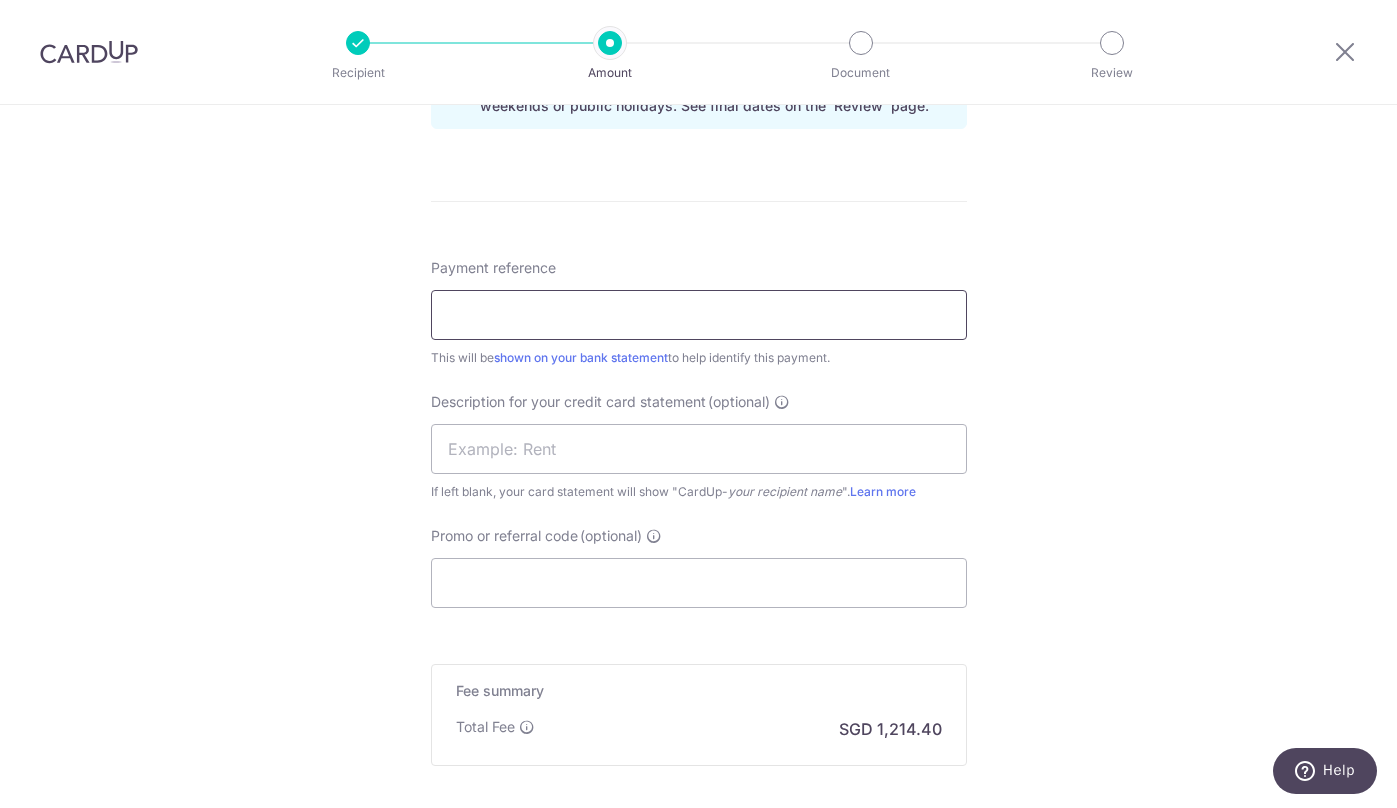 click on "Payment reference" at bounding box center (699, 315) 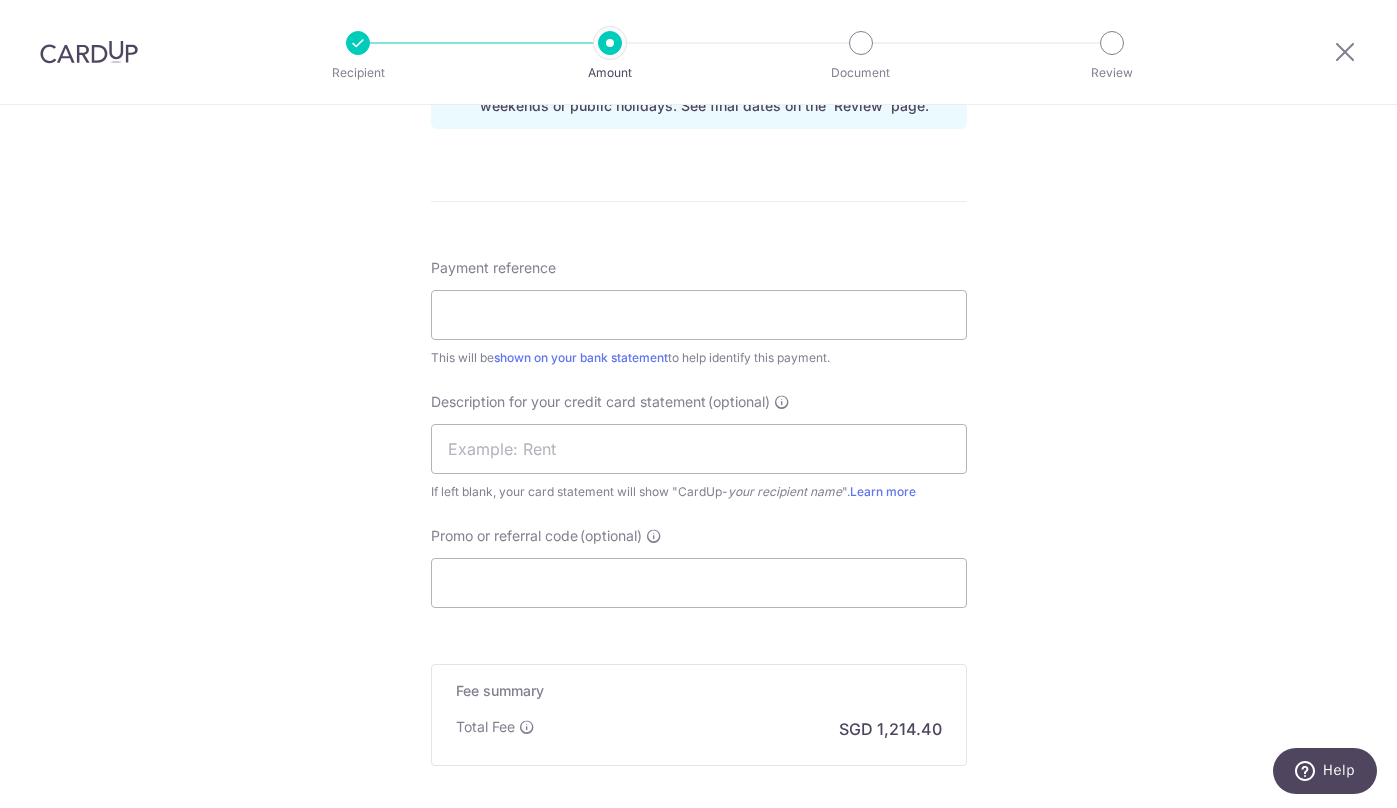 click on "Tell us more about your payment
Enter payment amount
SGD
46,707.50
46707.50
Select Card
**** 9079
Add credit card
Your Cards
**** 1001
**** 1000
**** 9079
**** 9657
Secure 256-bit SSL
Text
New card details" at bounding box center [698, 19] 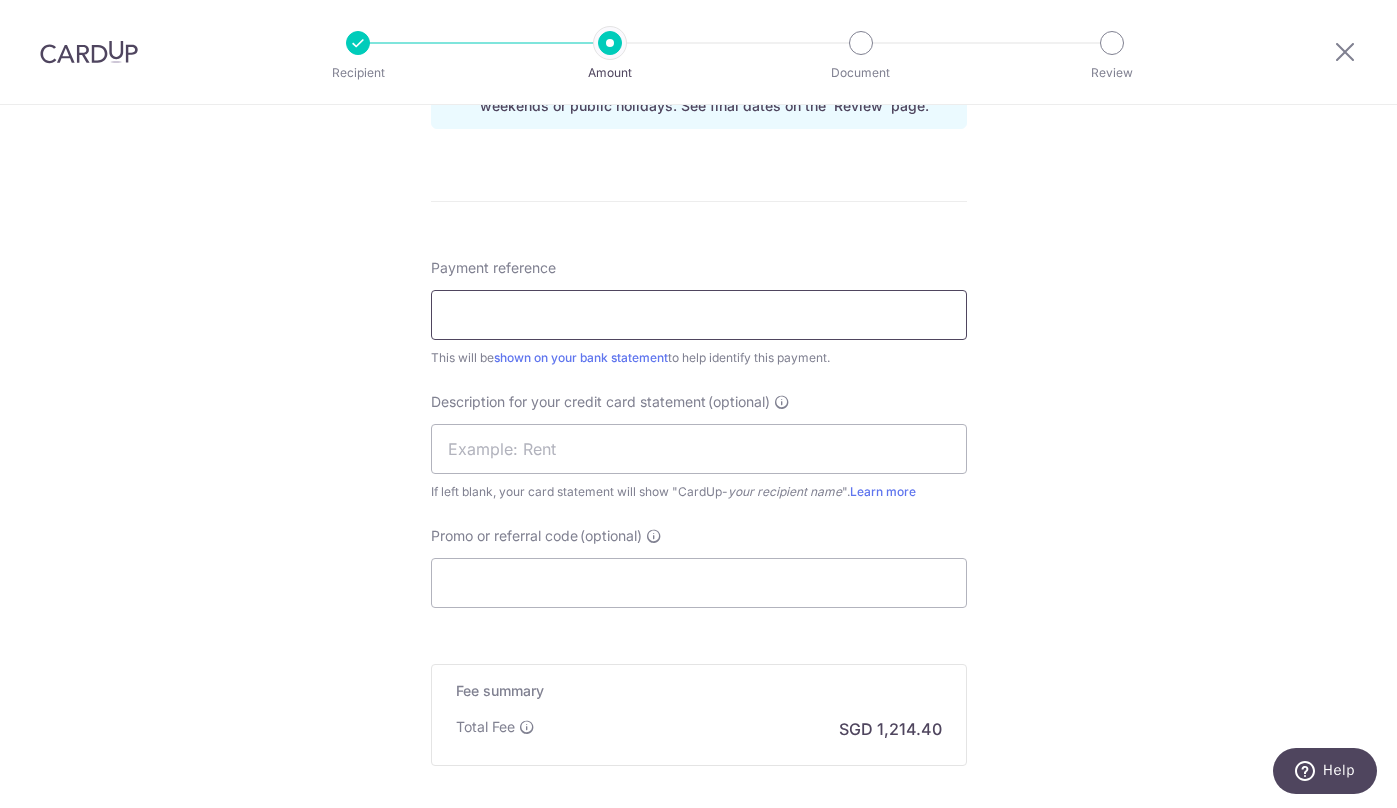 click on "Payment reference" at bounding box center (699, 315) 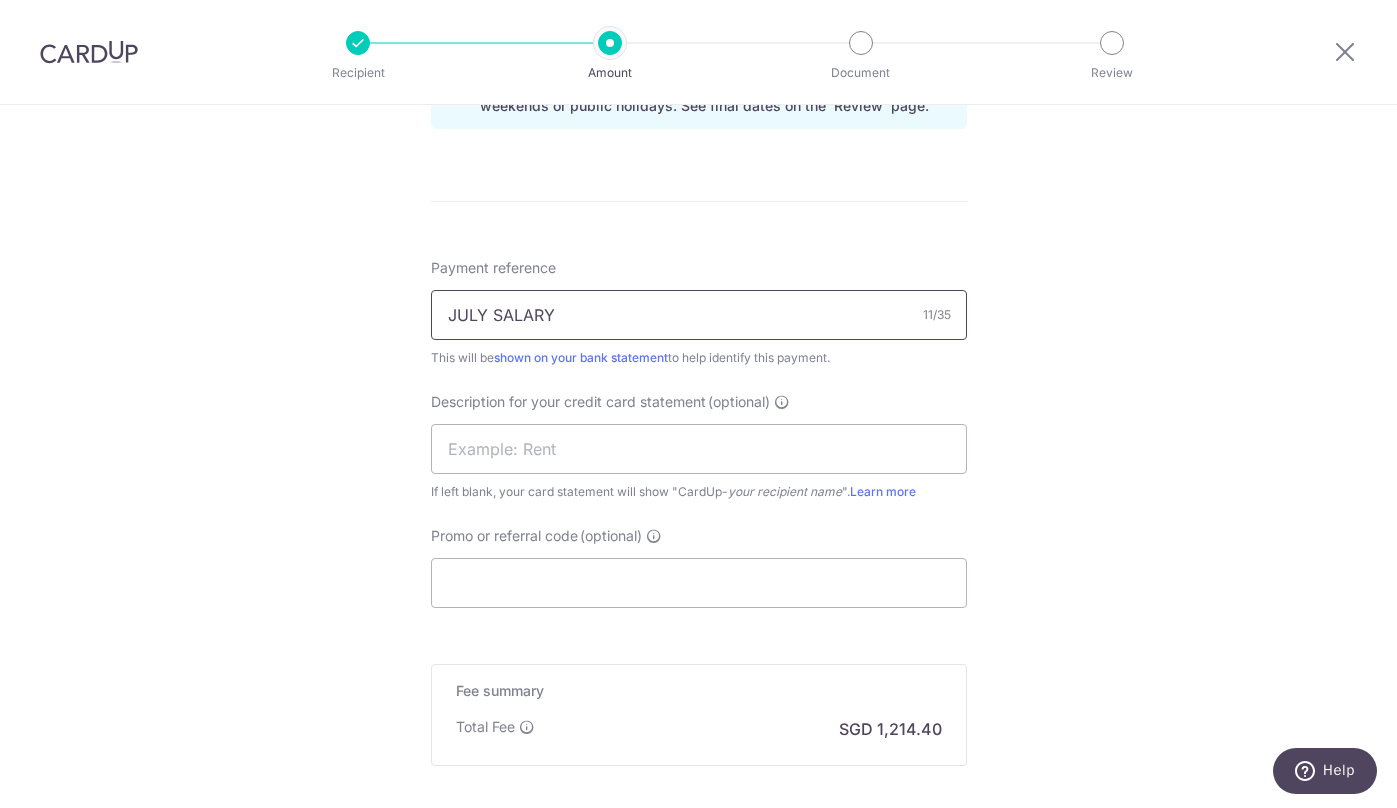 click on "JULY SALARY" at bounding box center [699, 315] 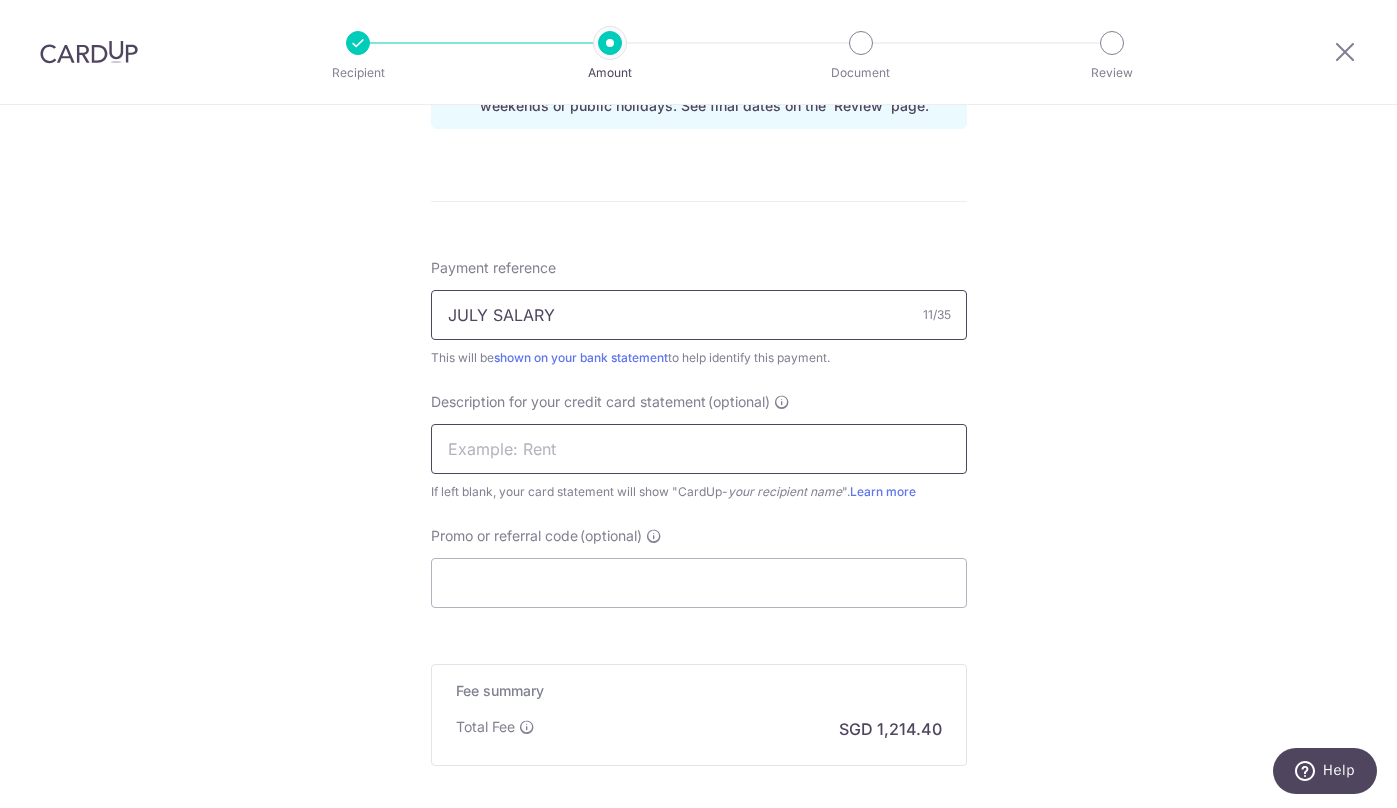 type on "JULY SALARY" 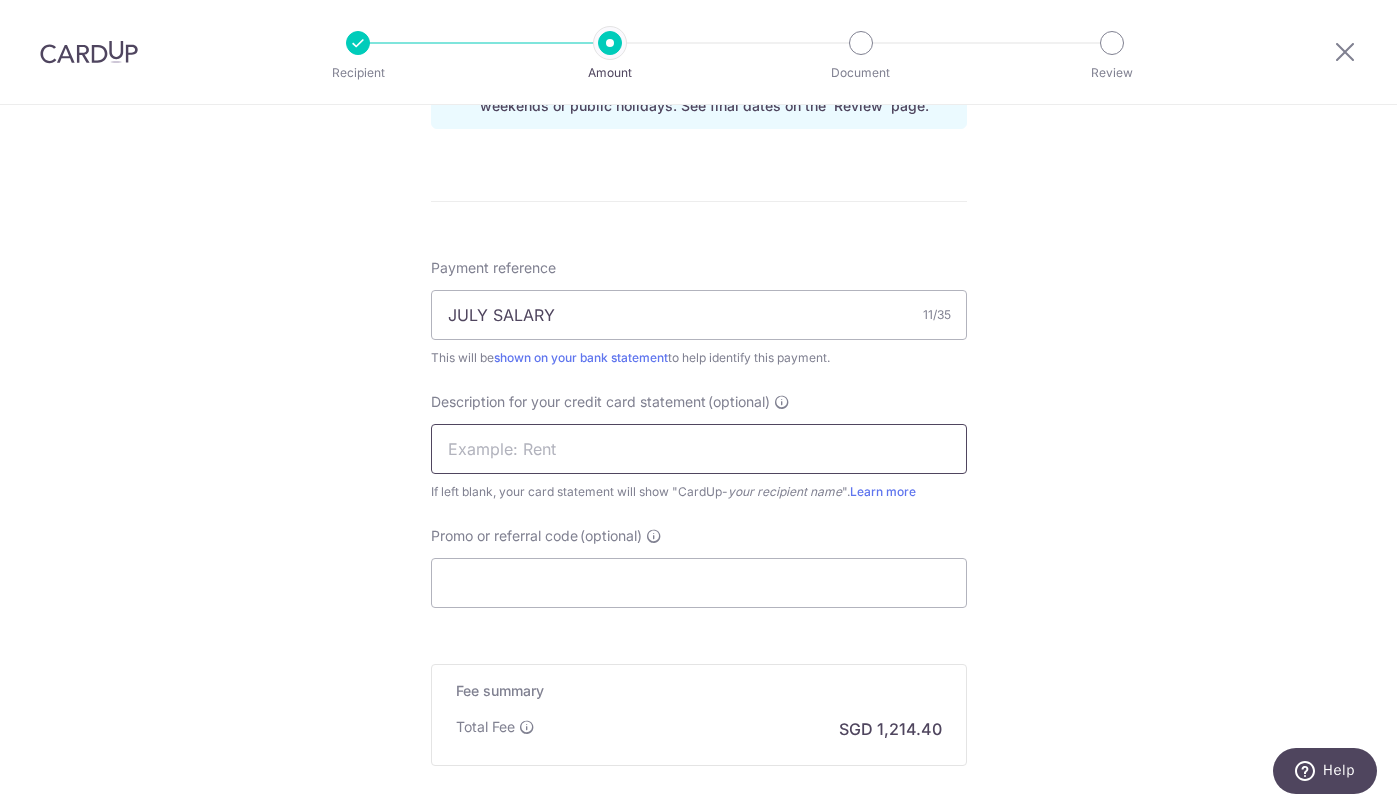 click at bounding box center (699, 449) 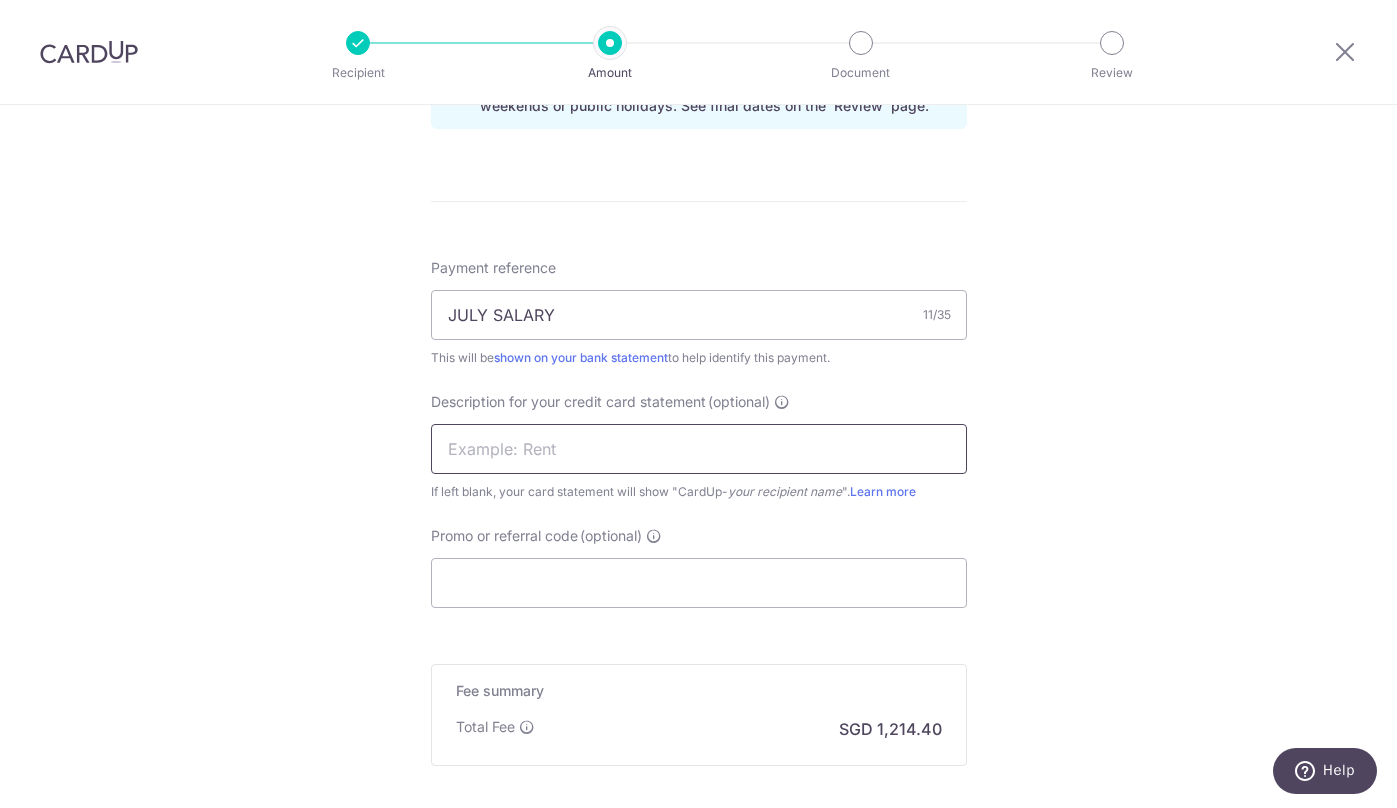 paste on "JULY SALARY" 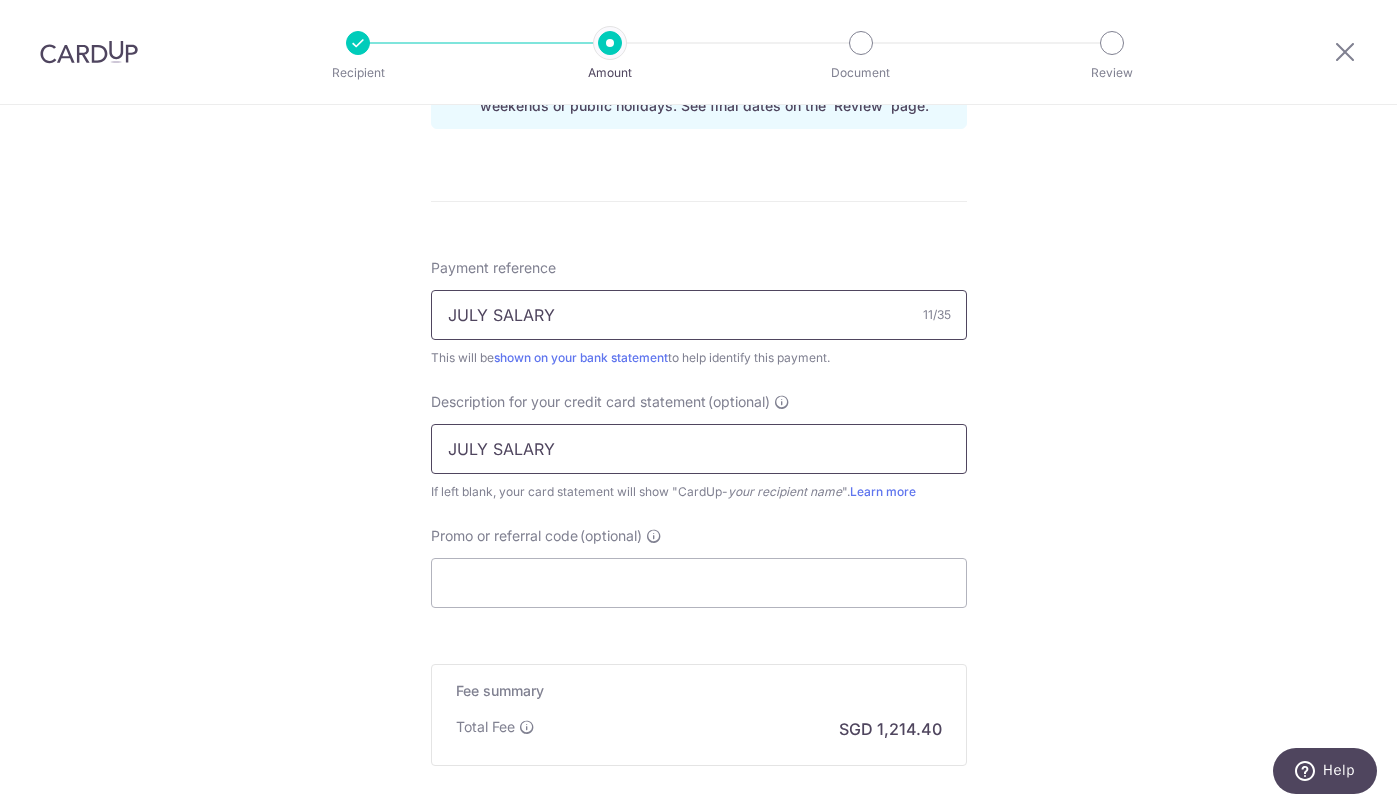 type on "JULY SALARY" 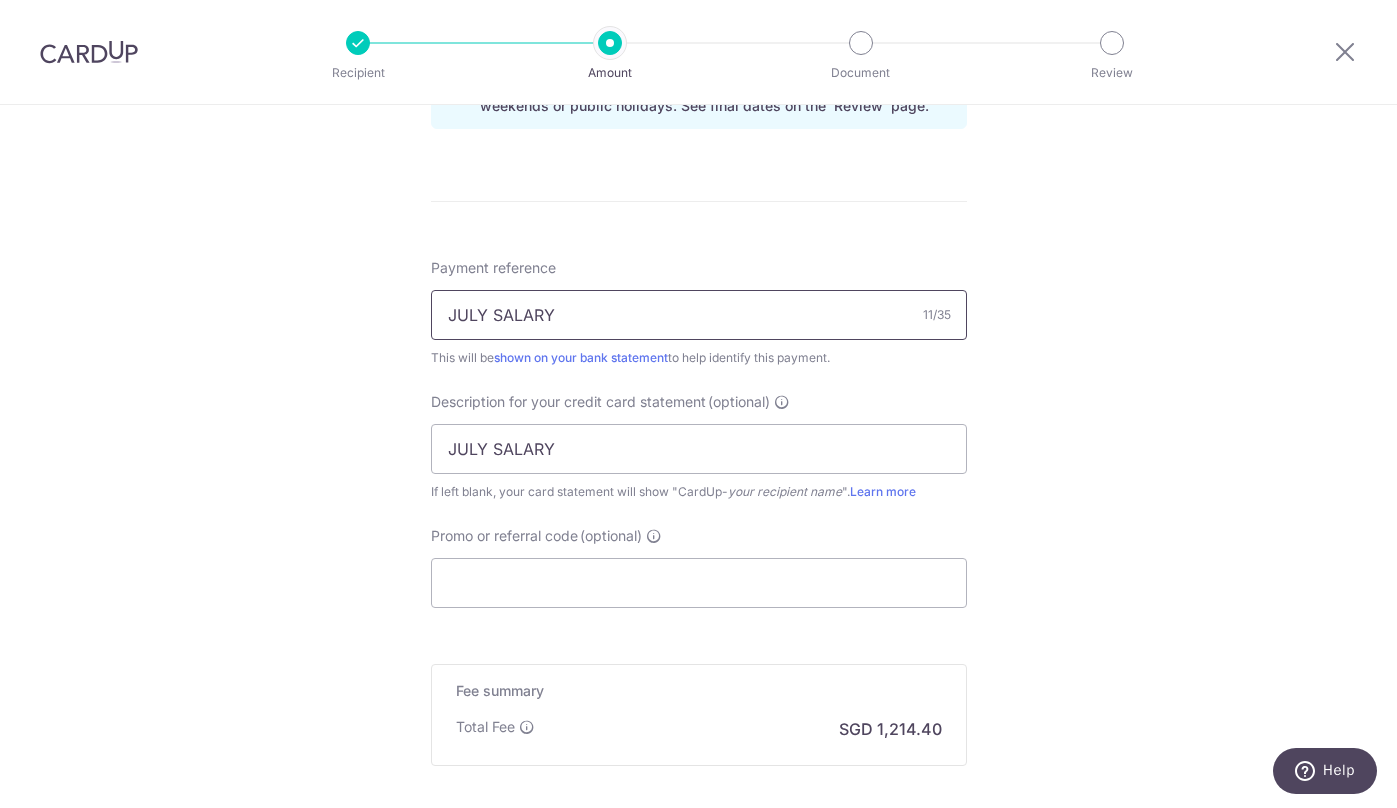 click on "JULY SALARY" at bounding box center (699, 315) 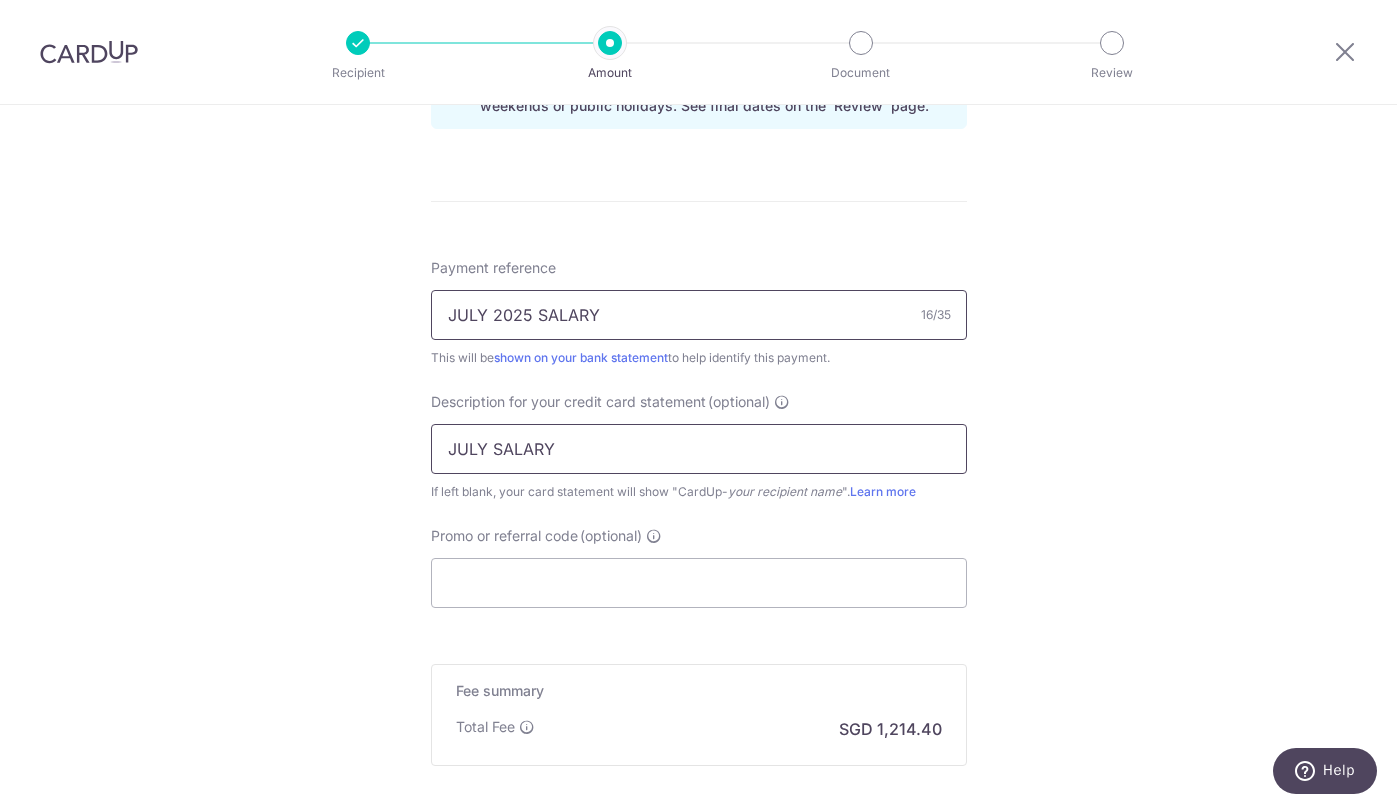 type on "JULY 2025 SALARY" 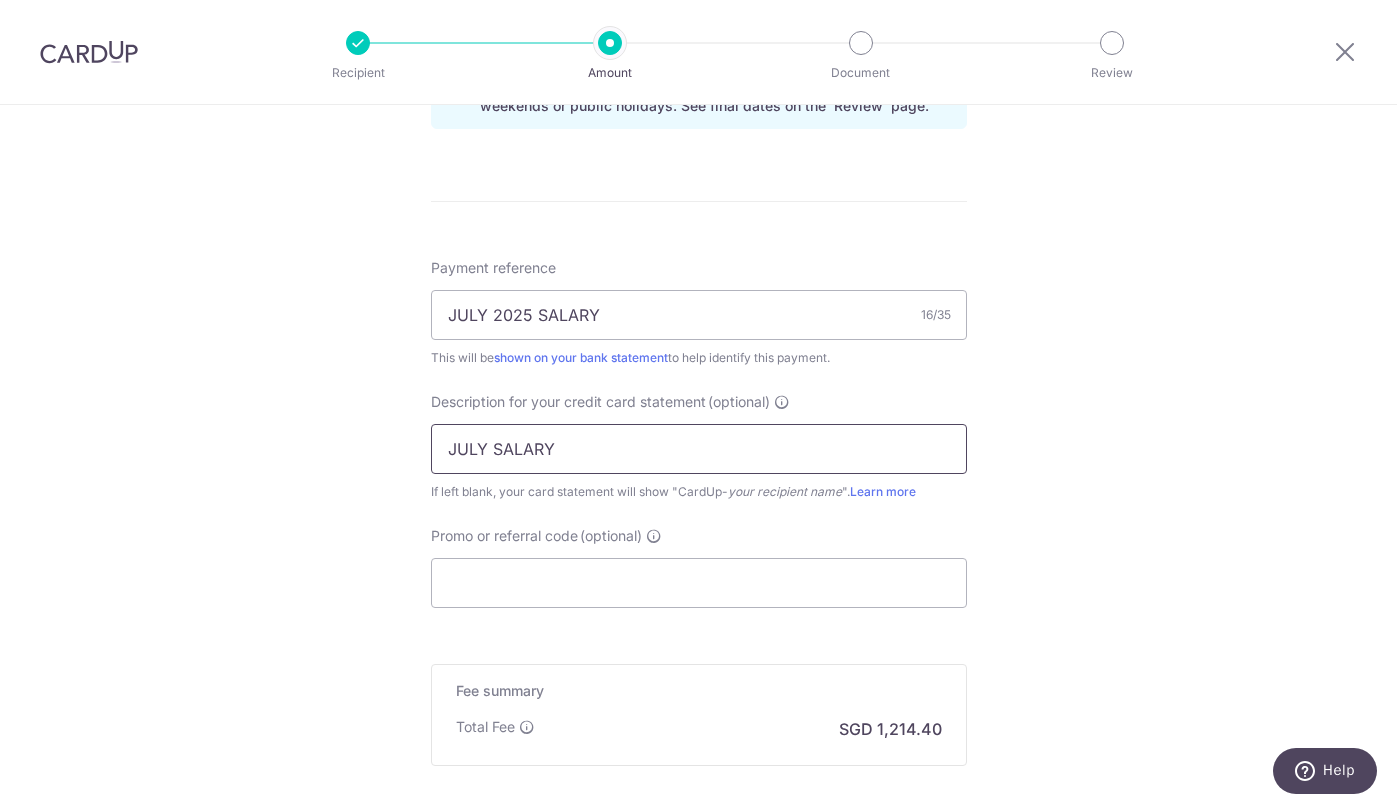 click on "JULY SALARY" at bounding box center (699, 449) 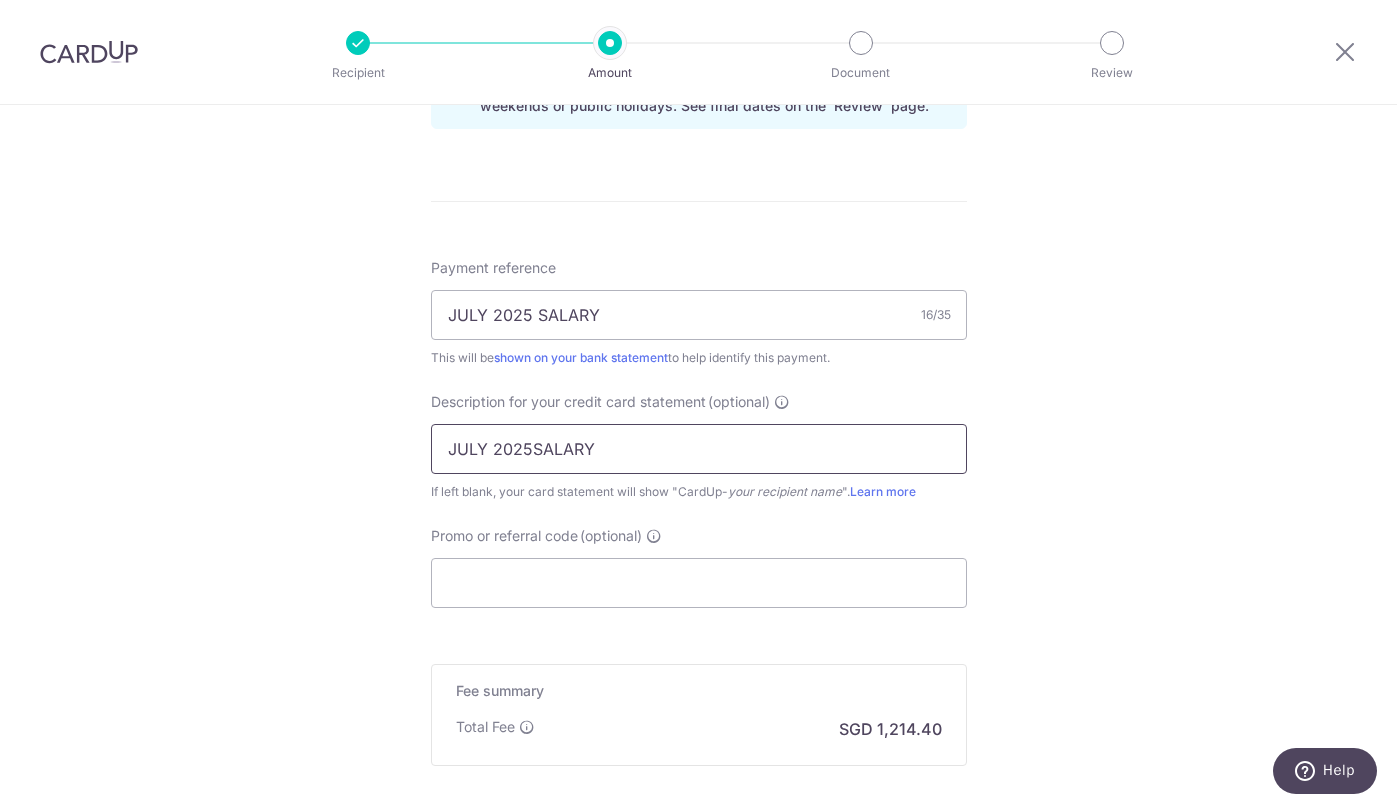 type on "JULY 2025SALARY" 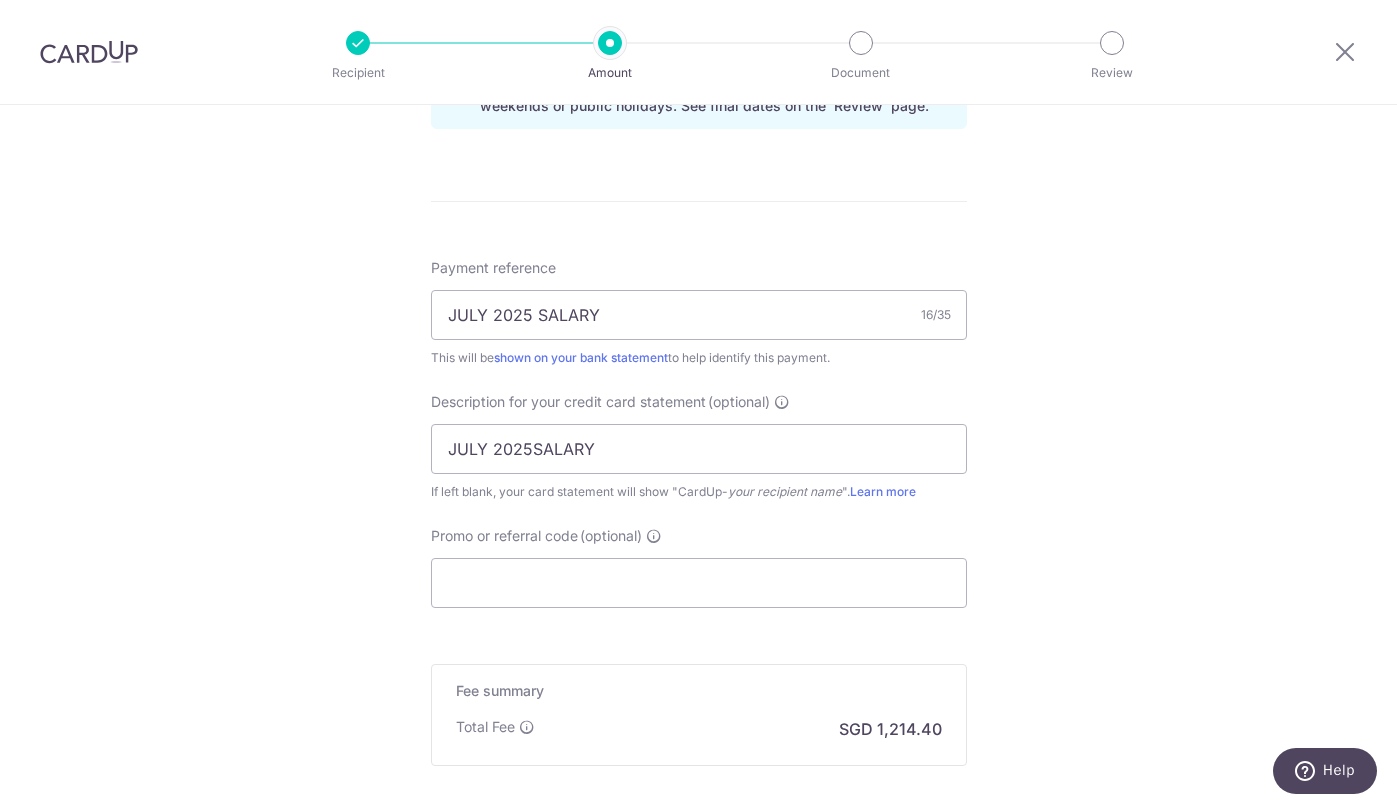 click on "Tell us more about your payment
Enter payment amount
SGD
46,707.50
46707.50
Select Card
**** 9079
Add credit card
Your Cards
**** 1001
**** 1000
**** 9079
**** 9657
Secure 256-bit SSL
Text
New card details" at bounding box center [698, 19] 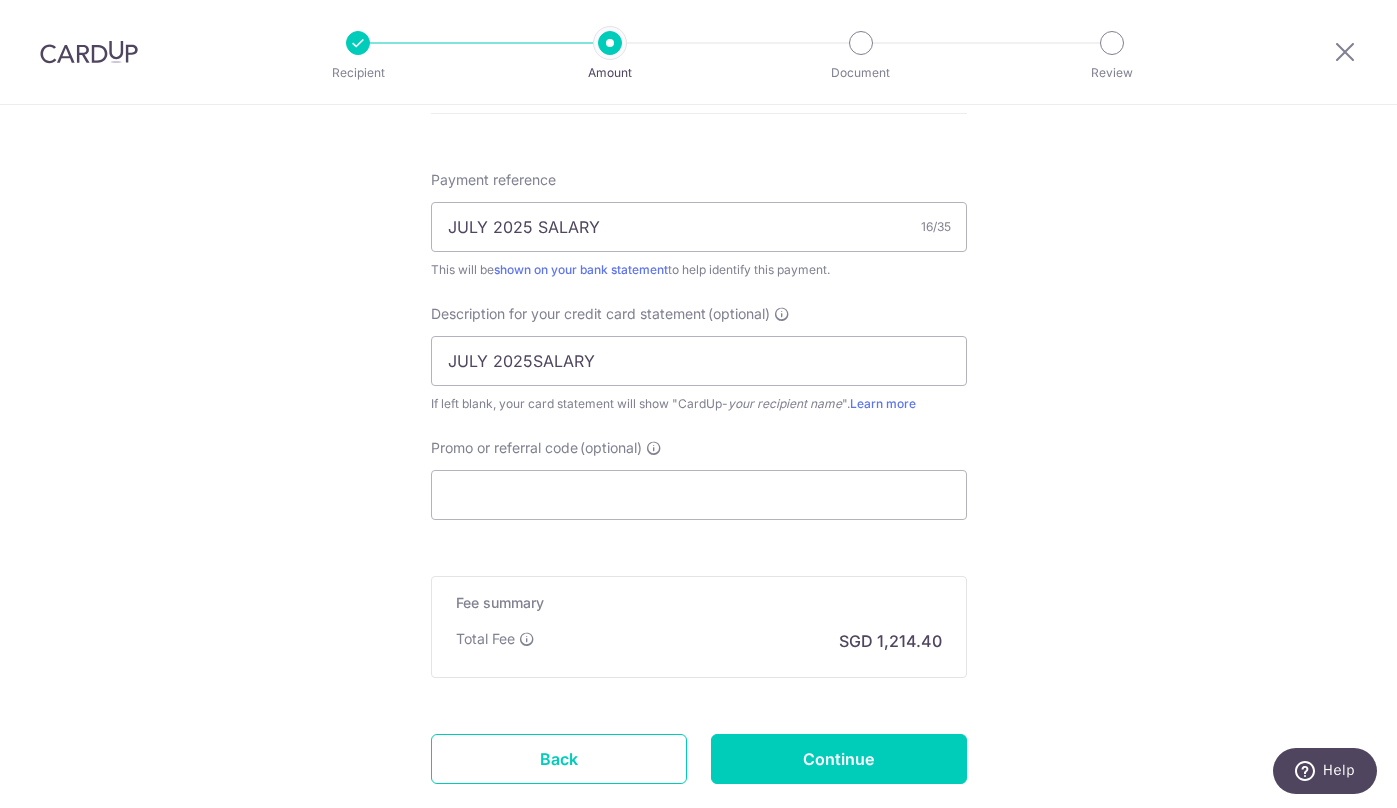 scroll, scrollTop: 1302, scrollLeft: 0, axis: vertical 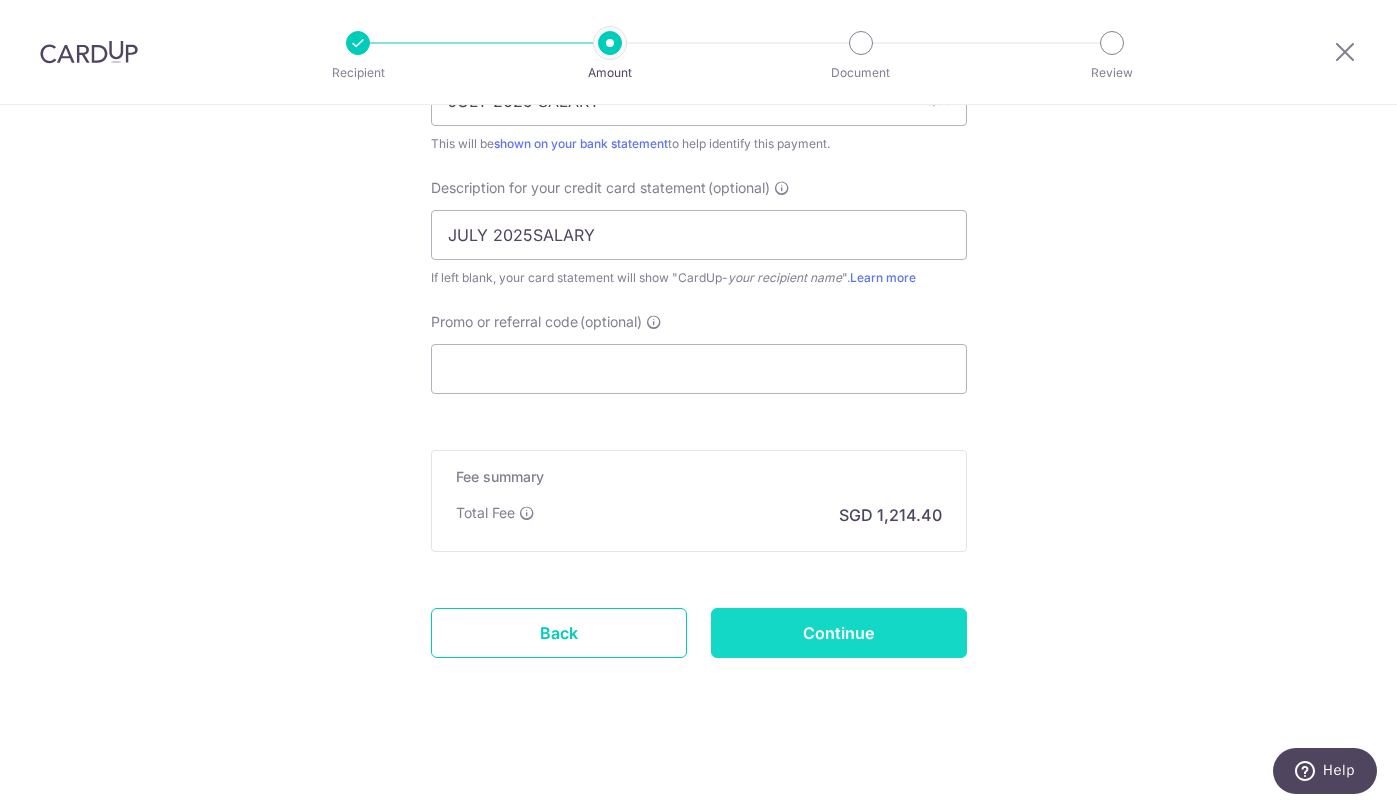 click on "Continue" at bounding box center [839, 633] 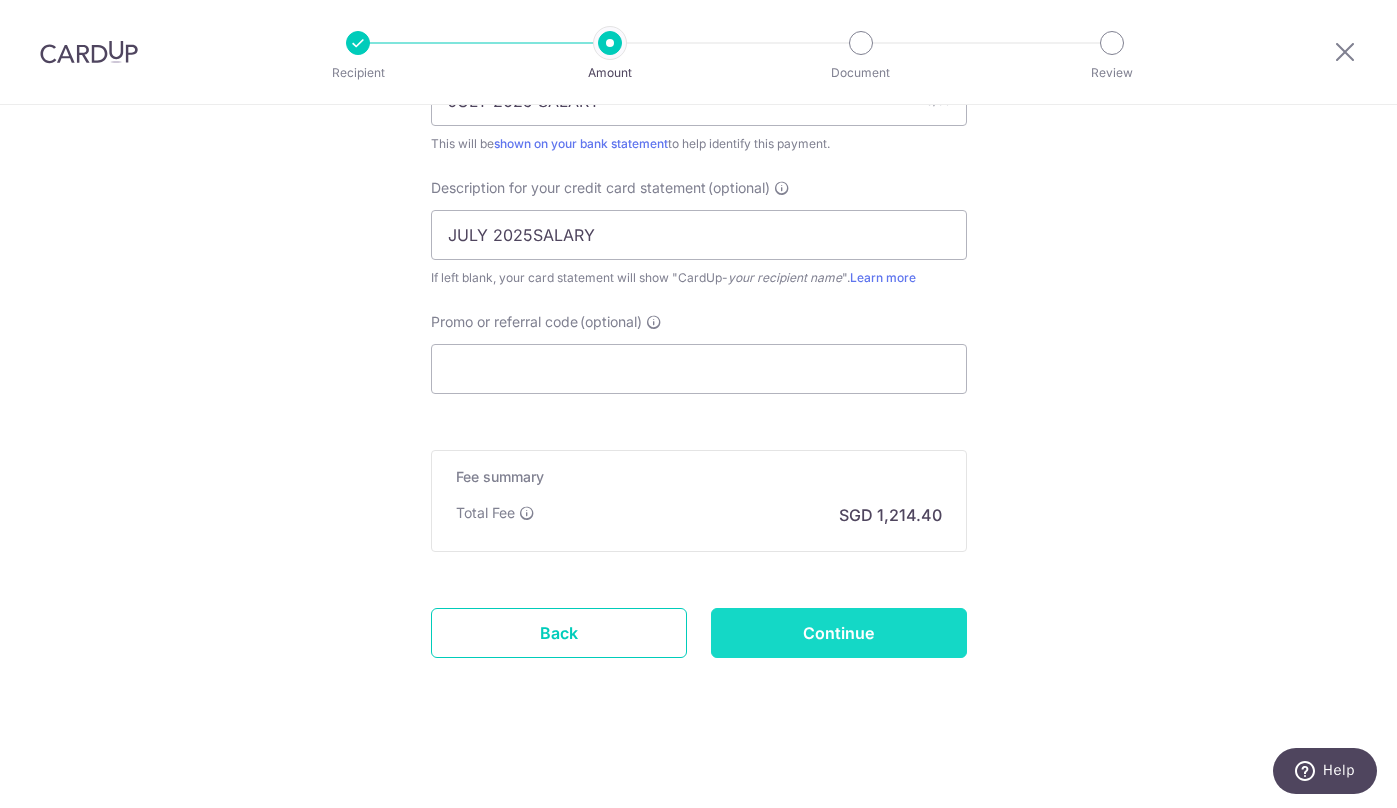 click on "Continue" at bounding box center (839, 633) 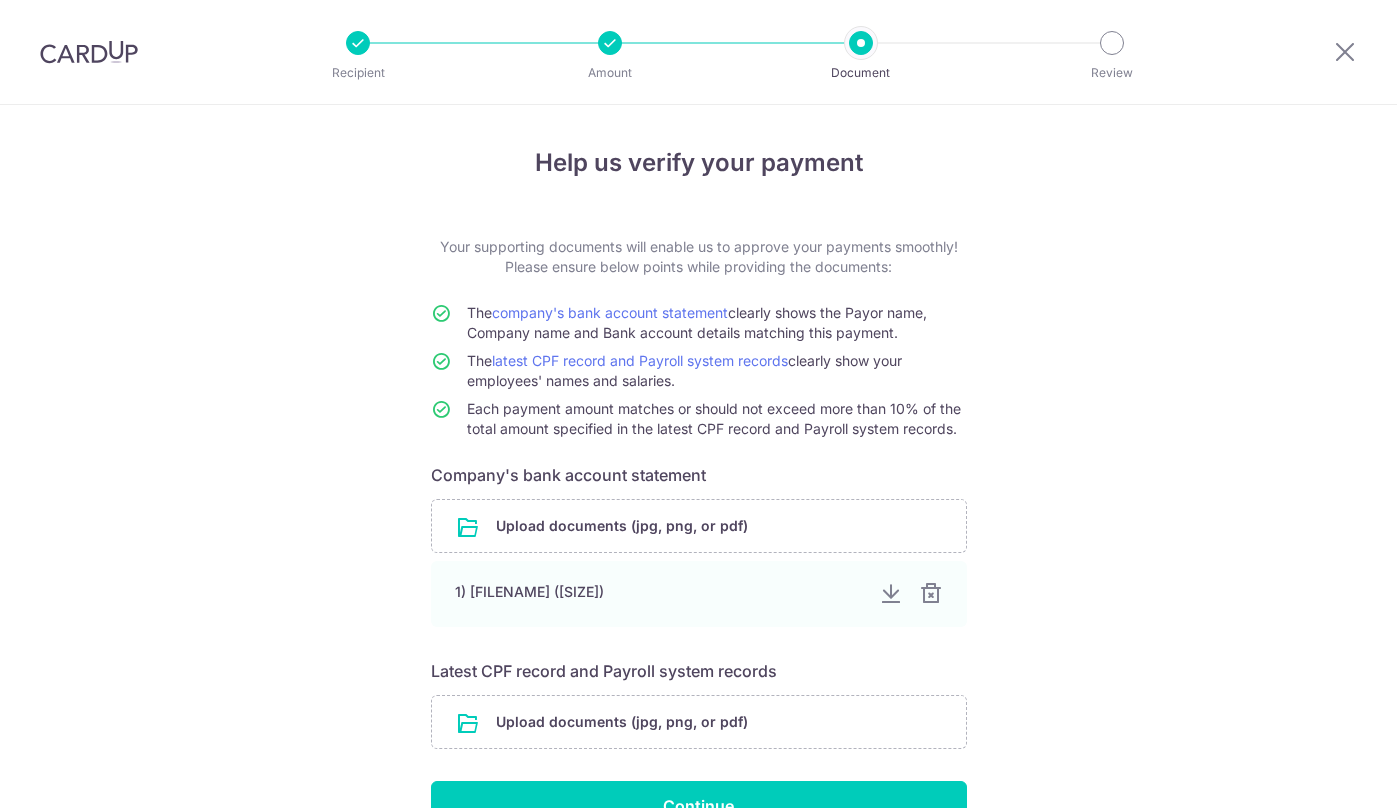 scroll, scrollTop: 0, scrollLeft: 0, axis: both 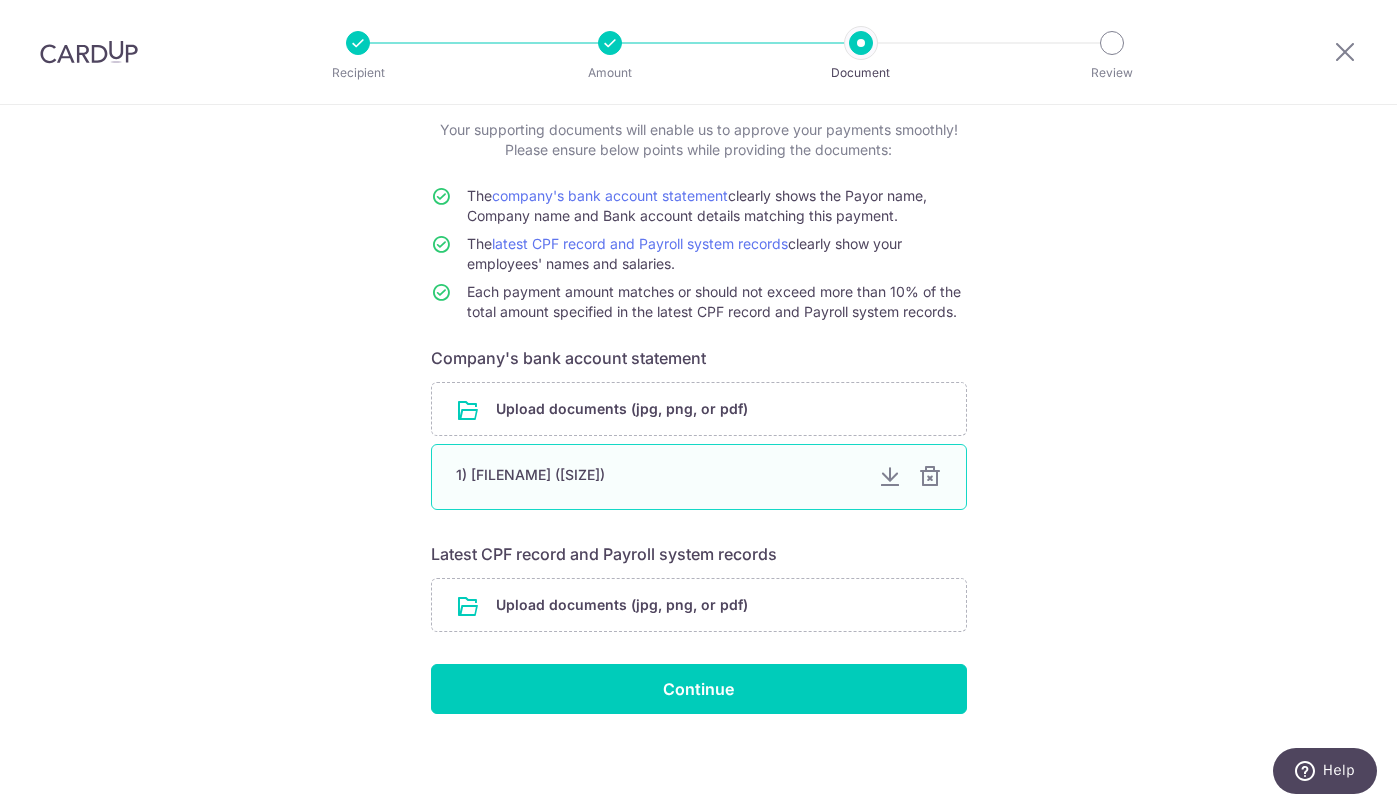 click at bounding box center (930, 477) 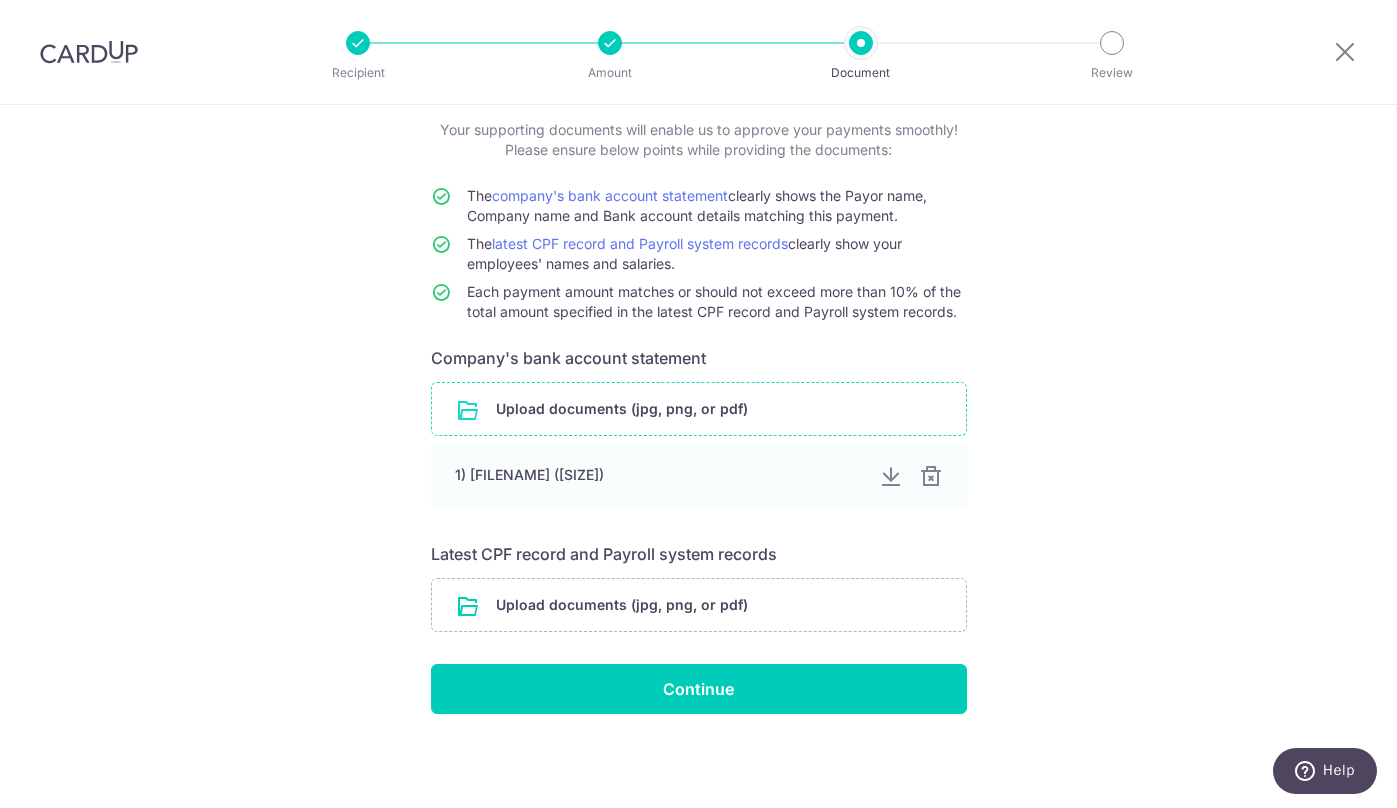 scroll, scrollTop: 35, scrollLeft: 0, axis: vertical 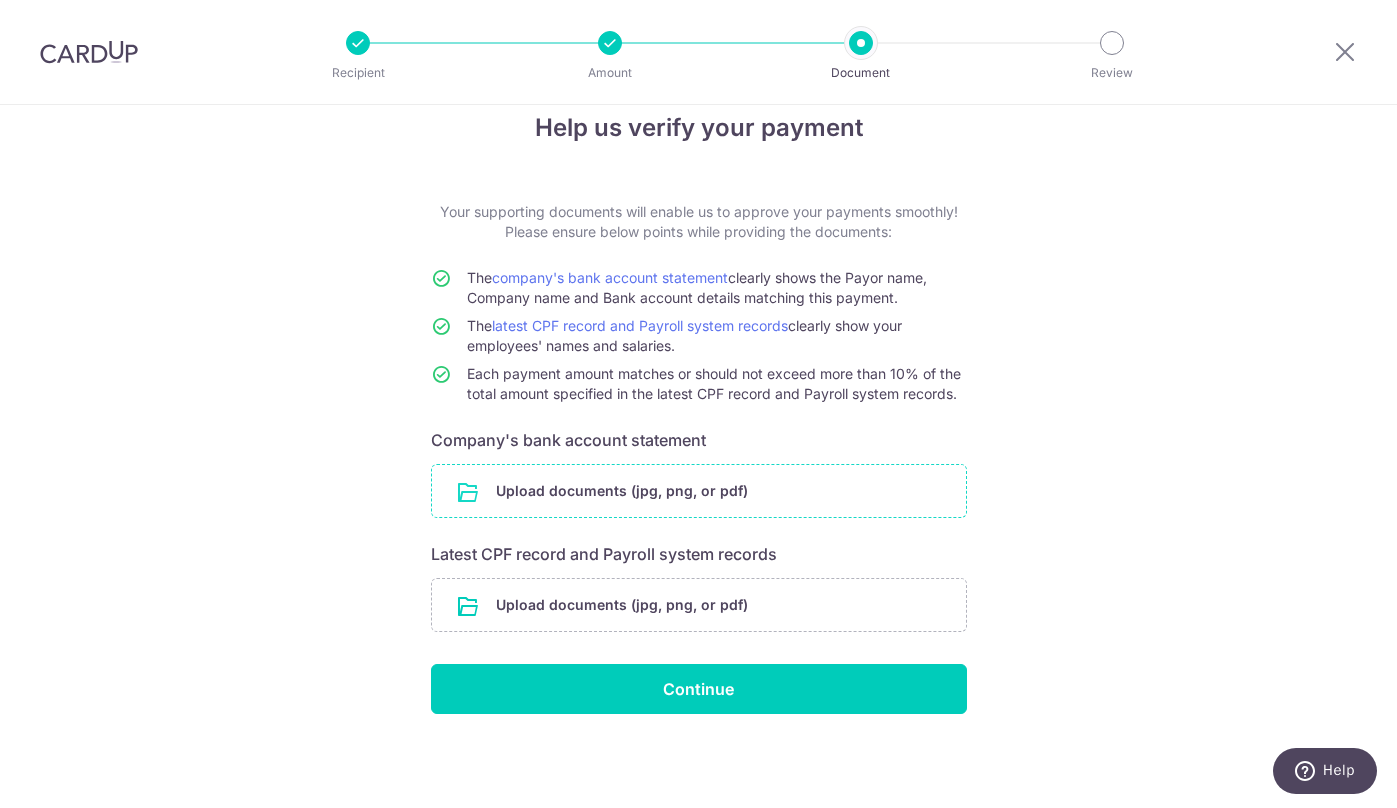 click at bounding box center [699, 491] 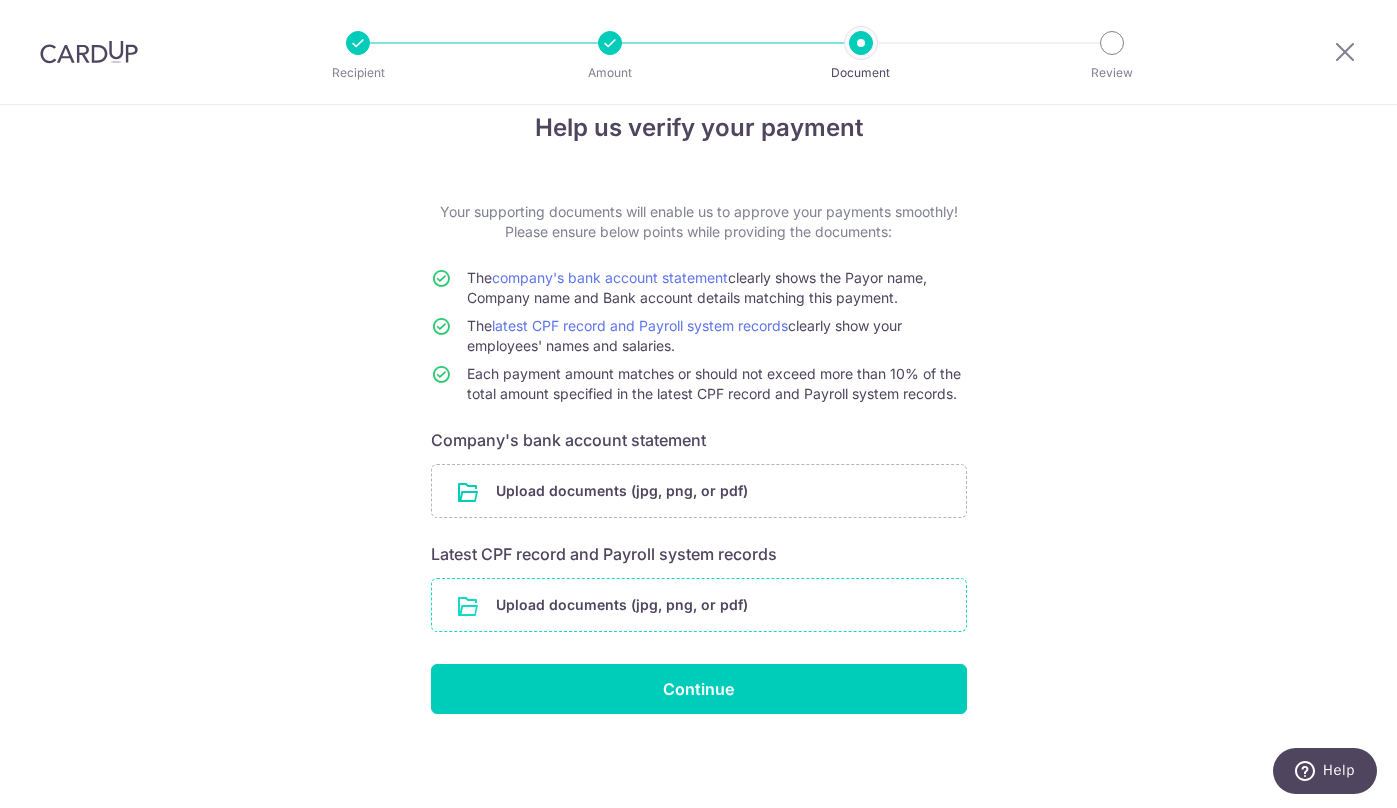 click at bounding box center [699, 605] 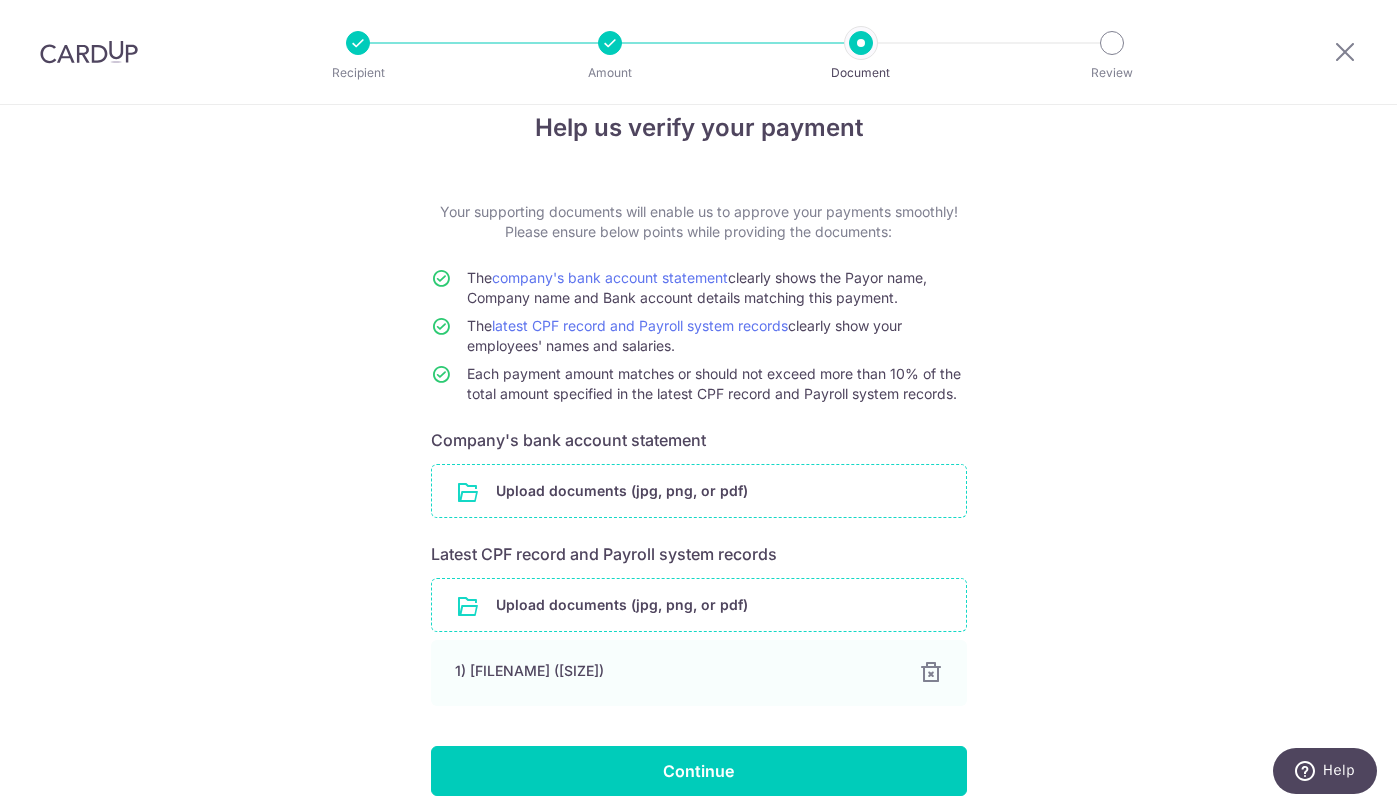 click at bounding box center [699, 491] 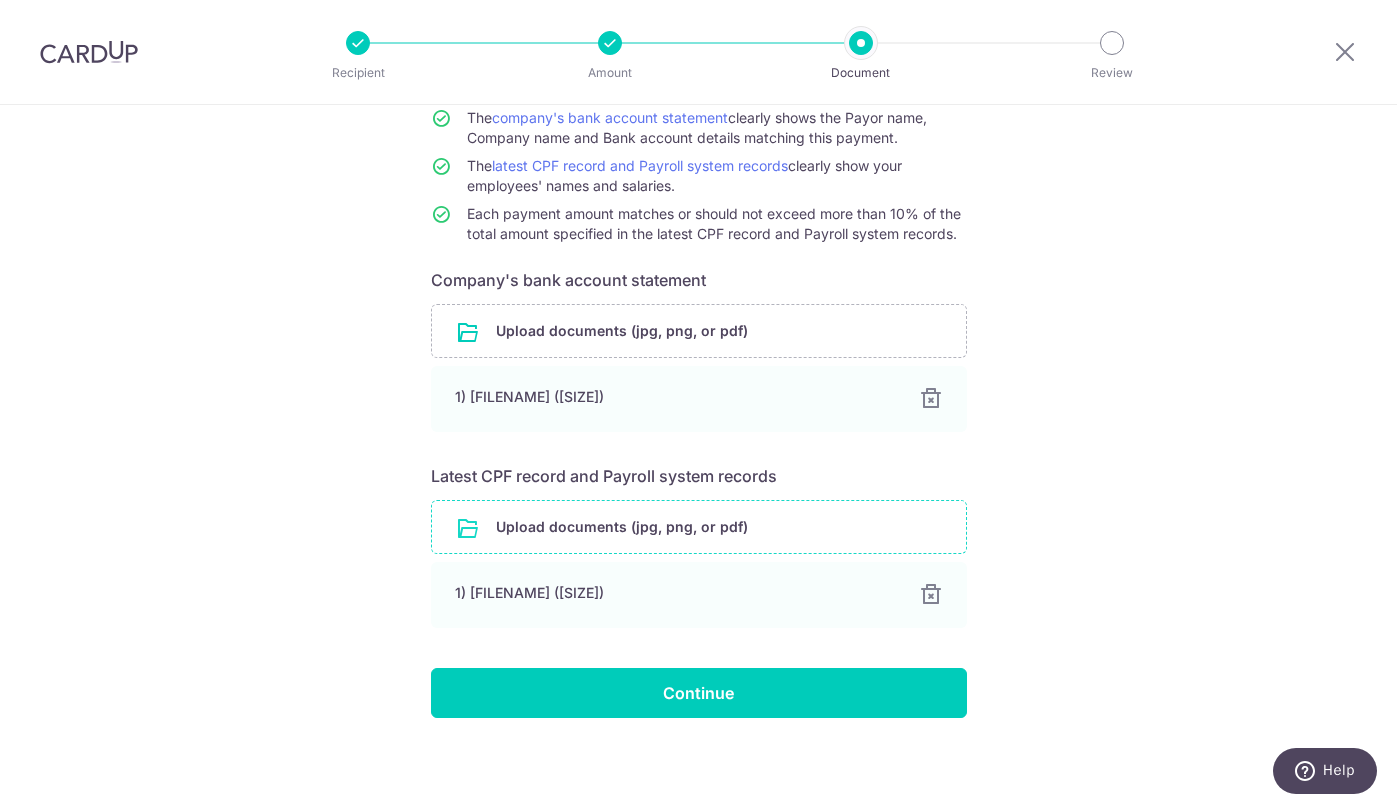 scroll, scrollTop: 199, scrollLeft: 0, axis: vertical 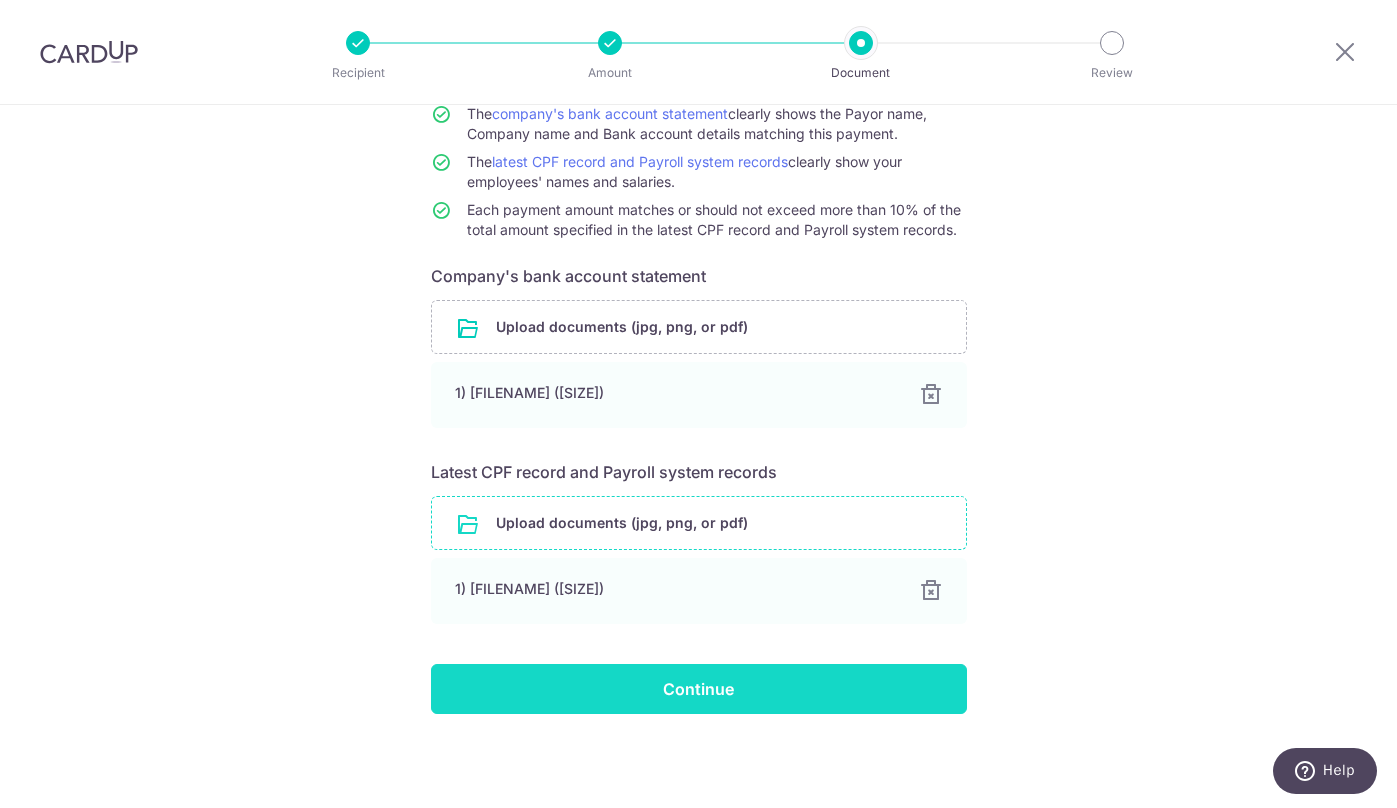 click on "Continue" at bounding box center (699, 689) 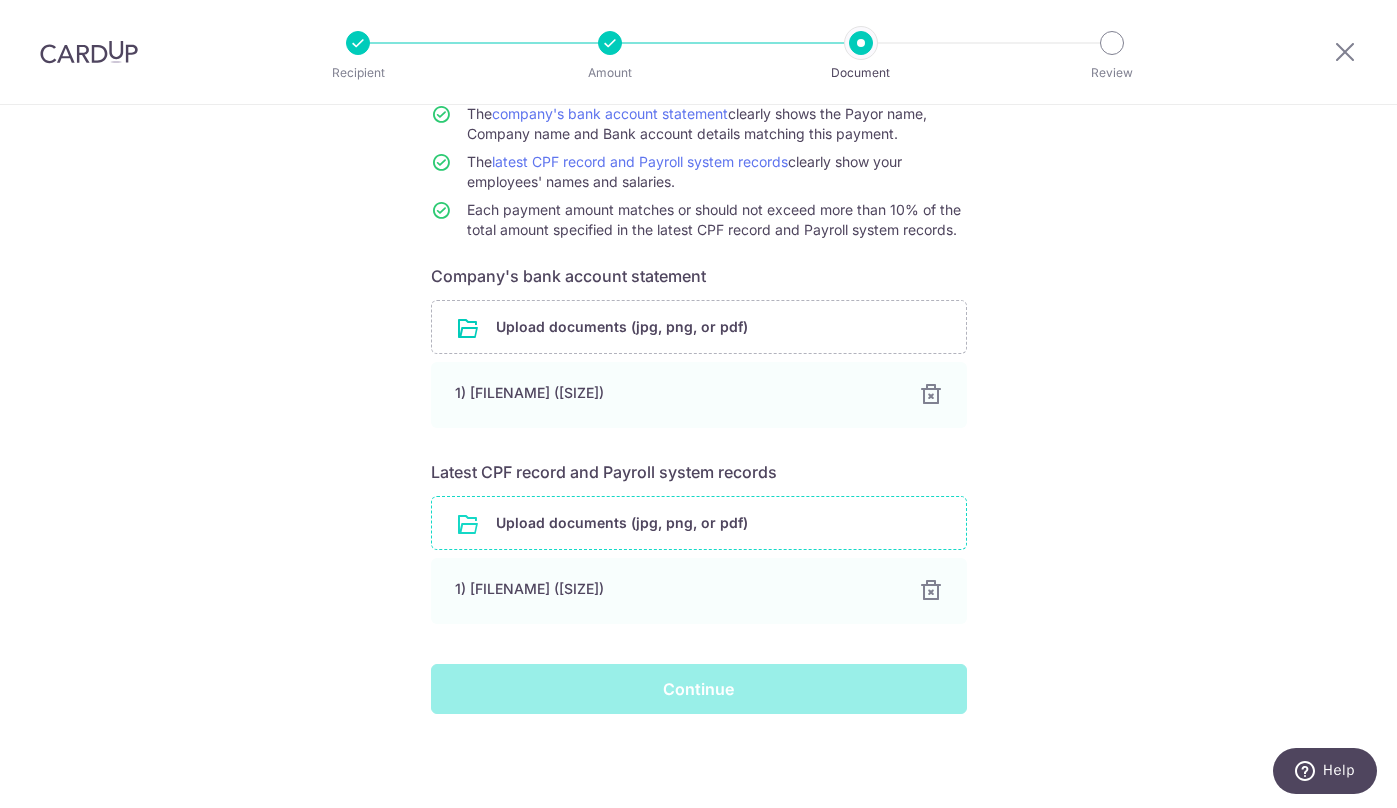 click on "Help us verify your payment
Your supporting documents will enable us to approve your payments smoothly!  Please ensure below points while providing the documents:
The  company's bank account statement  clearly shows the Payor name, Company name and Bank account details matching this payment.
The  latest CPF record and Payroll system records  clearly show your employees' names and salaries.
Each payment amount matches or should not exceed more than 10% of the total amount specified in the latest CPF record and Payroll system records.
Company's bank account statement
Upload documents (jpg, png, or pdf) 1) 11031_2025-07_payroll_report.pdf (43.32 KB) 100%
Latest CPF record and Payroll system records
100% Done" at bounding box center (698, 357) 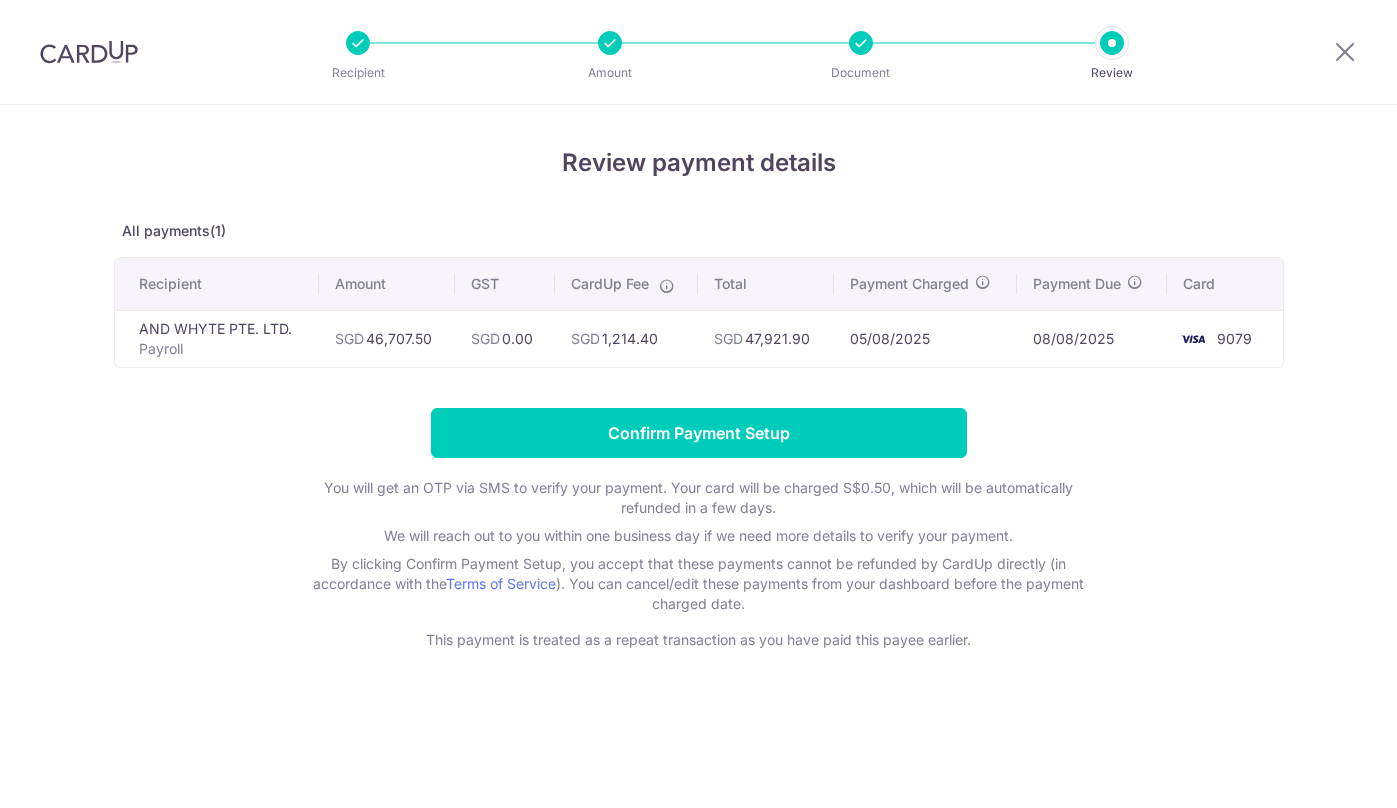 scroll, scrollTop: 0, scrollLeft: 0, axis: both 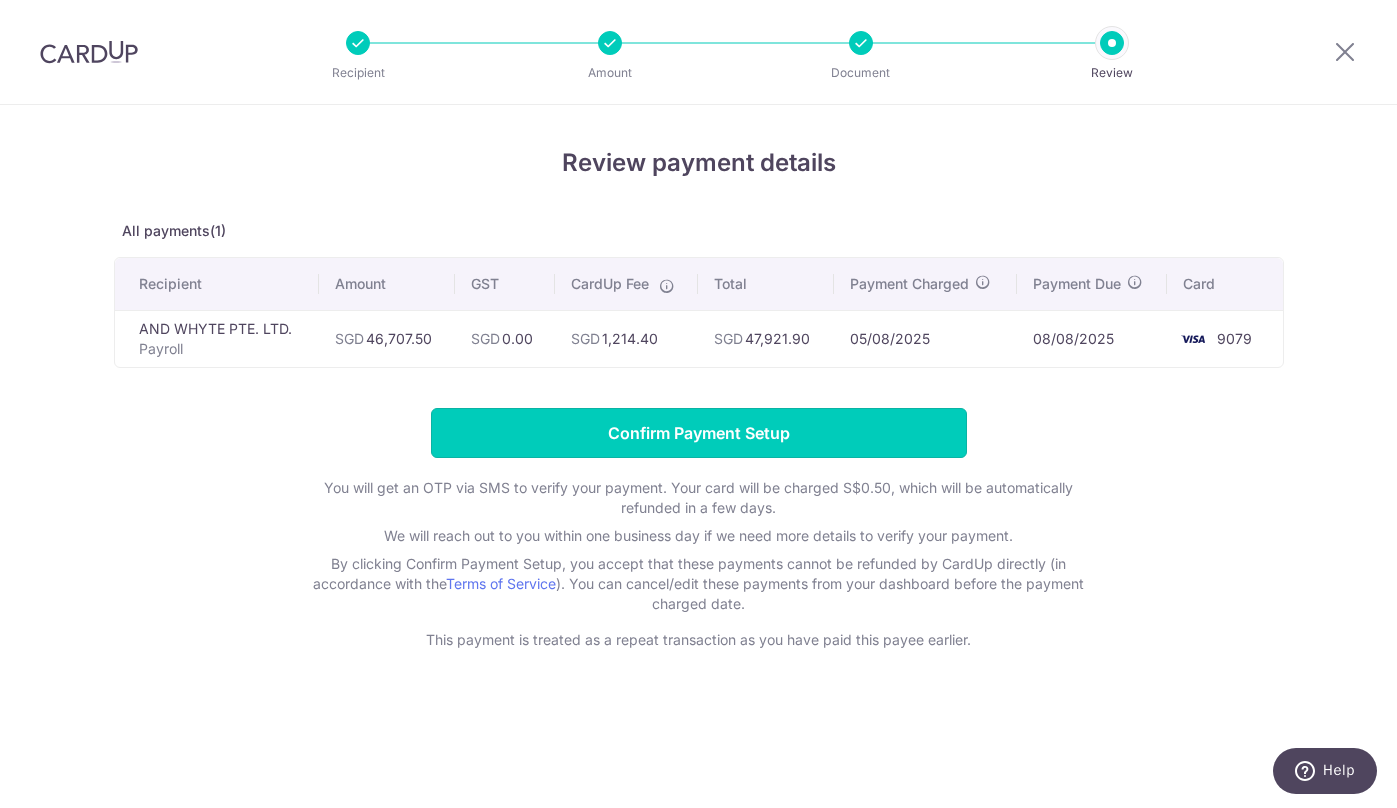 click on "Confirm Payment Setup" at bounding box center (699, 433) 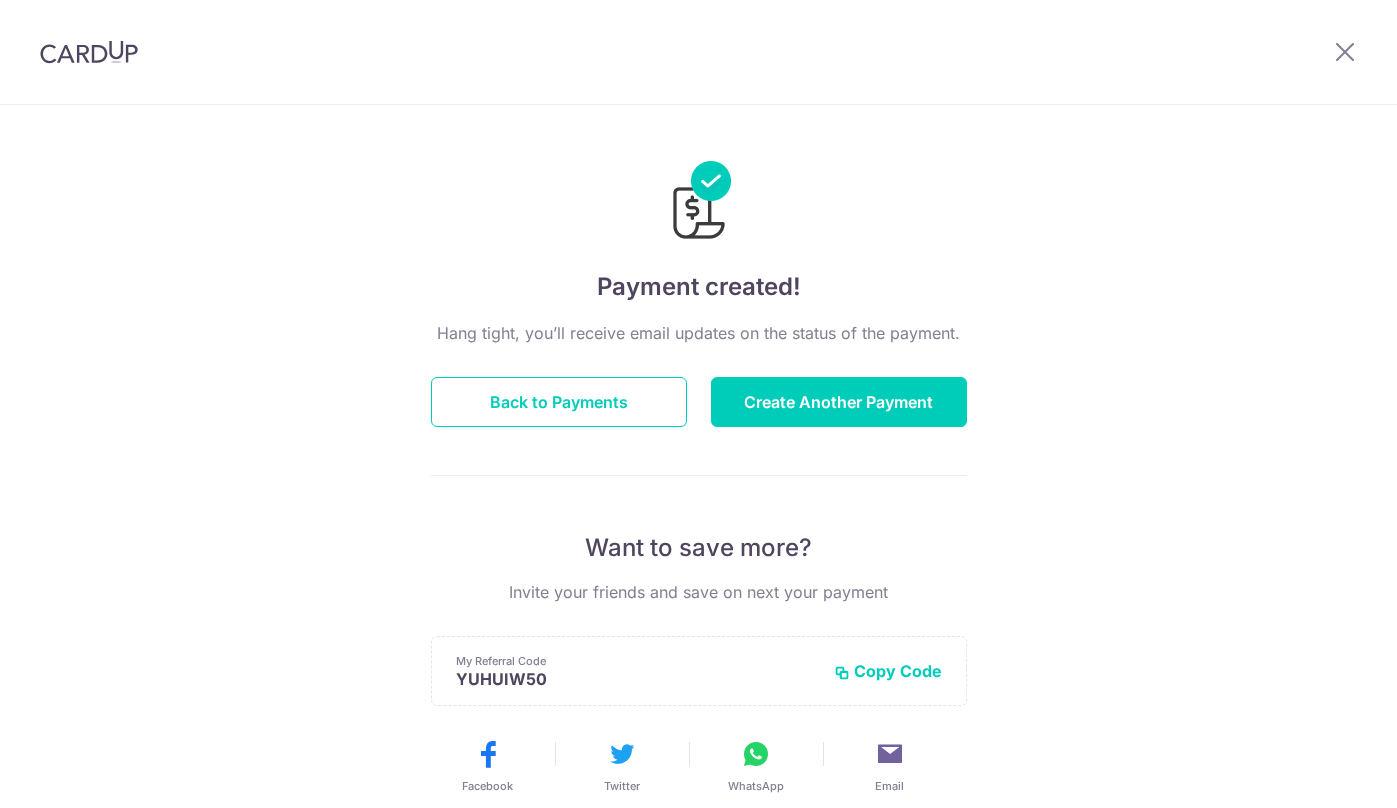 scroll, scrollTop: 0, scrollLeft: 0, axis: both 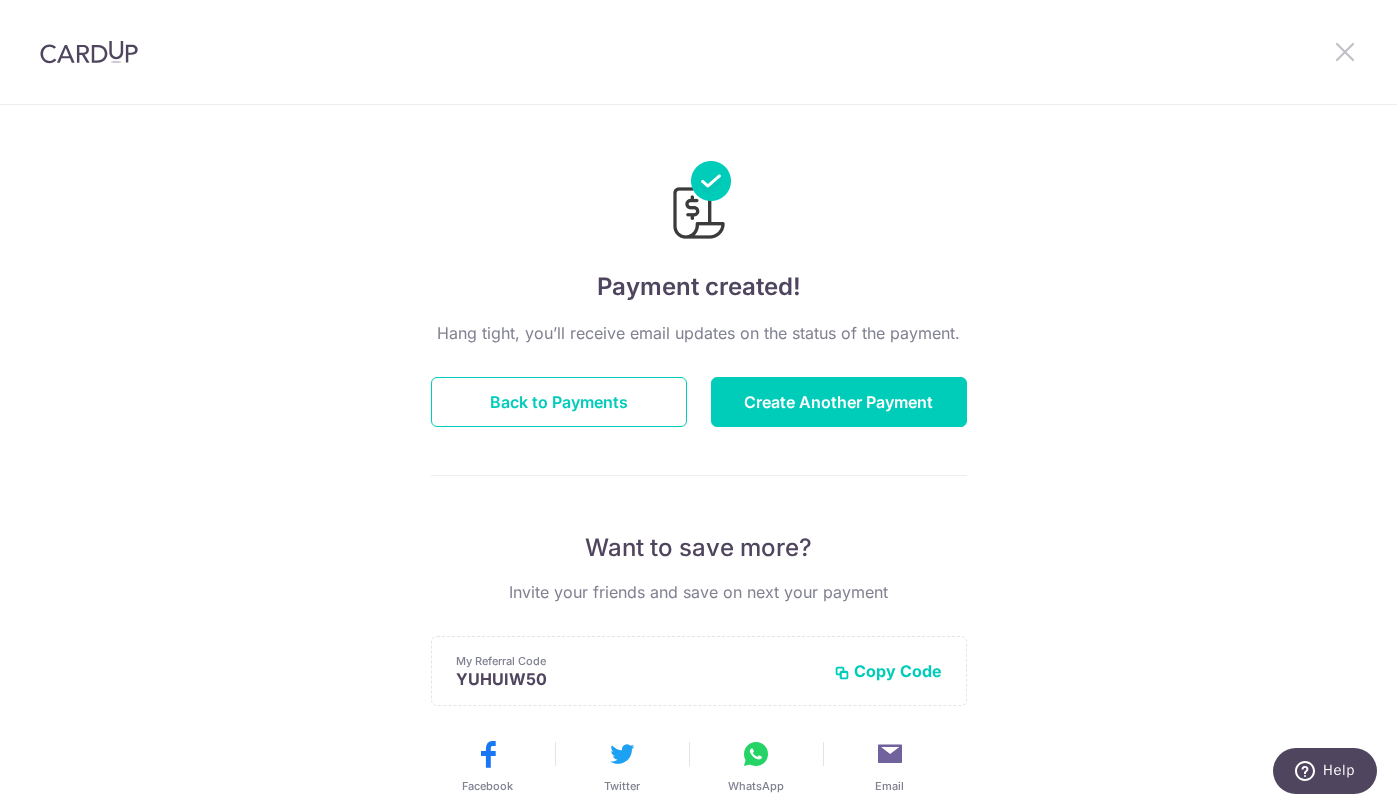 click at bounding box center [1345, 51] 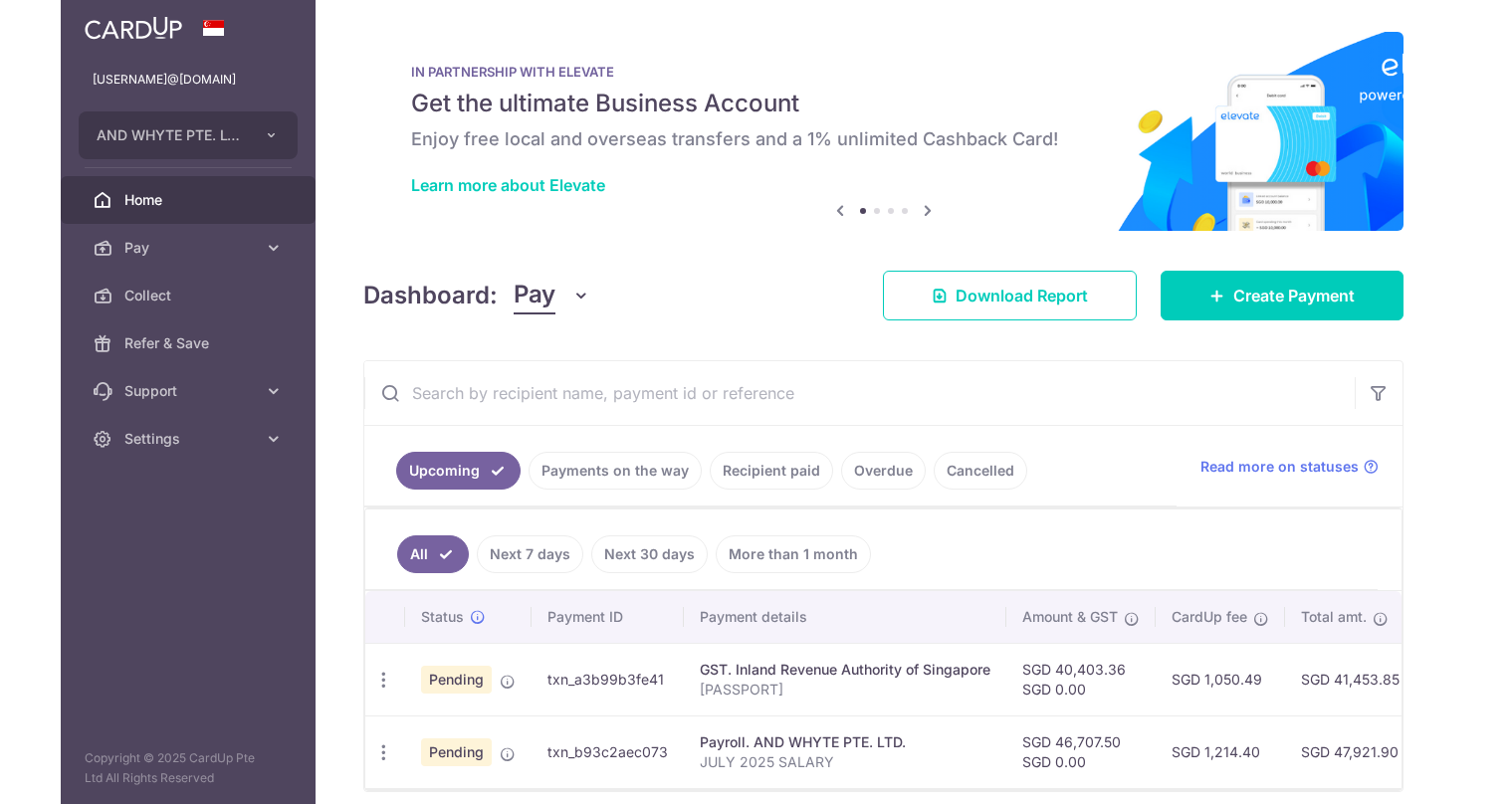 scroll, scrollTop: 0, scrollLeft: 0, axis: both 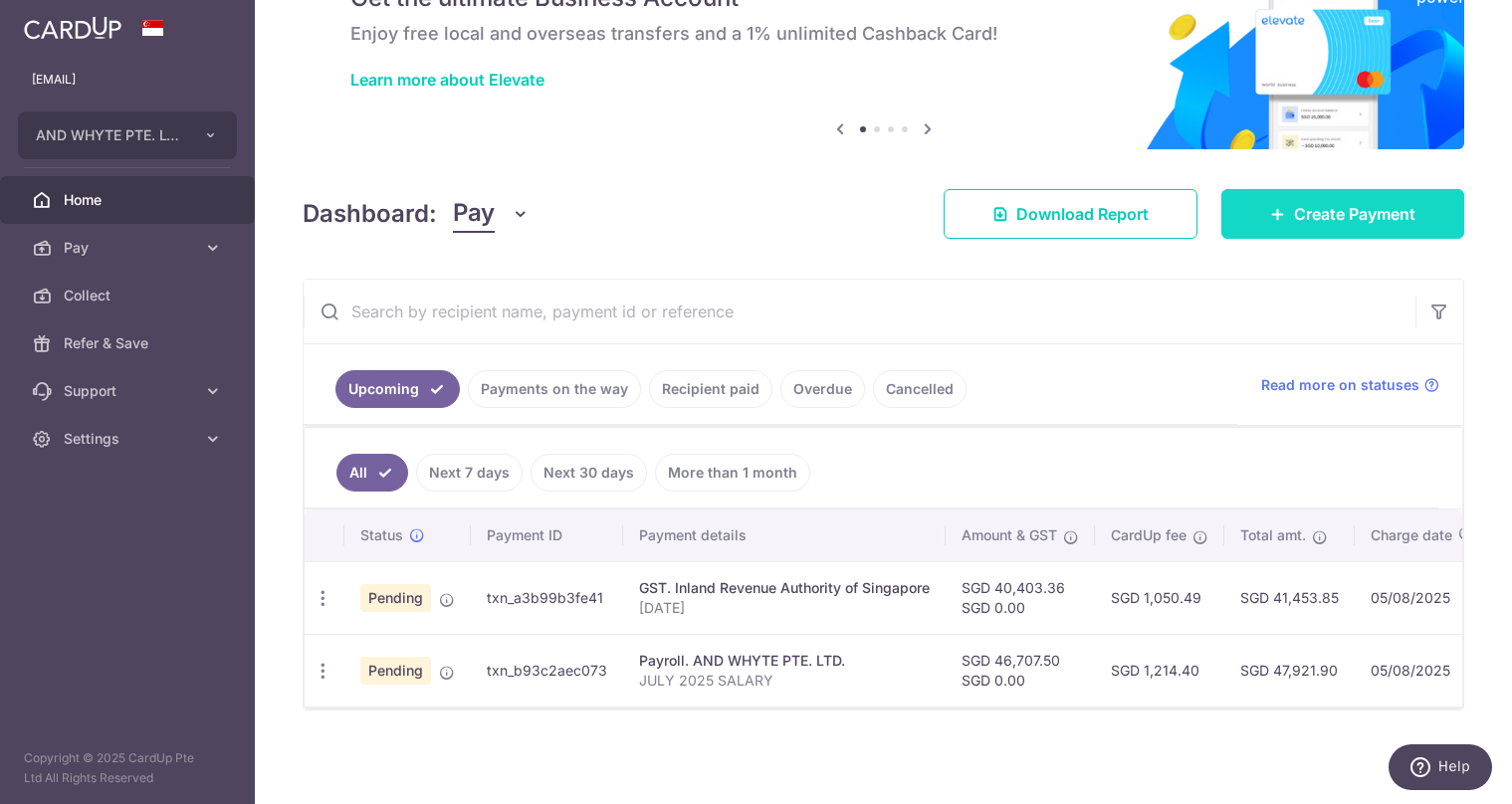 click on "Create Payment" at bounding box center (1355, 214) 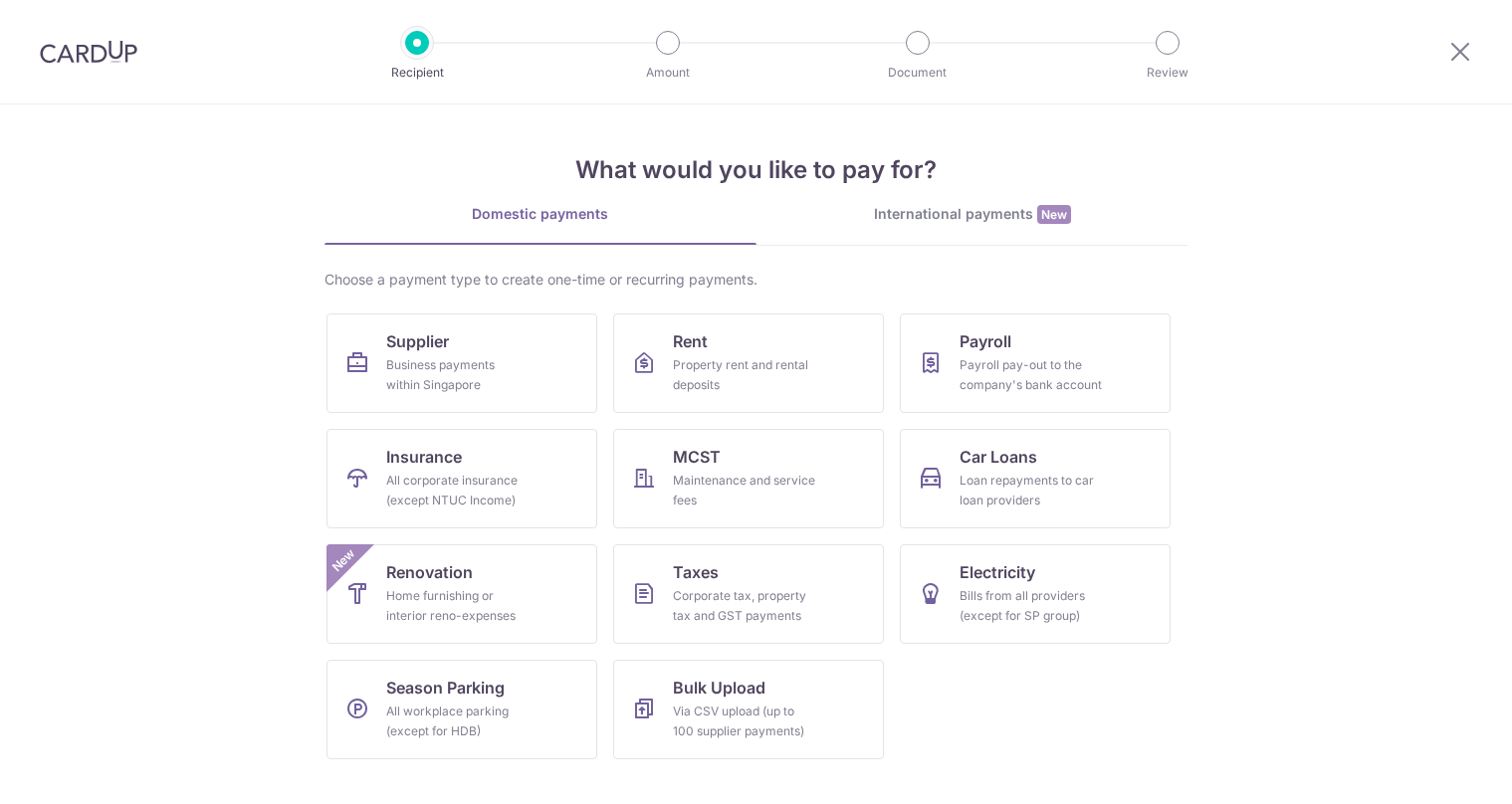scroll, scrollTop: 0, scrollLeft: 0, axis: both 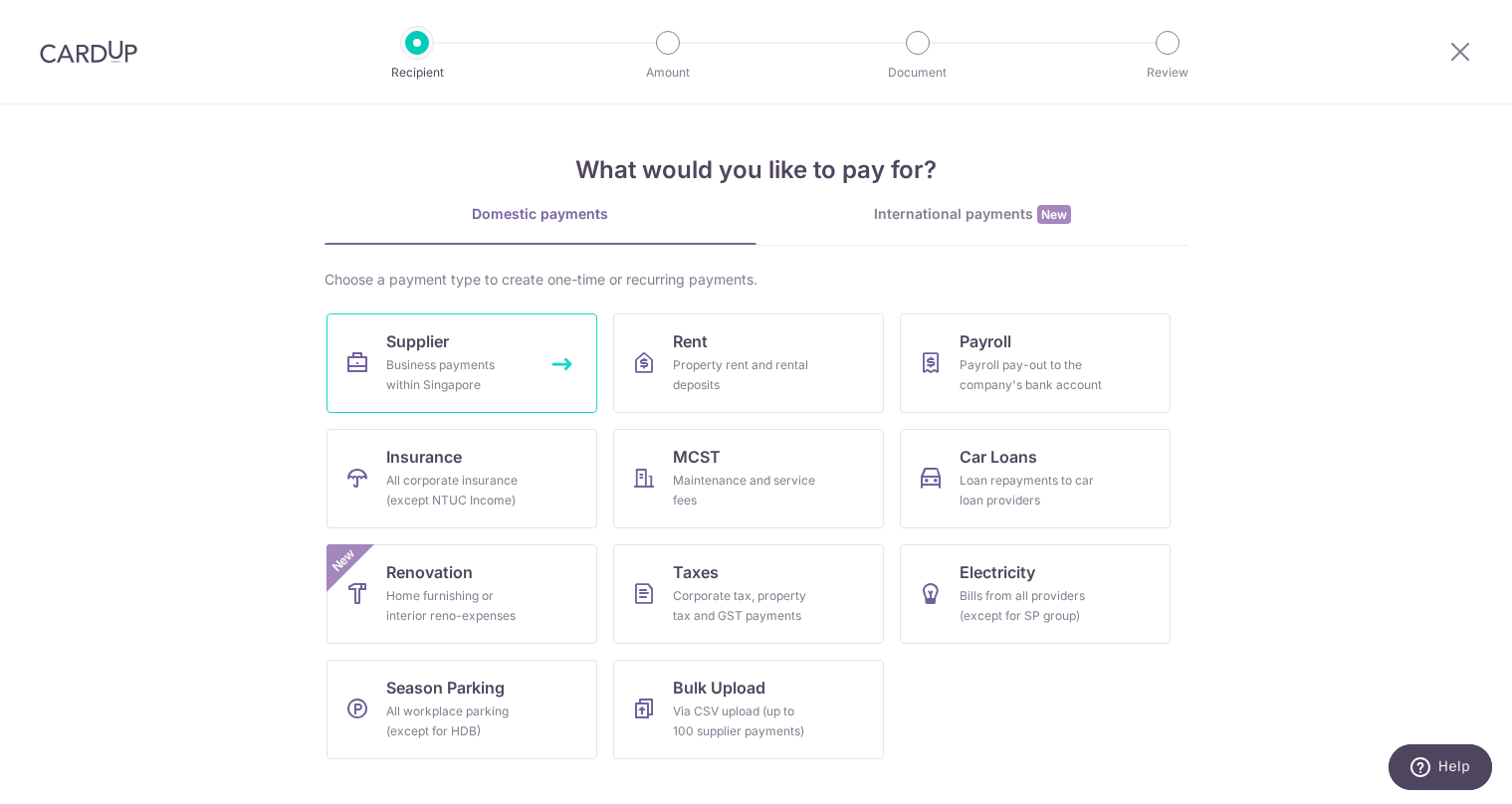 click on "Business payments within Singapore" at bounding box center [458, 375] 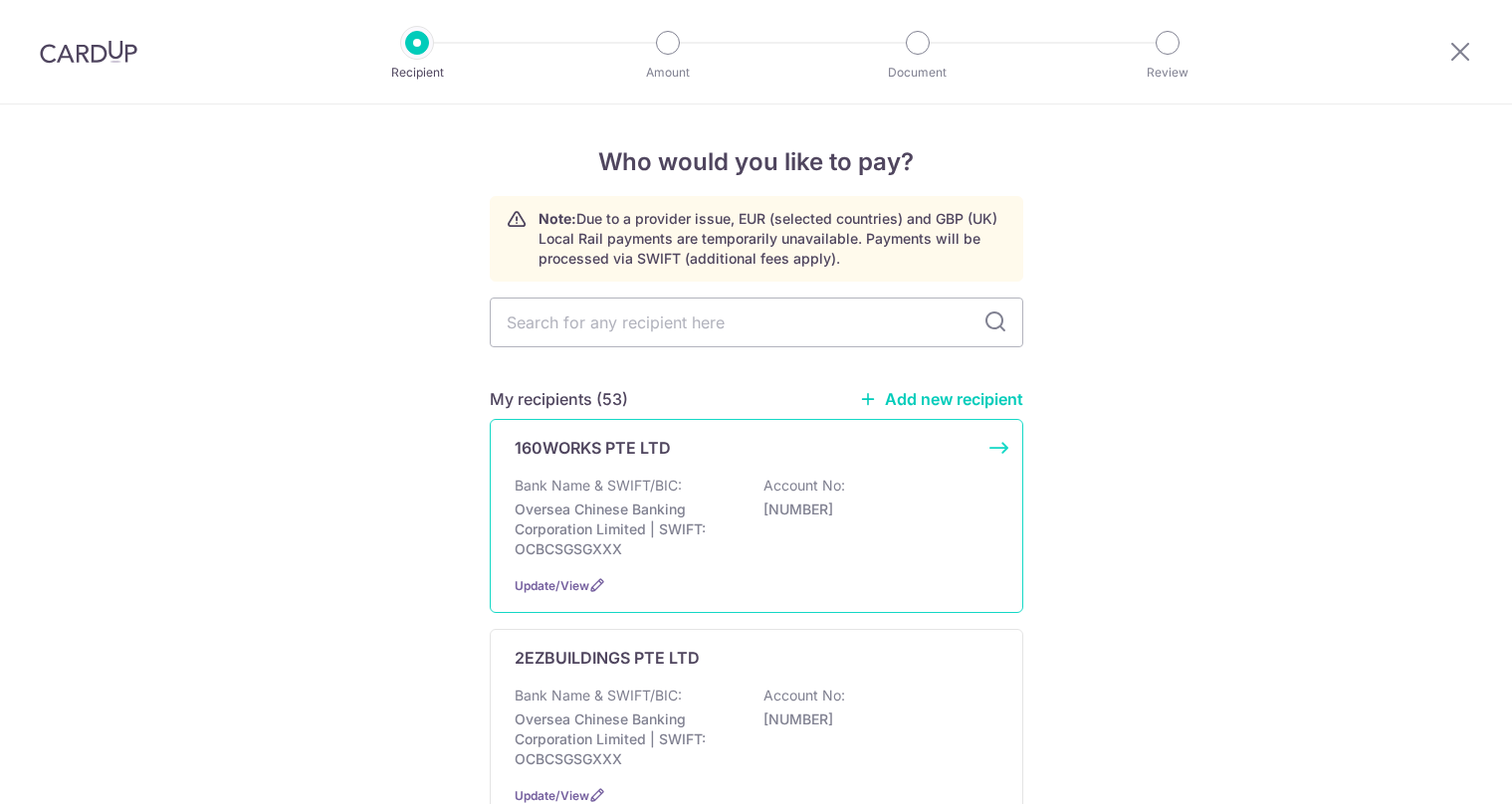 scroll, scrollTop: 0, scrollLeft: 0, axis: both 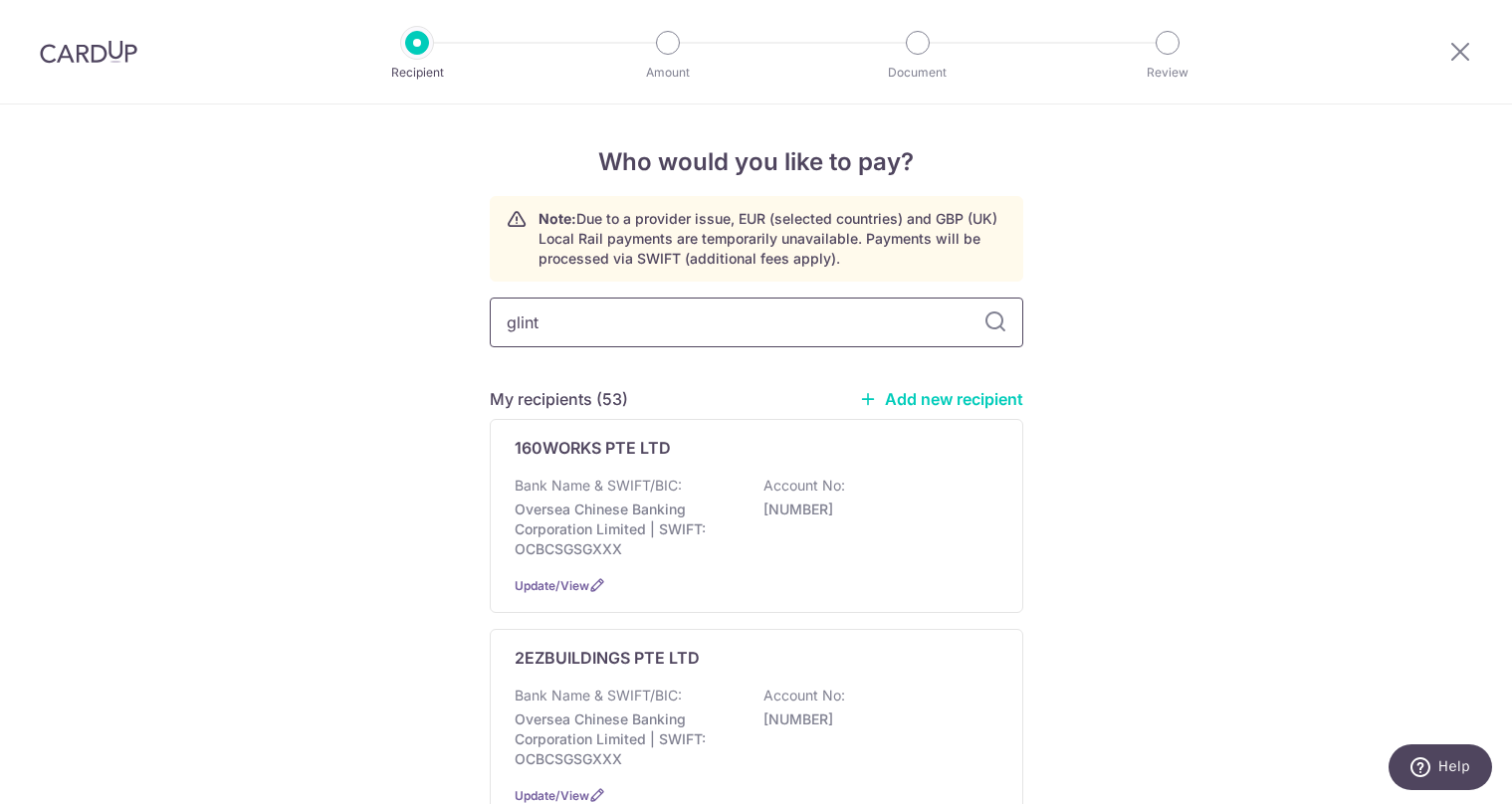 type on "glints" 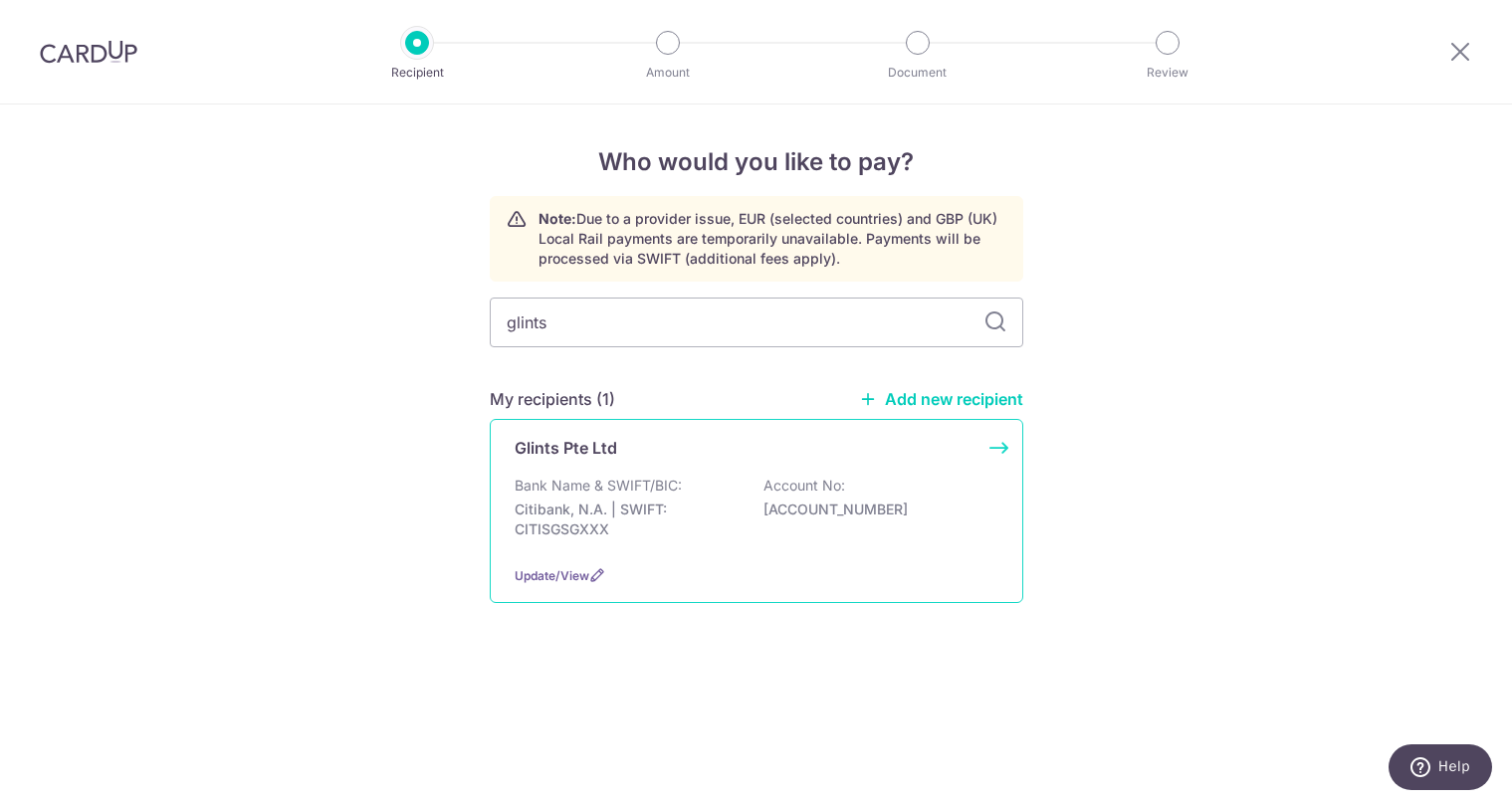 click on "Bank Name & SWIFT/BIC:
[BANK_NAME], [SWIFT_CODE]
Account No:
[ACCOUNT_NUMBER]" at bounding box center [756, 512] 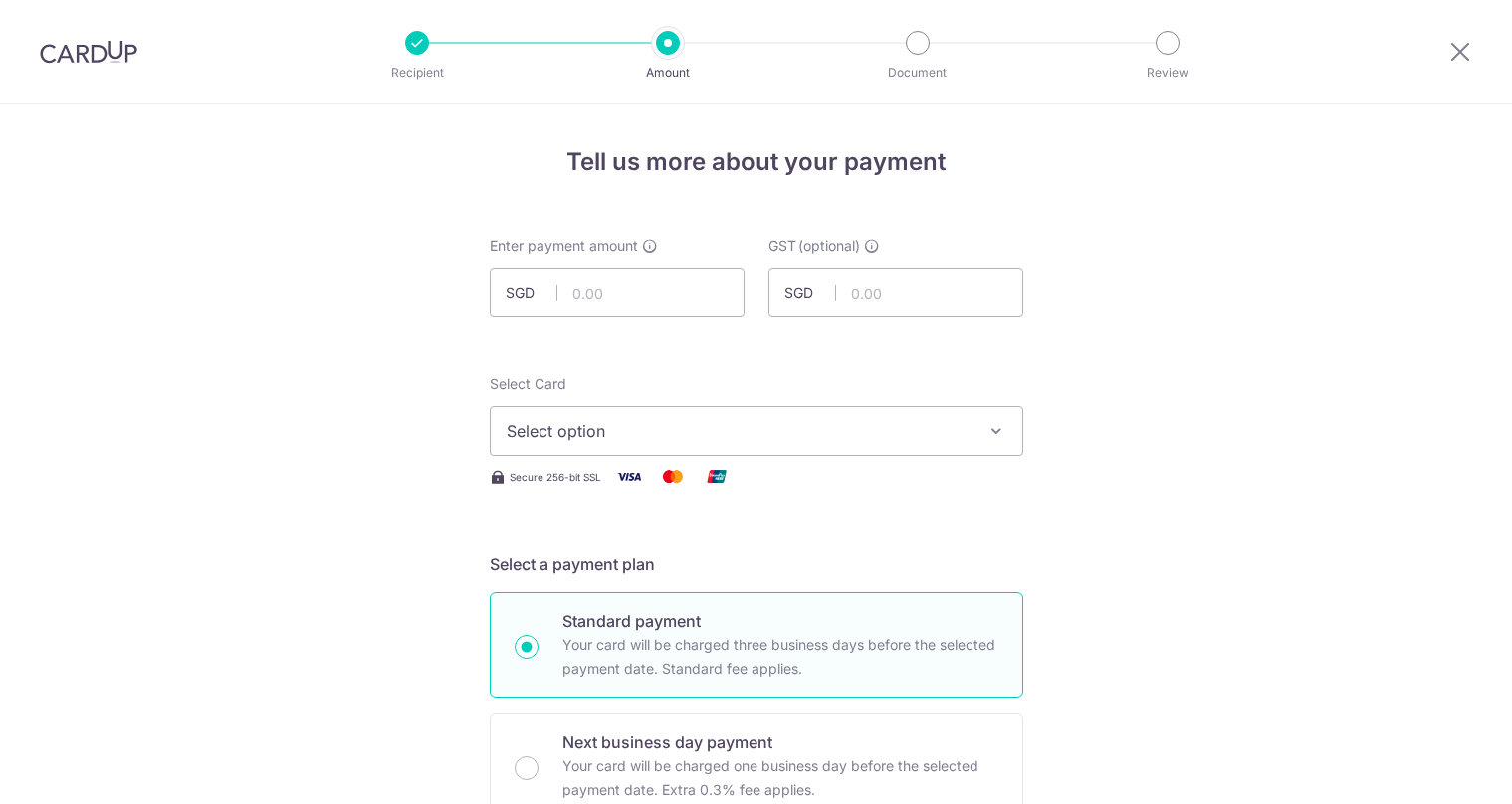 scroll, scrollTop: 0, scrollLeft: 0, axis: both 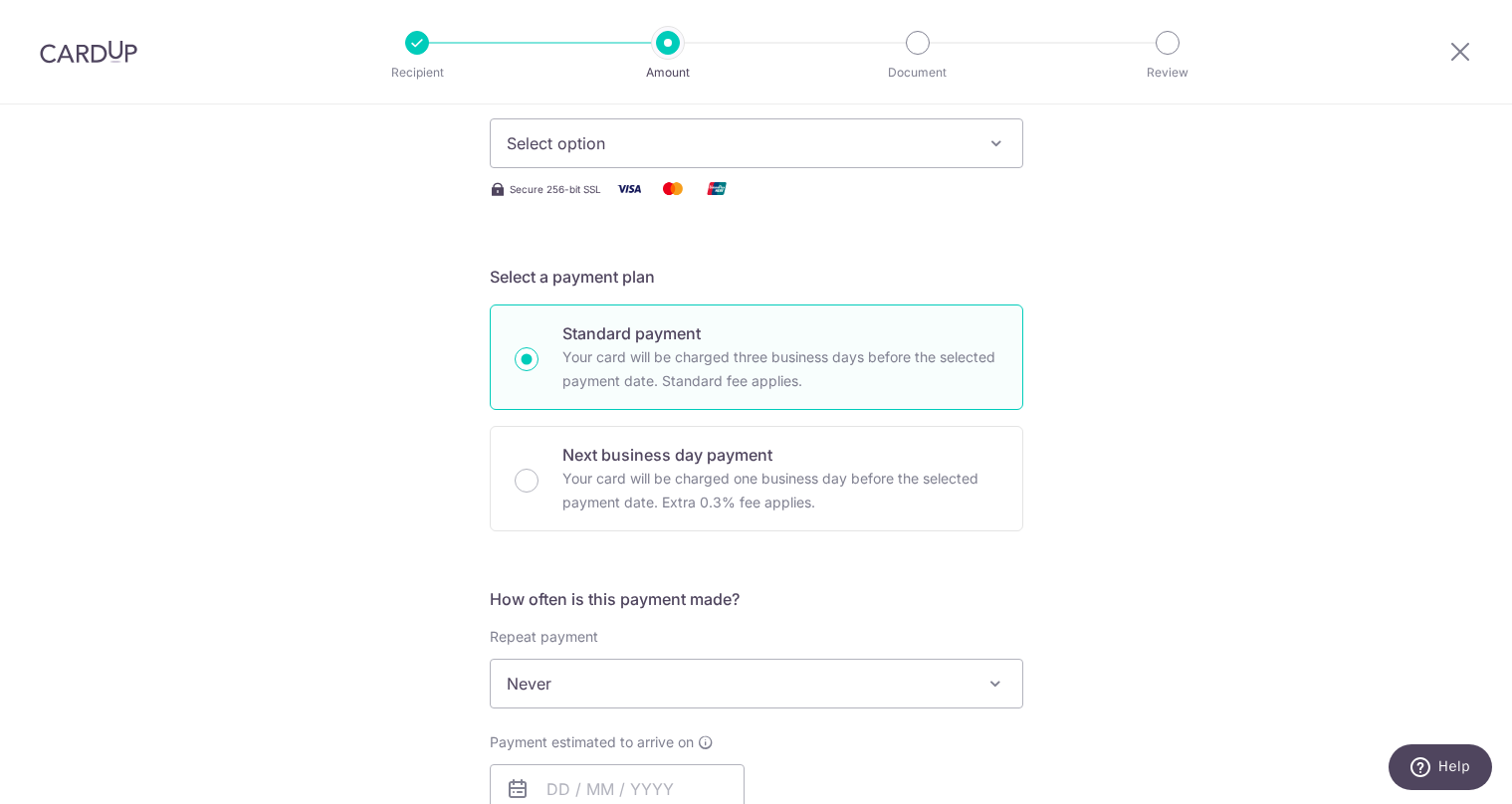 click on "Select option" at bounding box center [739, 143] 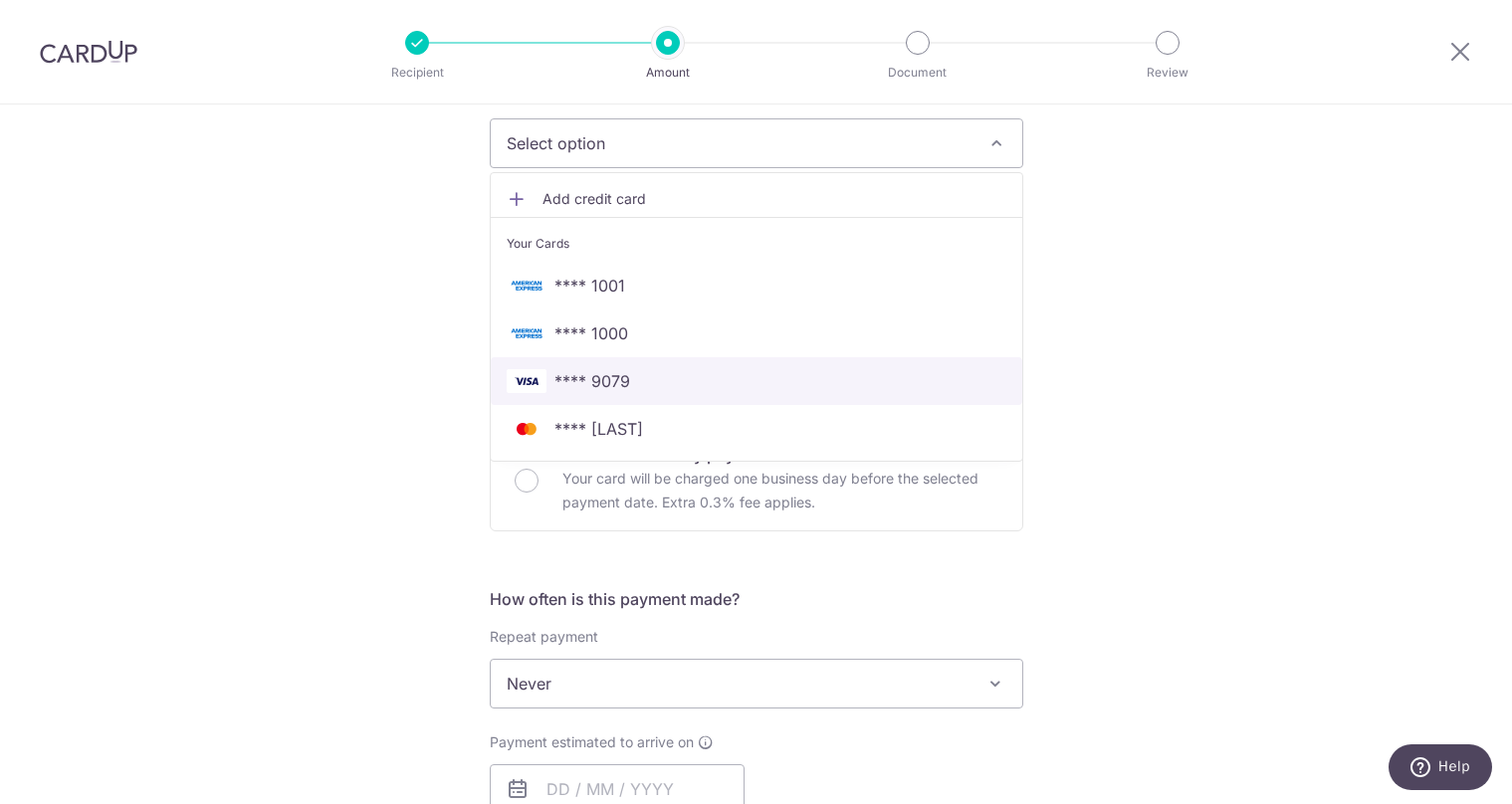click on "**** 9079" at bounding box center [756, 381] 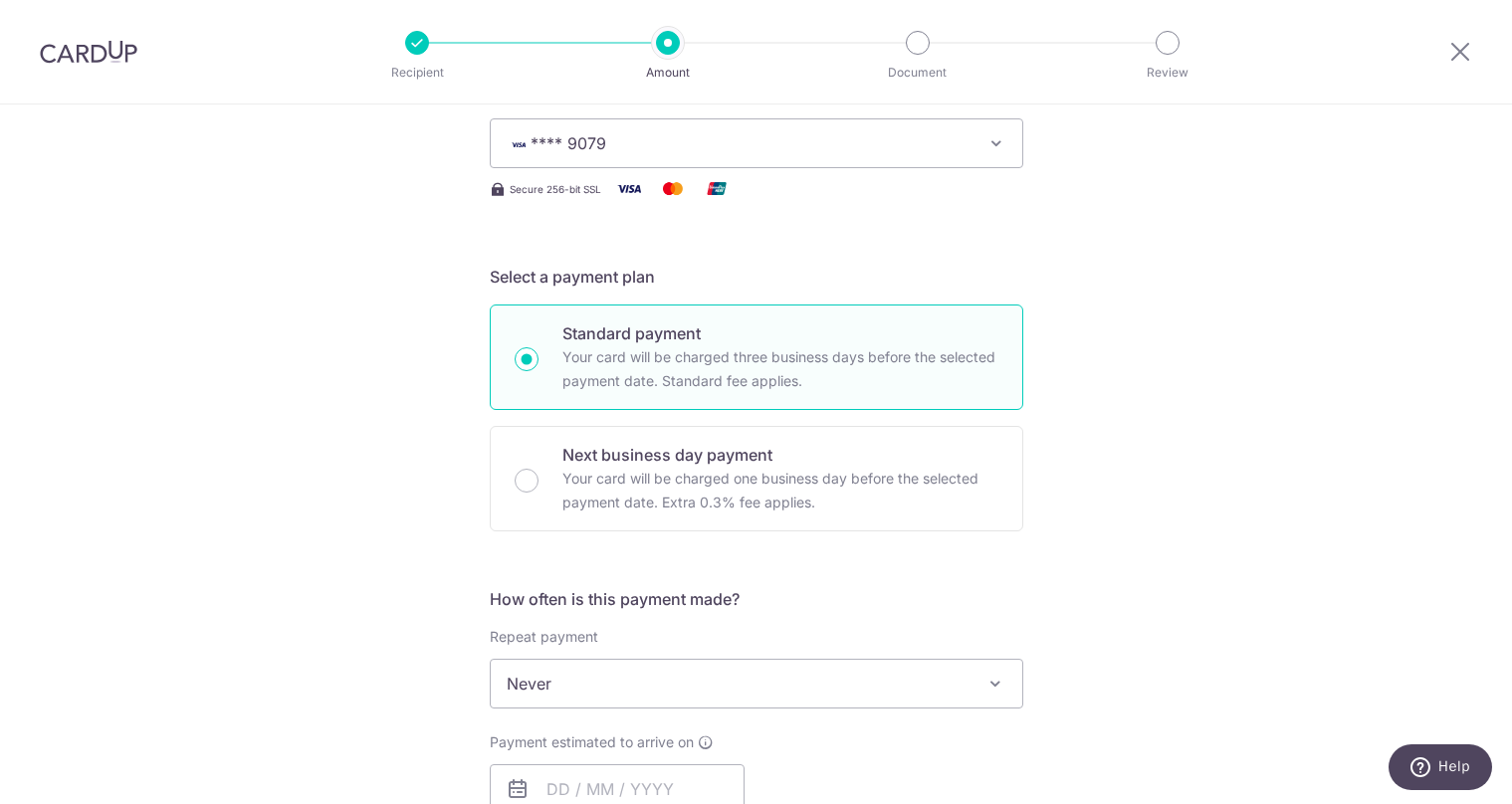 click on "Tell us more about your payment
SGD
GST
(optional)
SGD
Select Card
**** [LAST]
Add credit card
Your Cards
**** [LAST]
**** [LAST]
**** [LAST]
**** [LAST]" at bounding box center [756, 783] 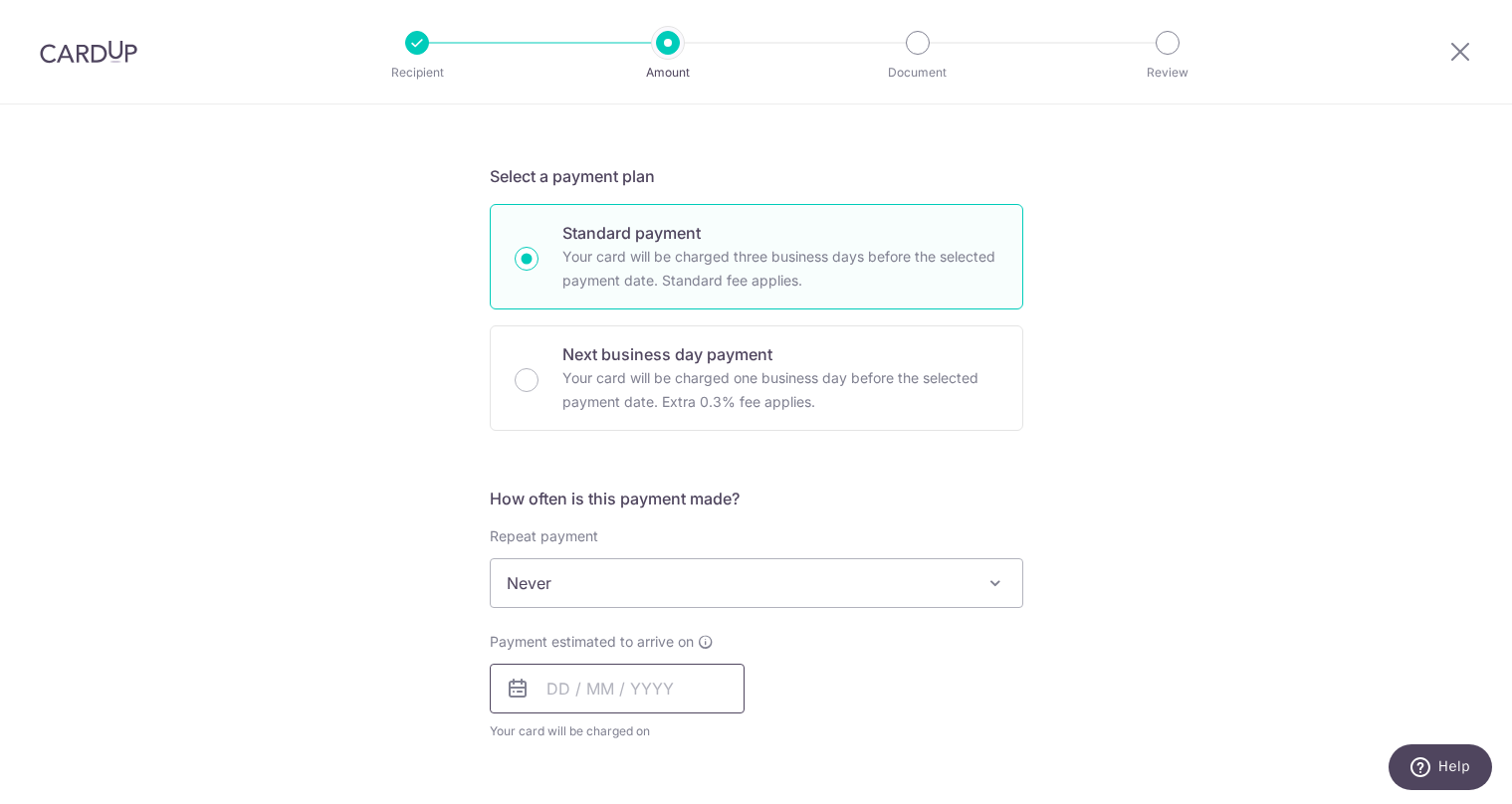 click at bounding box center [617, 689] 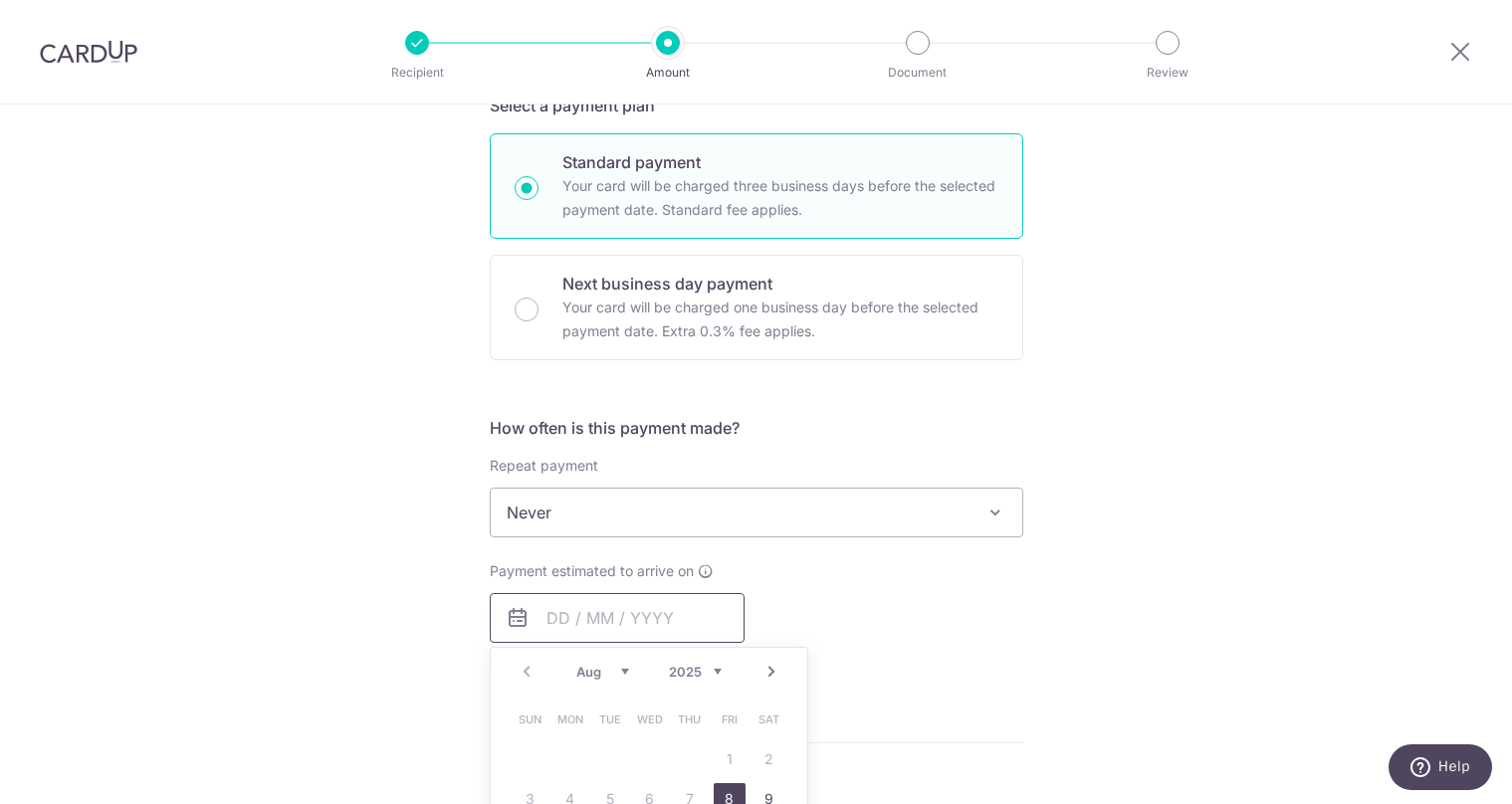 scroll, scrollTop: 561, scrollLeft: 0, axis: vertical 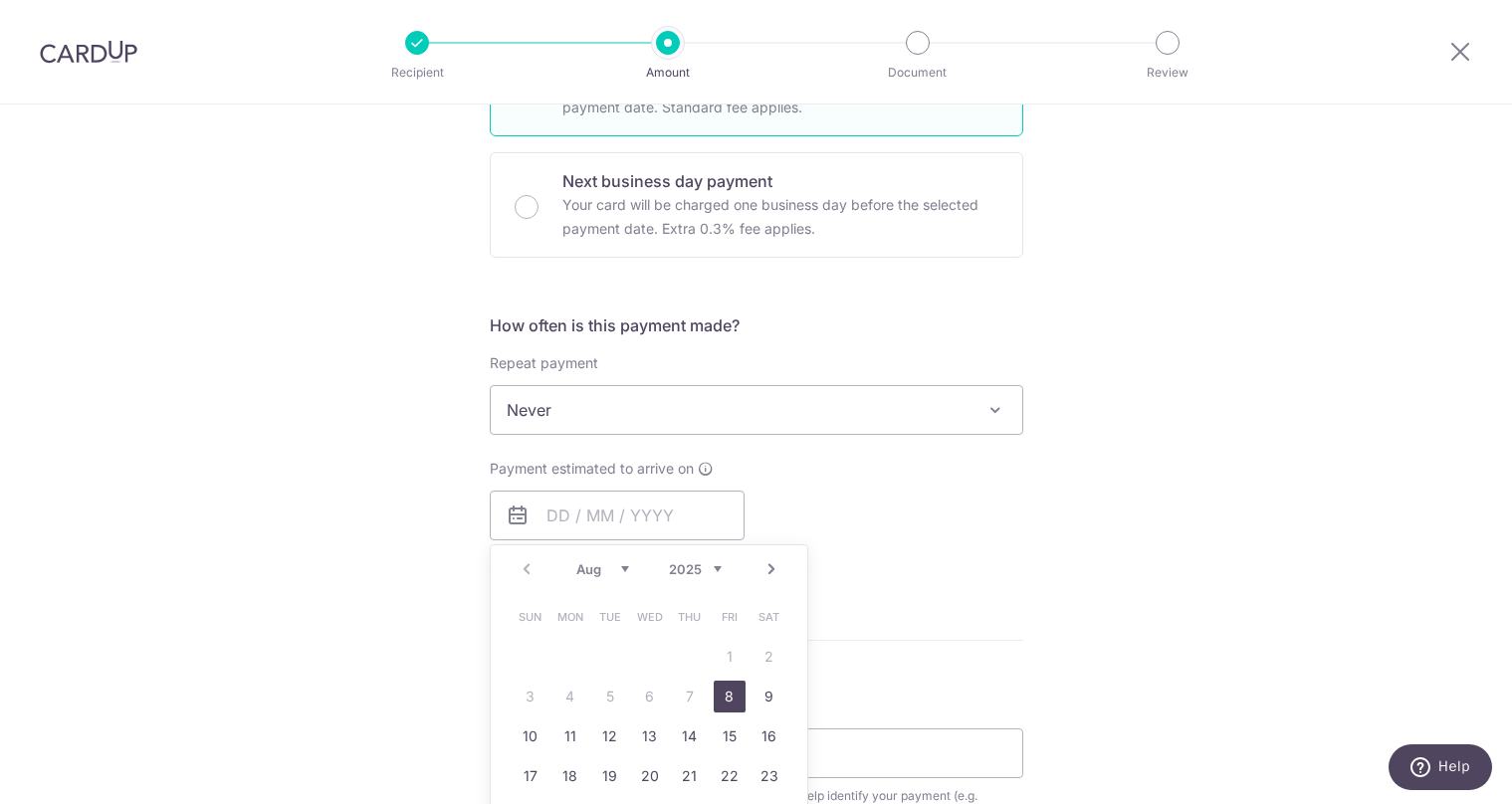click on "8" at bounding box center (730, 697) 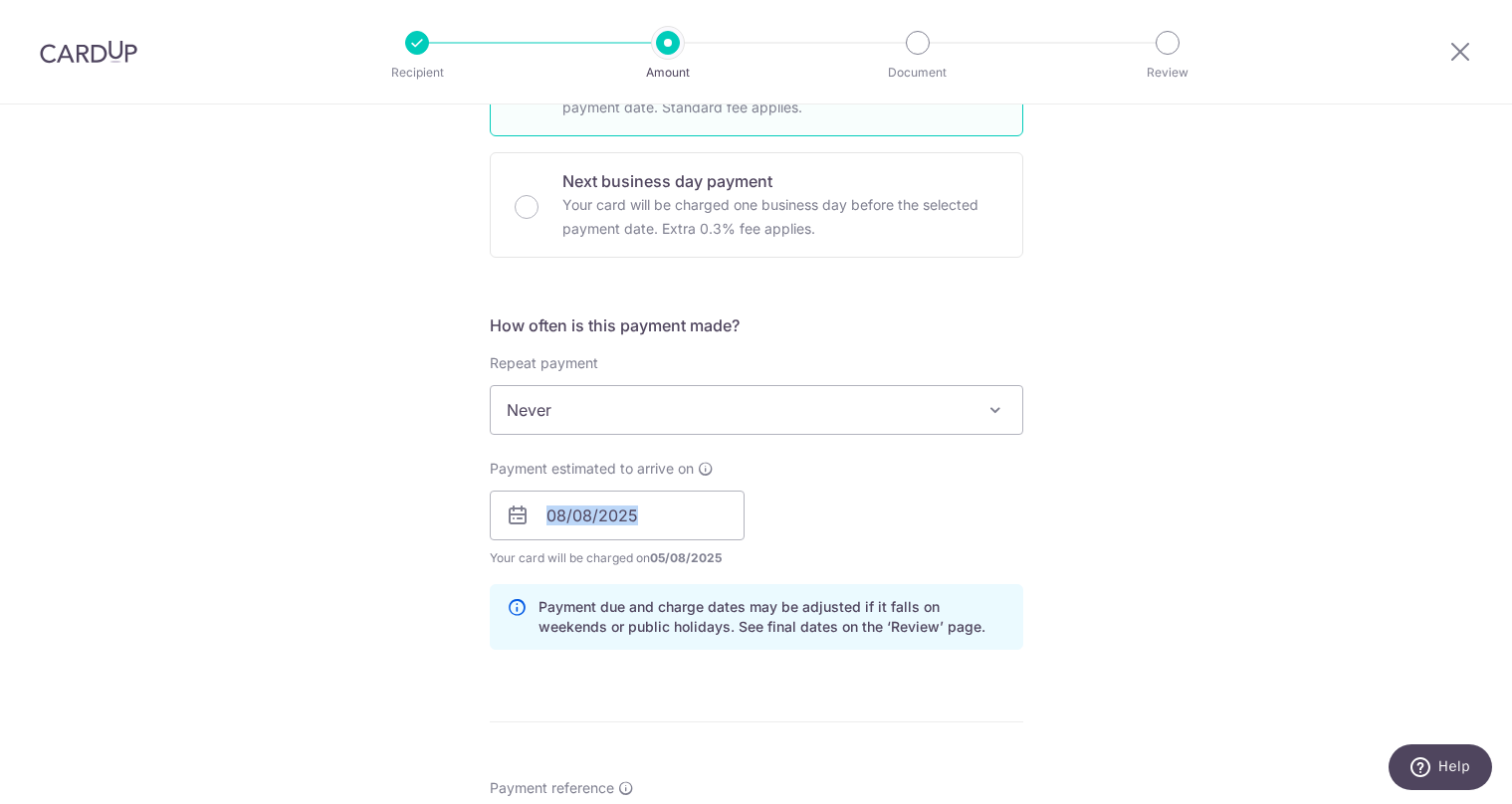 click on "Tell us more about your payment
SGD
GST
(optional)
SGD
Select Card
**** [LAST]
Add credit card
Your Cards
**** [LAST]
**** [LAST]
**** [LAST]
**** [LAST]" at bounding box center [756, 550] 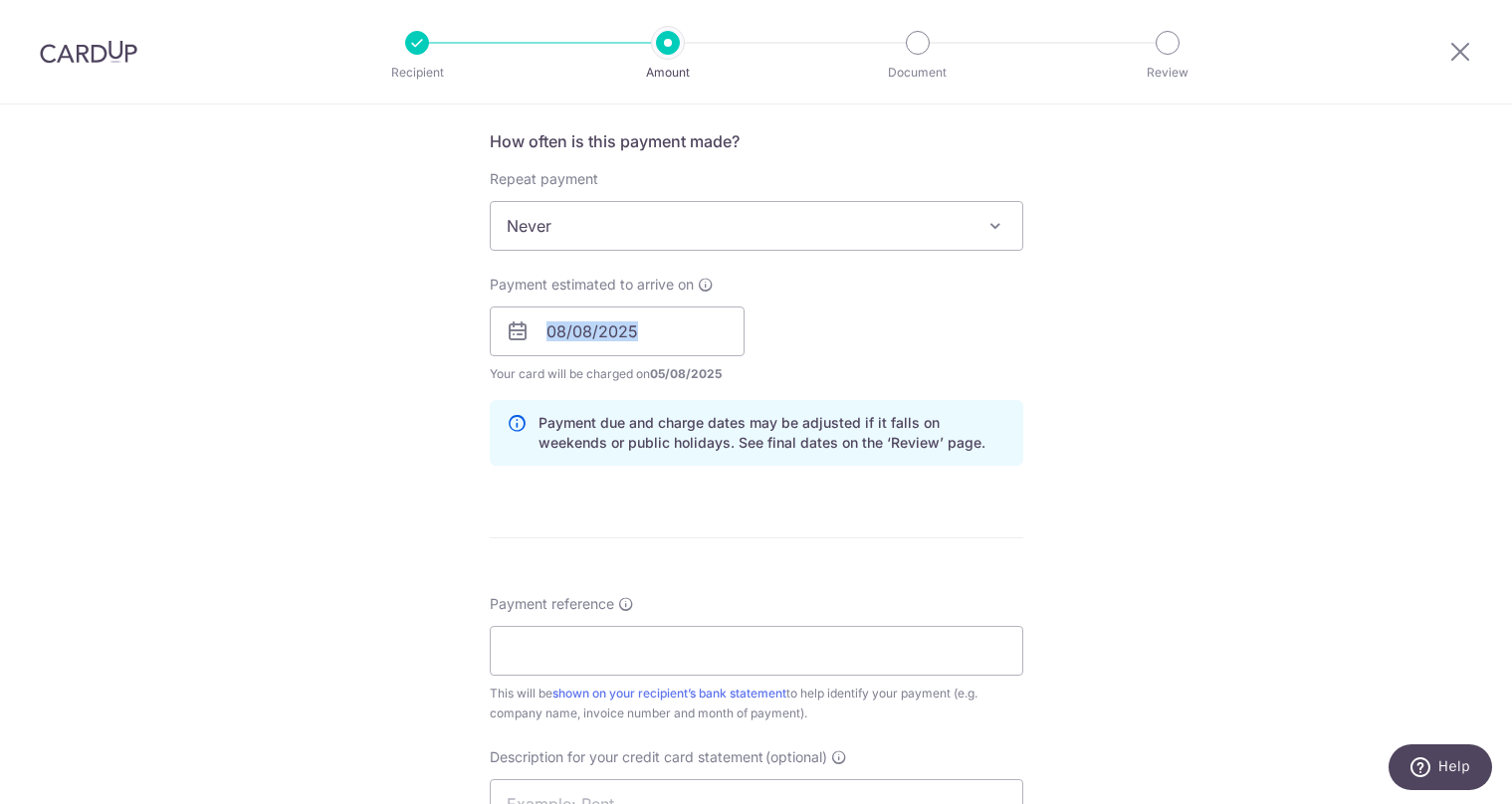scroll, scrollTop: 1149, scrollLeft: 0, axis: vertical 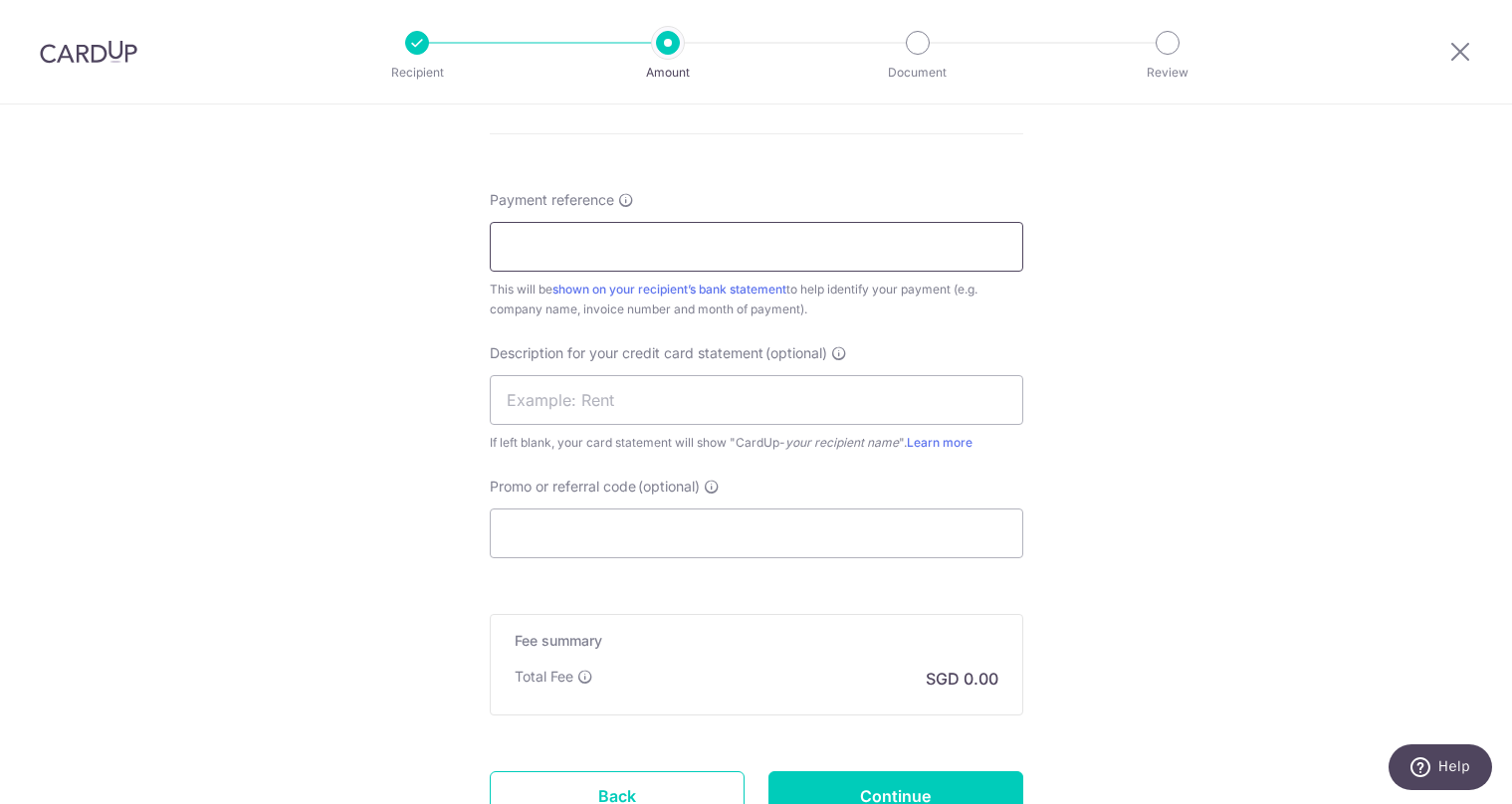 click on "Payment reference" at bounding box center [756, 247] 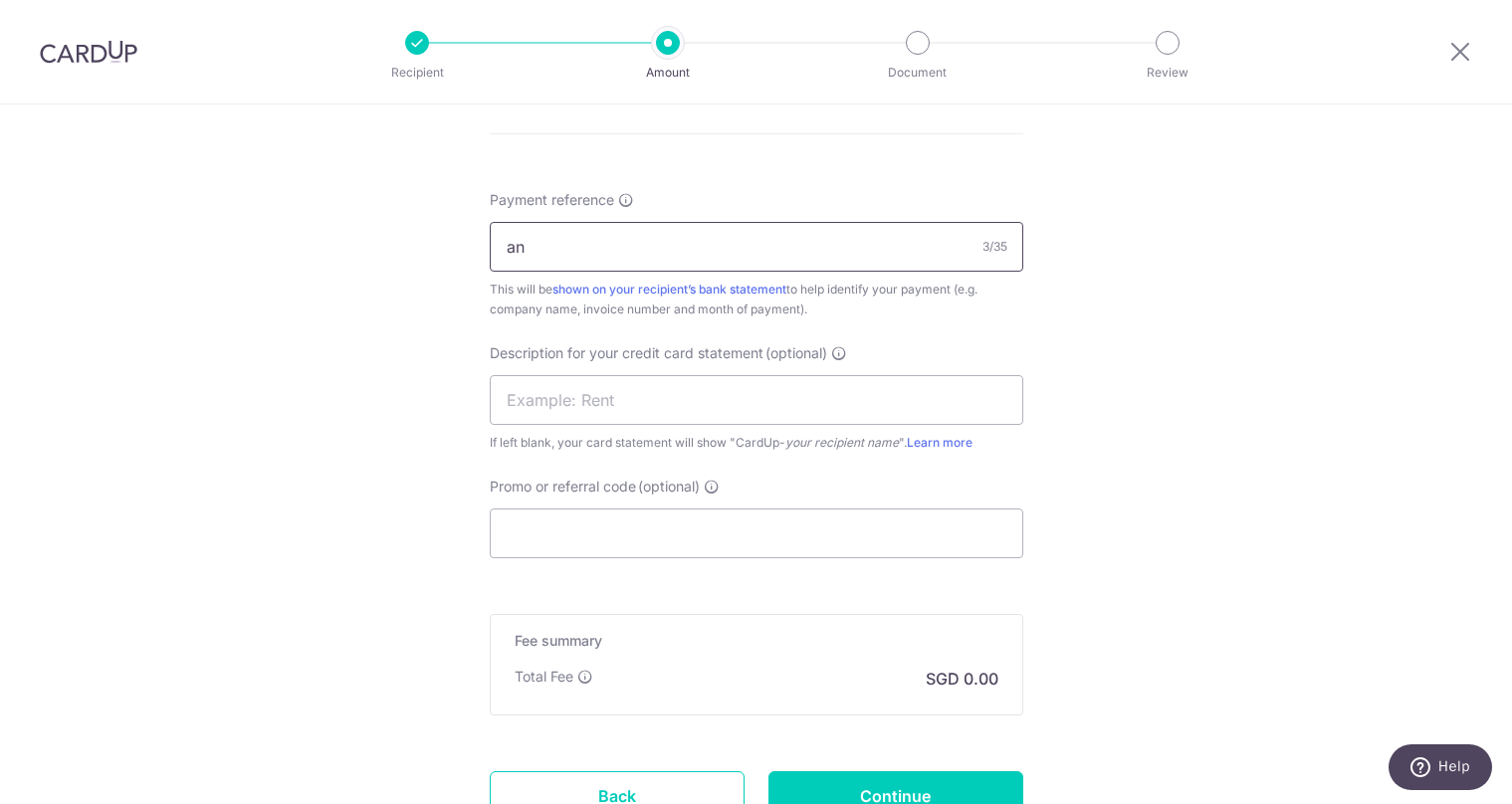 type on "a" 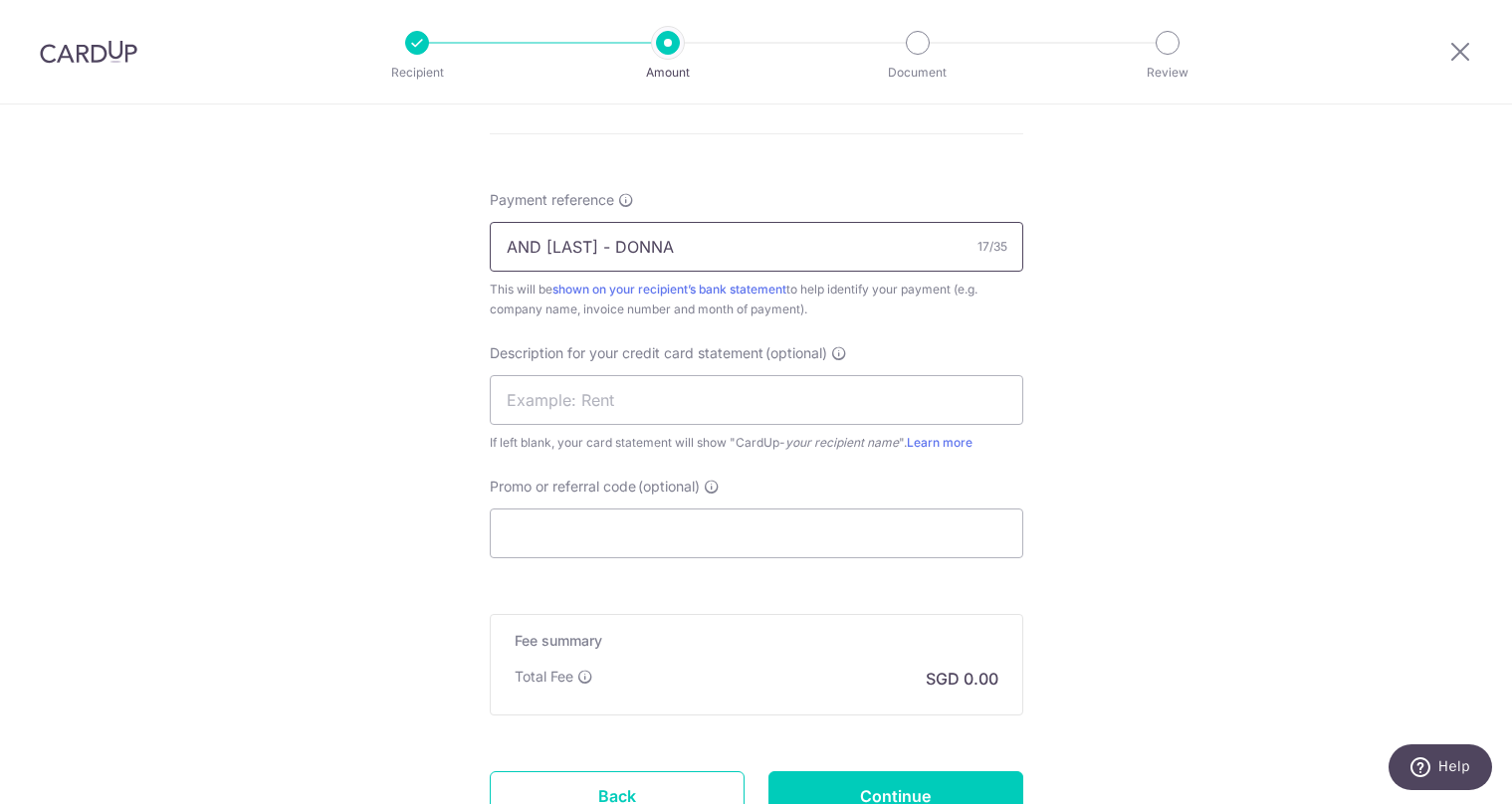 type on "AND [LAST] - DONNA" 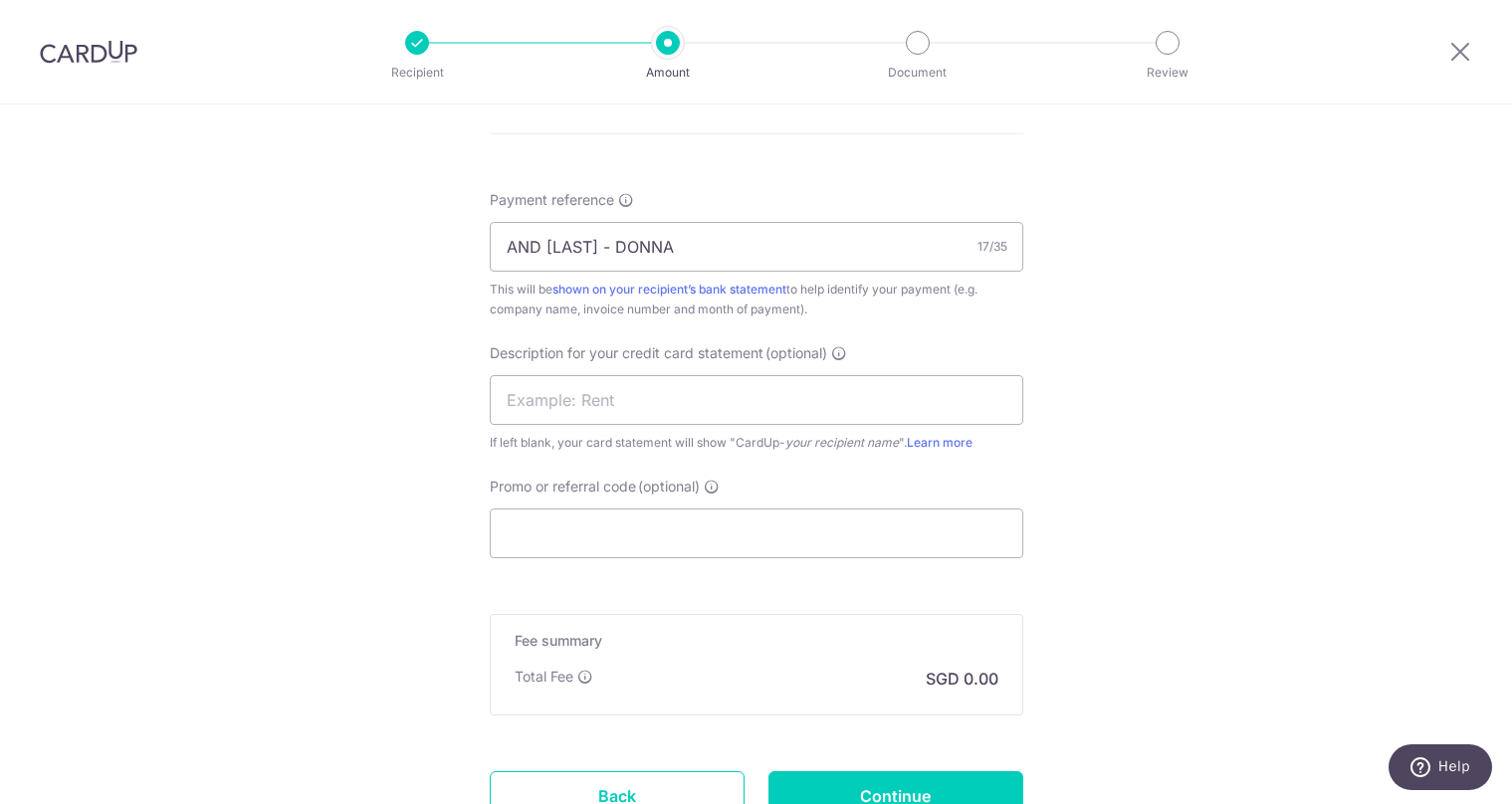 click on "Tell us more about your payment
SGD
GST
(optional)
SGD
Select Card
**** [LAST]
Add credit card
Your Cards
**** [LAST]
**** [LAST]
**** [LAST]
**** [LAST]" at bounding box center [756, -38] 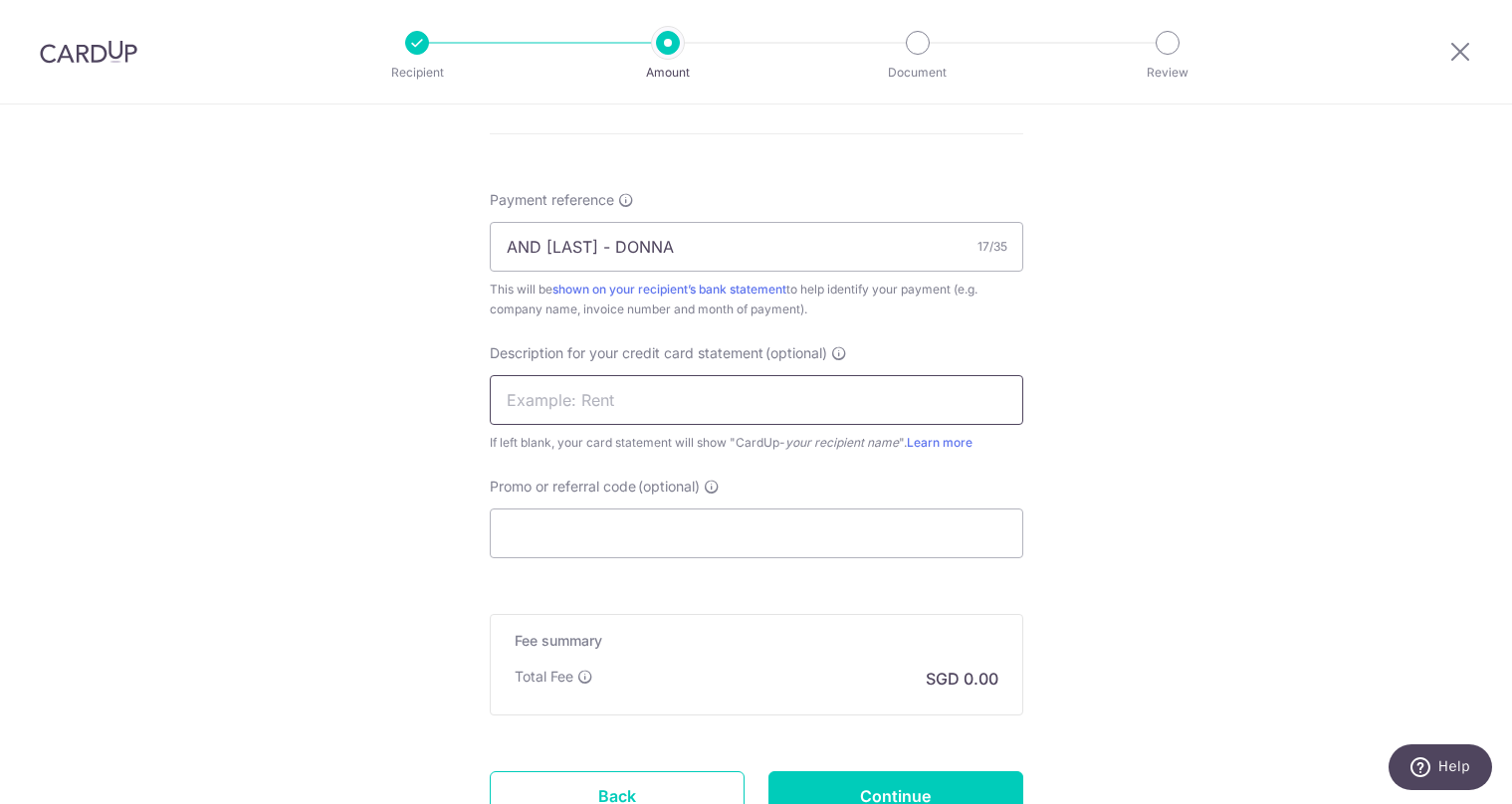 click at bounding box center [756, 400] 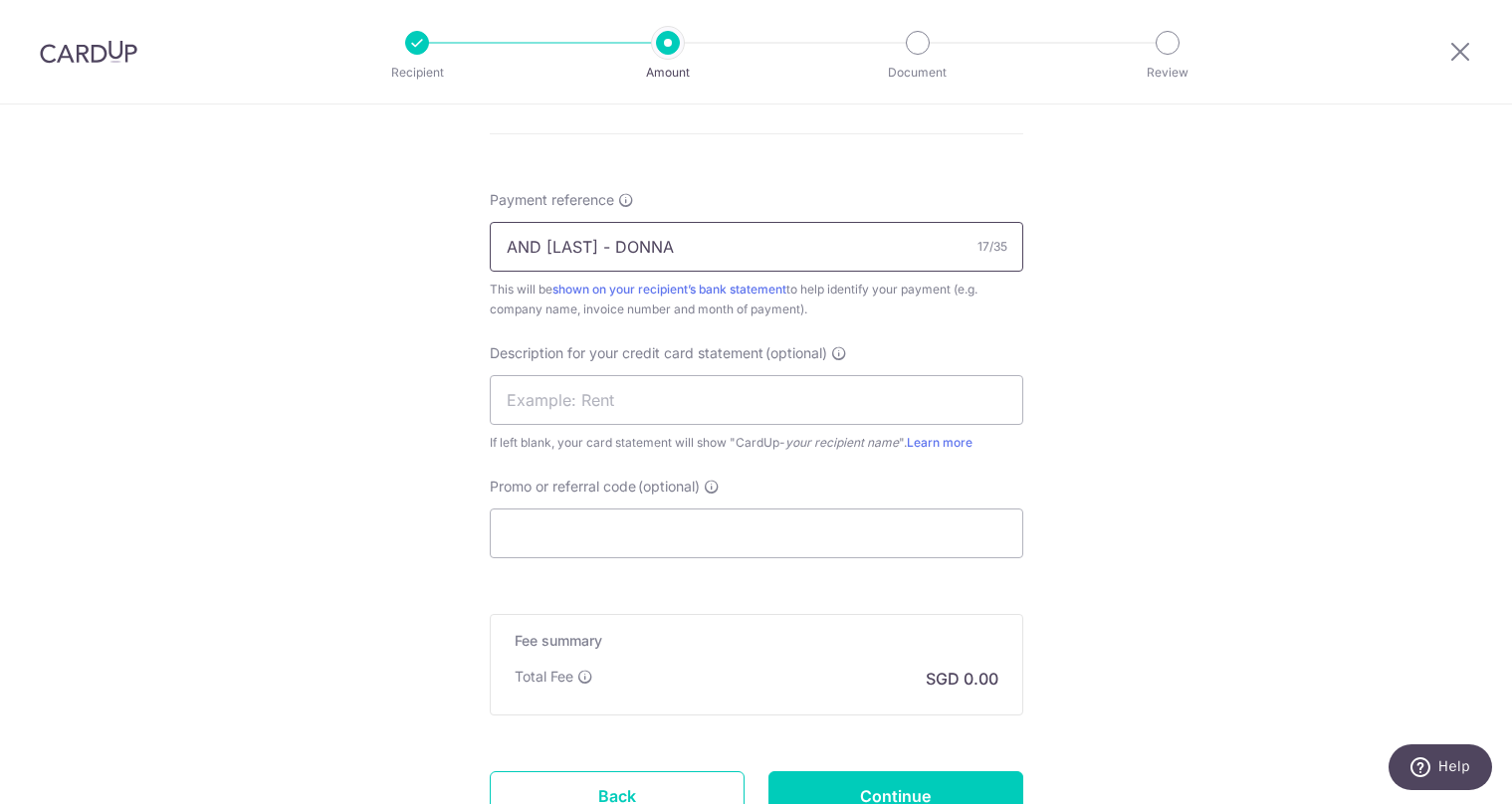click on "AND [LAST] - DONNA" at bounding box center [756, 247] 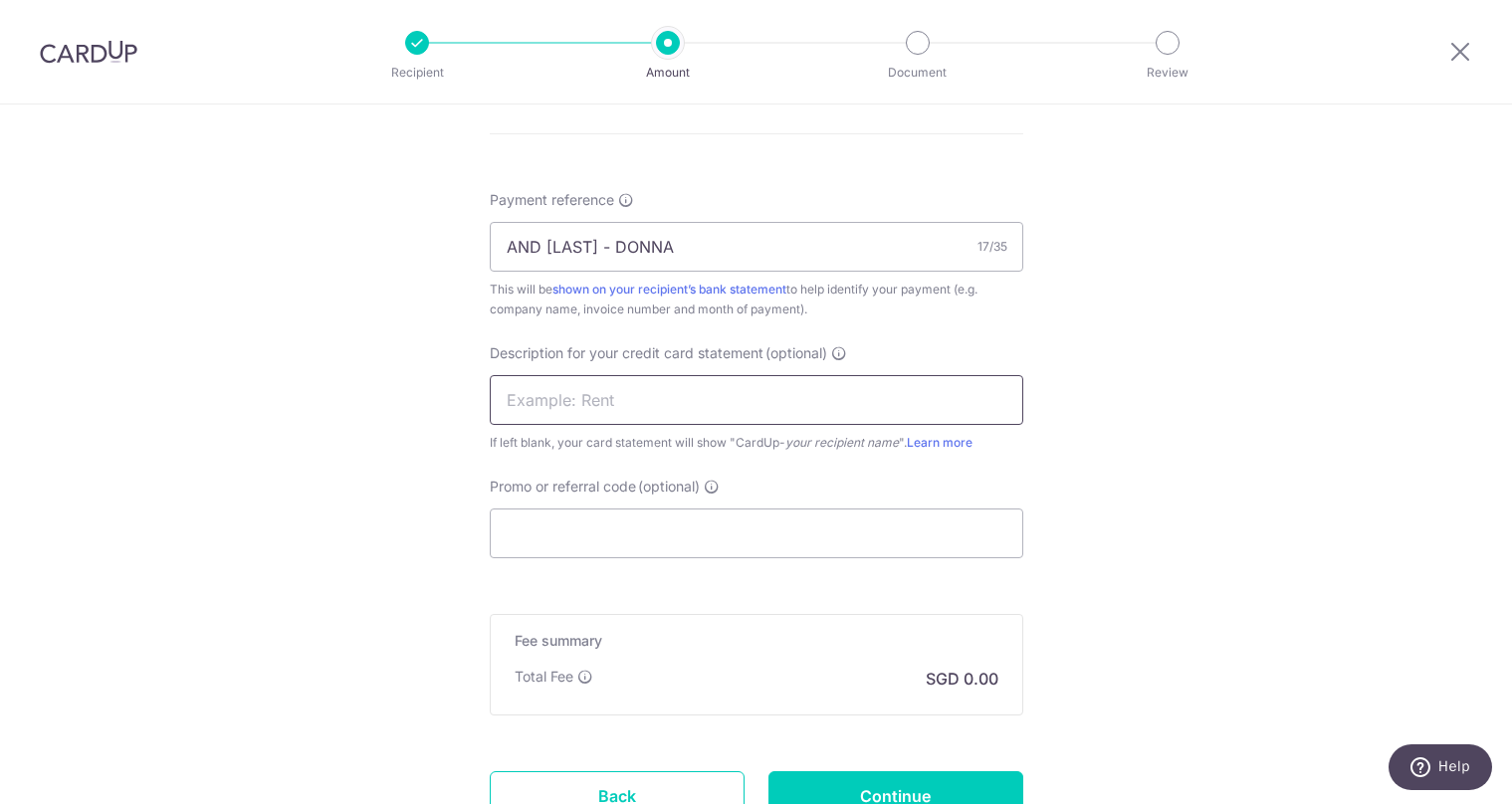click at bounding box center (756, 400) 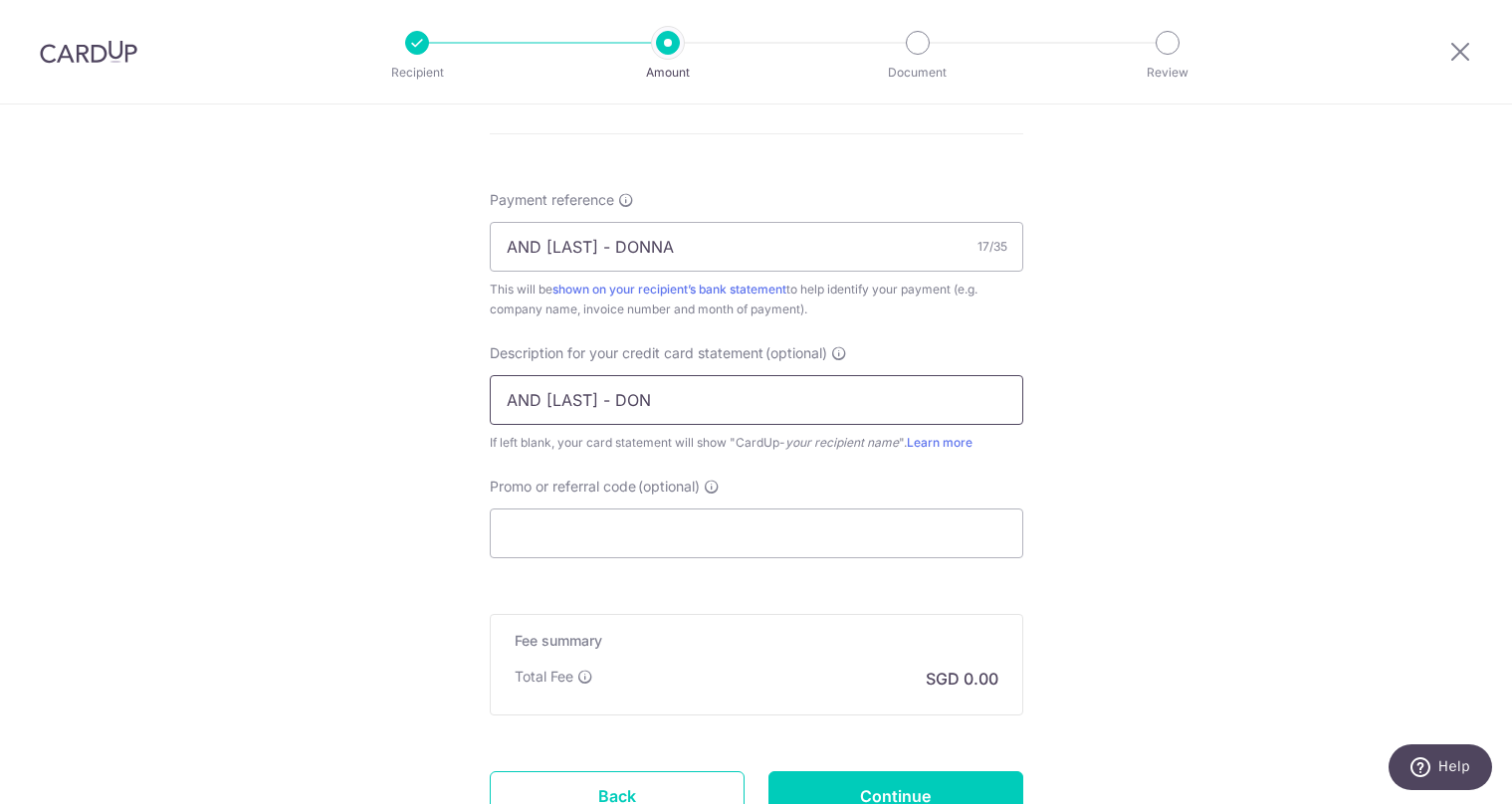 type on "AND [LAST] - DON" 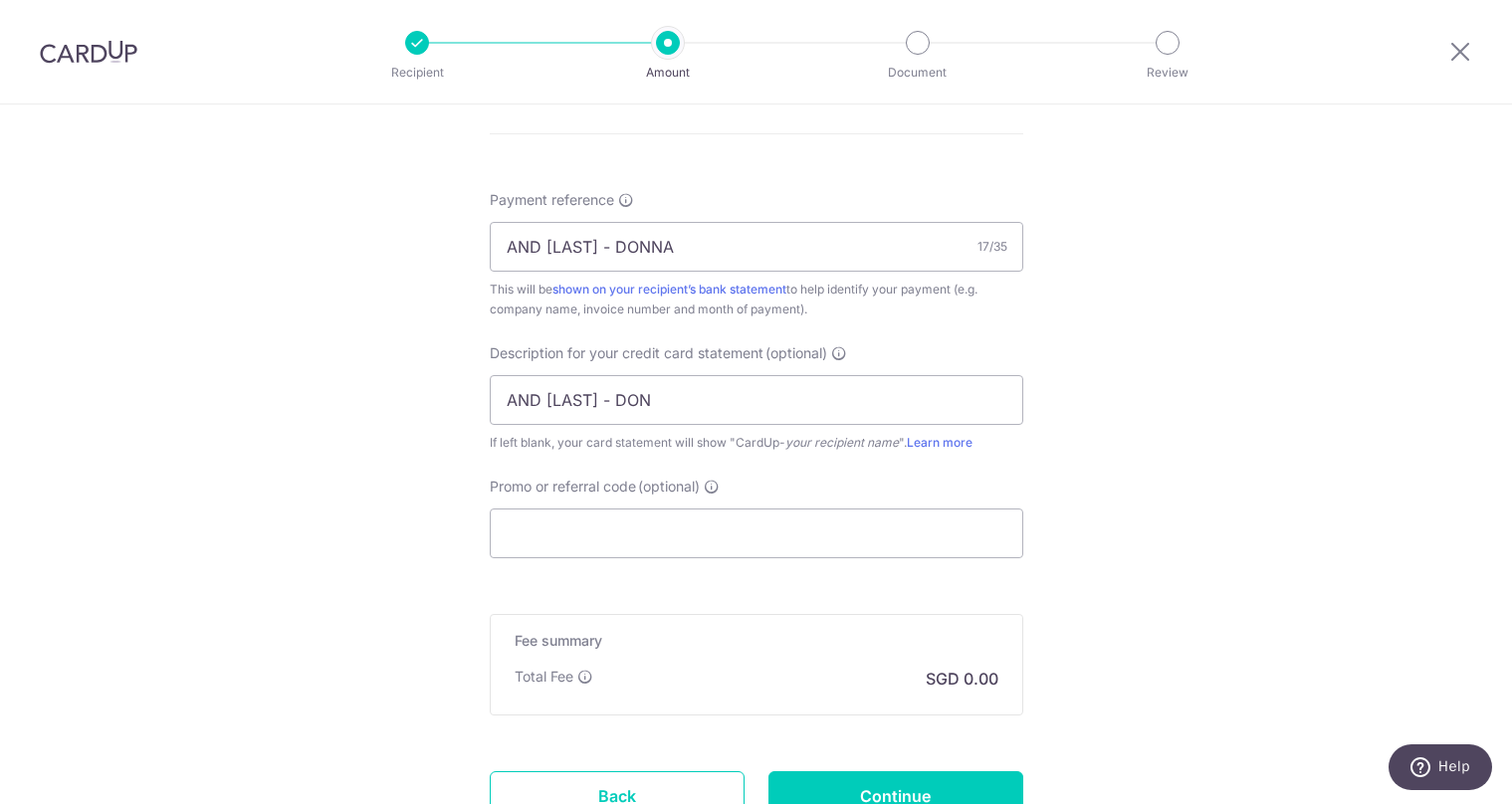 click on "Tell us more about your payment
SGD
GST
(optional)
SGD
Select Card
**** [LAST]
Add credit card
Your Cards
**** [LAST]
**** [LAST]
**** [LAST]
**** [LAST]" at bounding box center [756, -38] 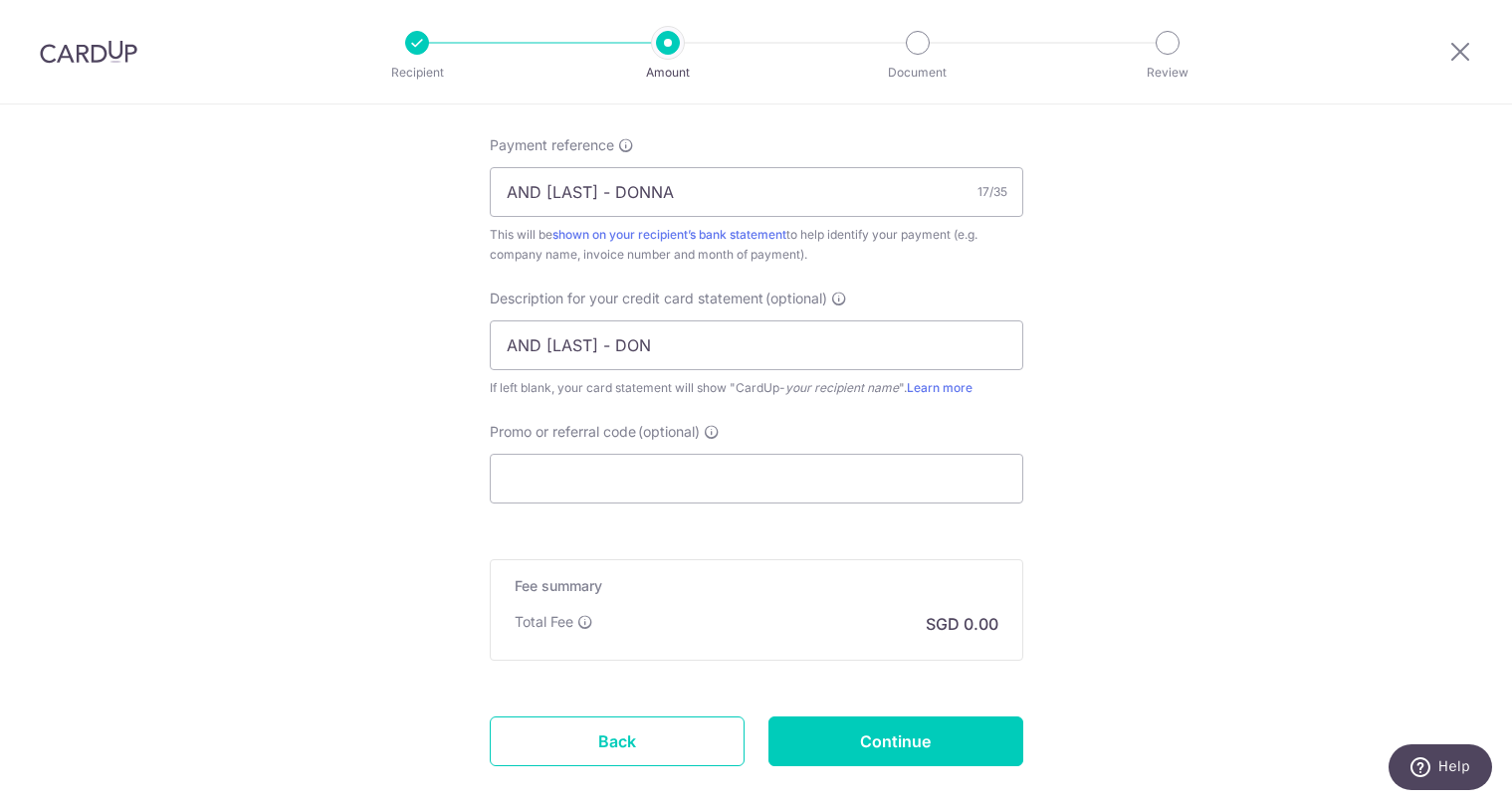 scroll, scrollTop: 1312, scrollLeft: 0, axis: vertical 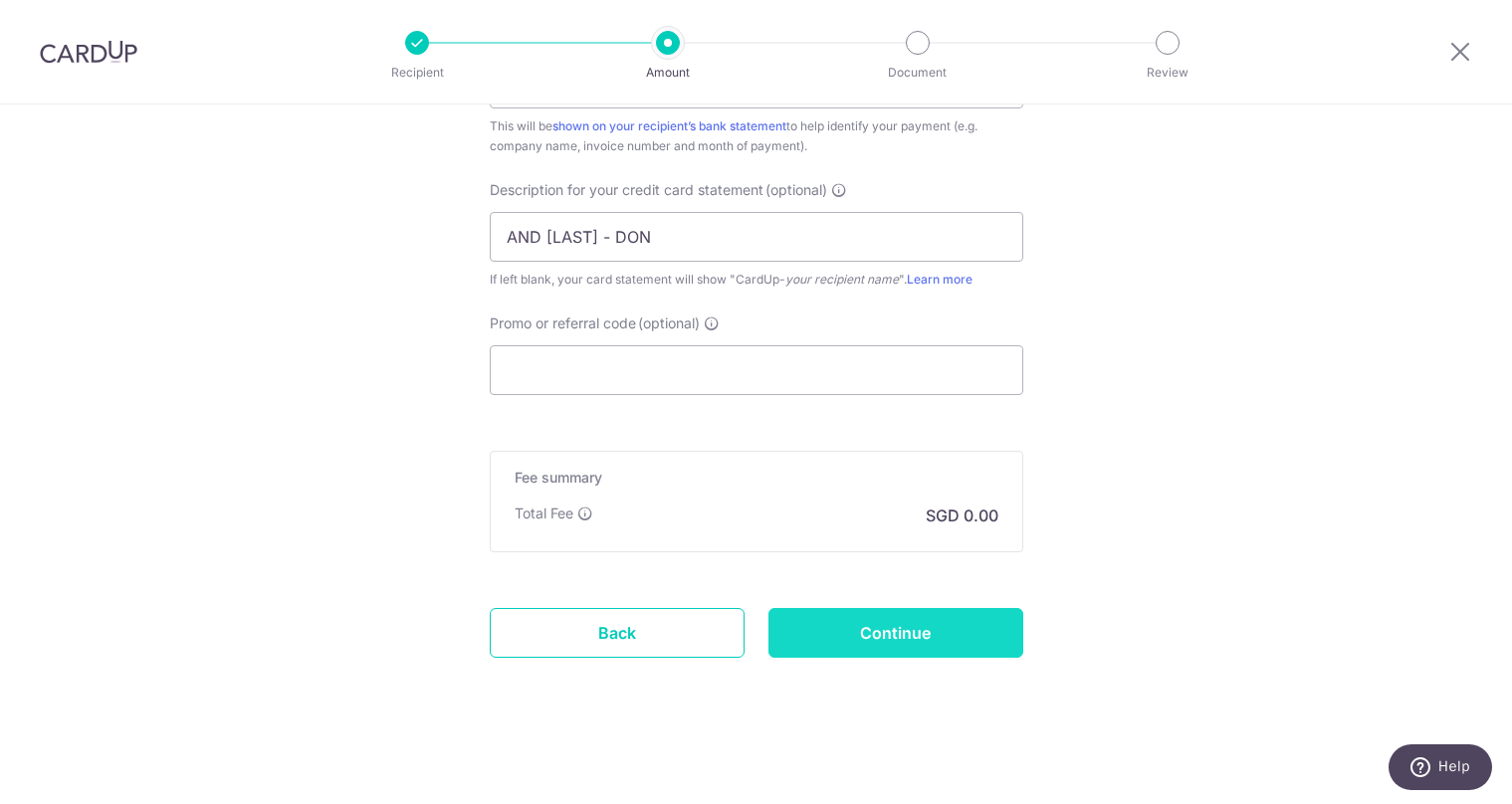 click on "Continue" at bounding box center [896, 633] 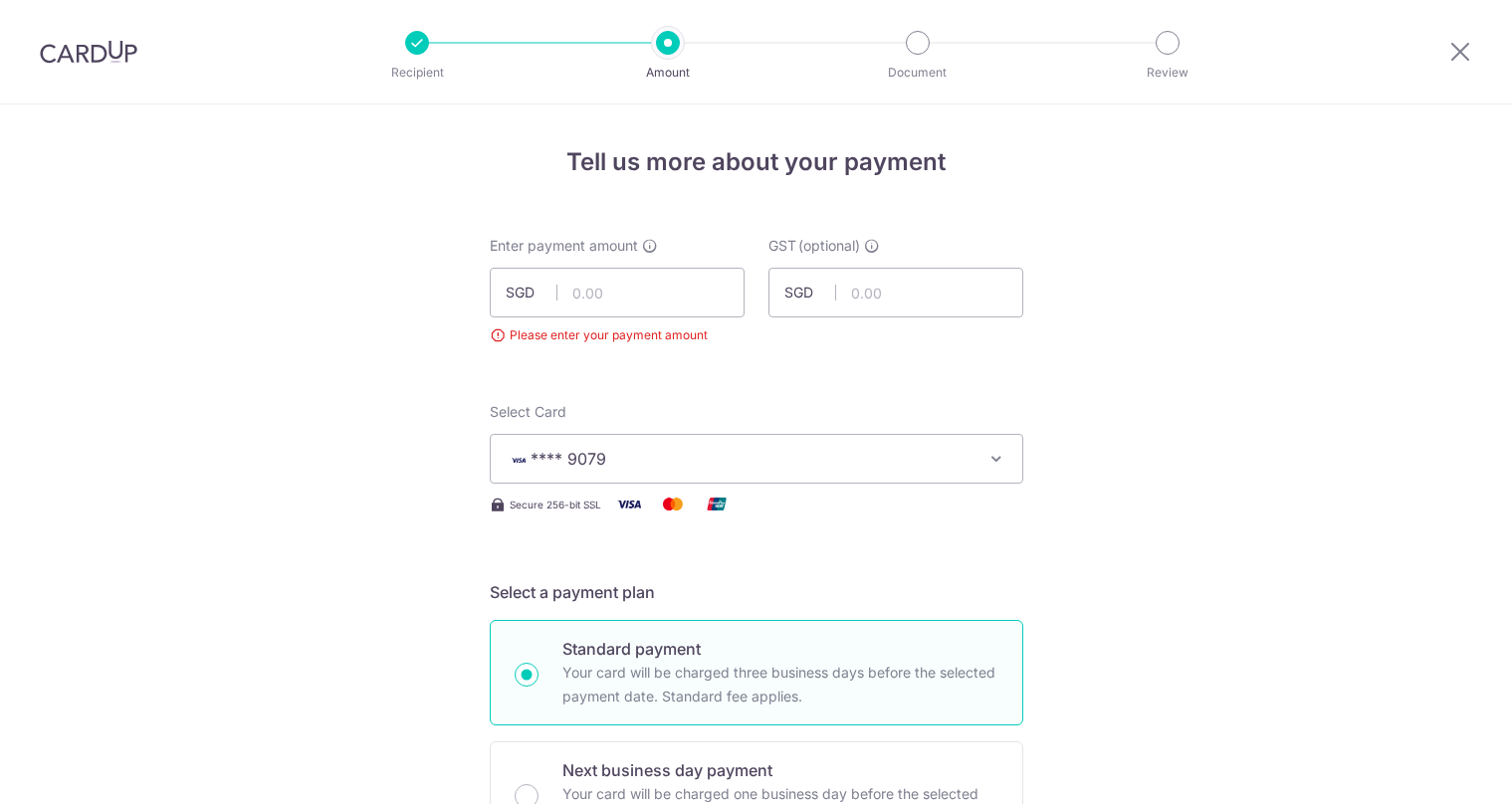 scroll, scrollTop: 0, scrollLeft: 0, axis: both 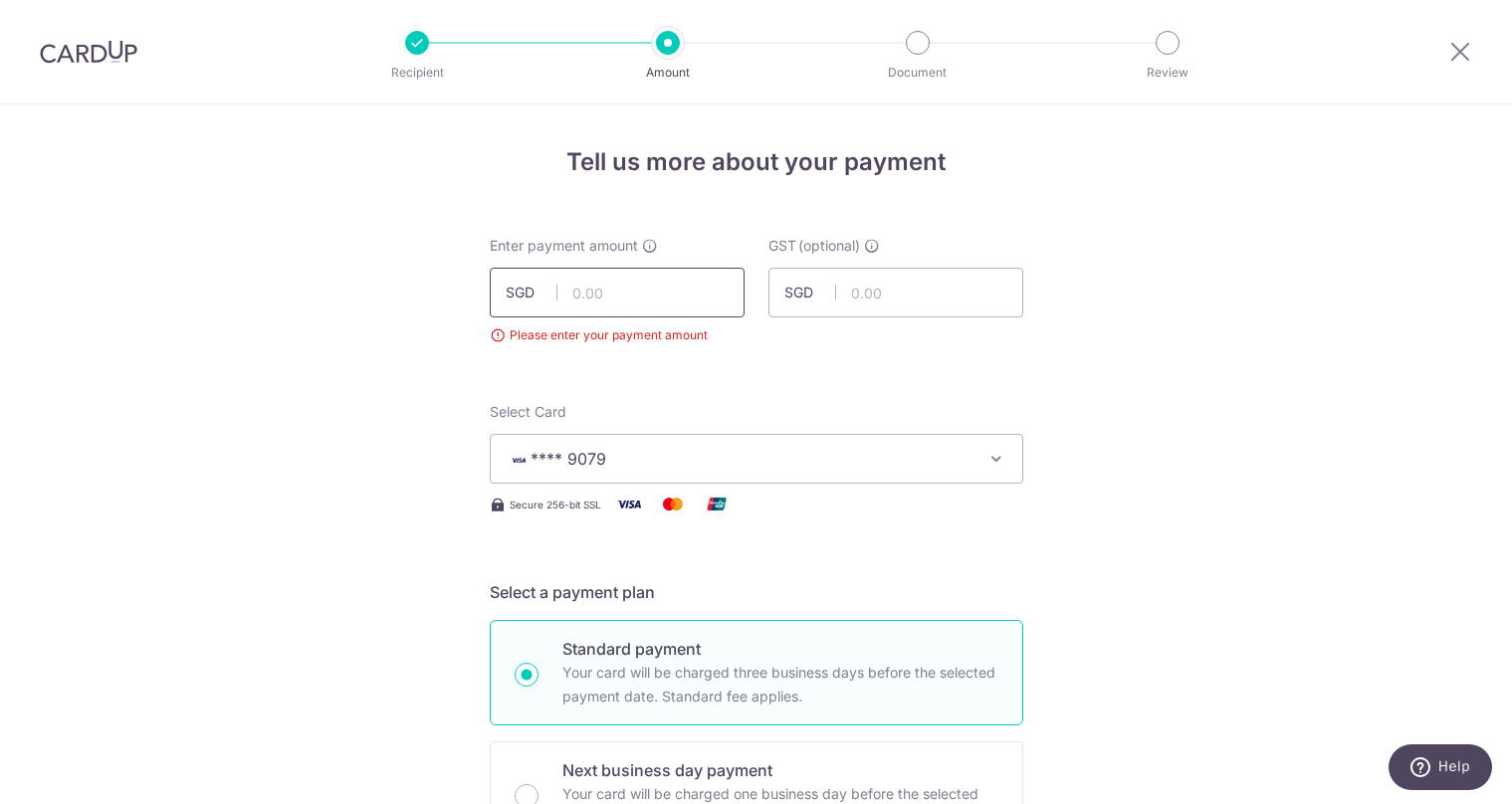 click at bounding box center [617, 293] 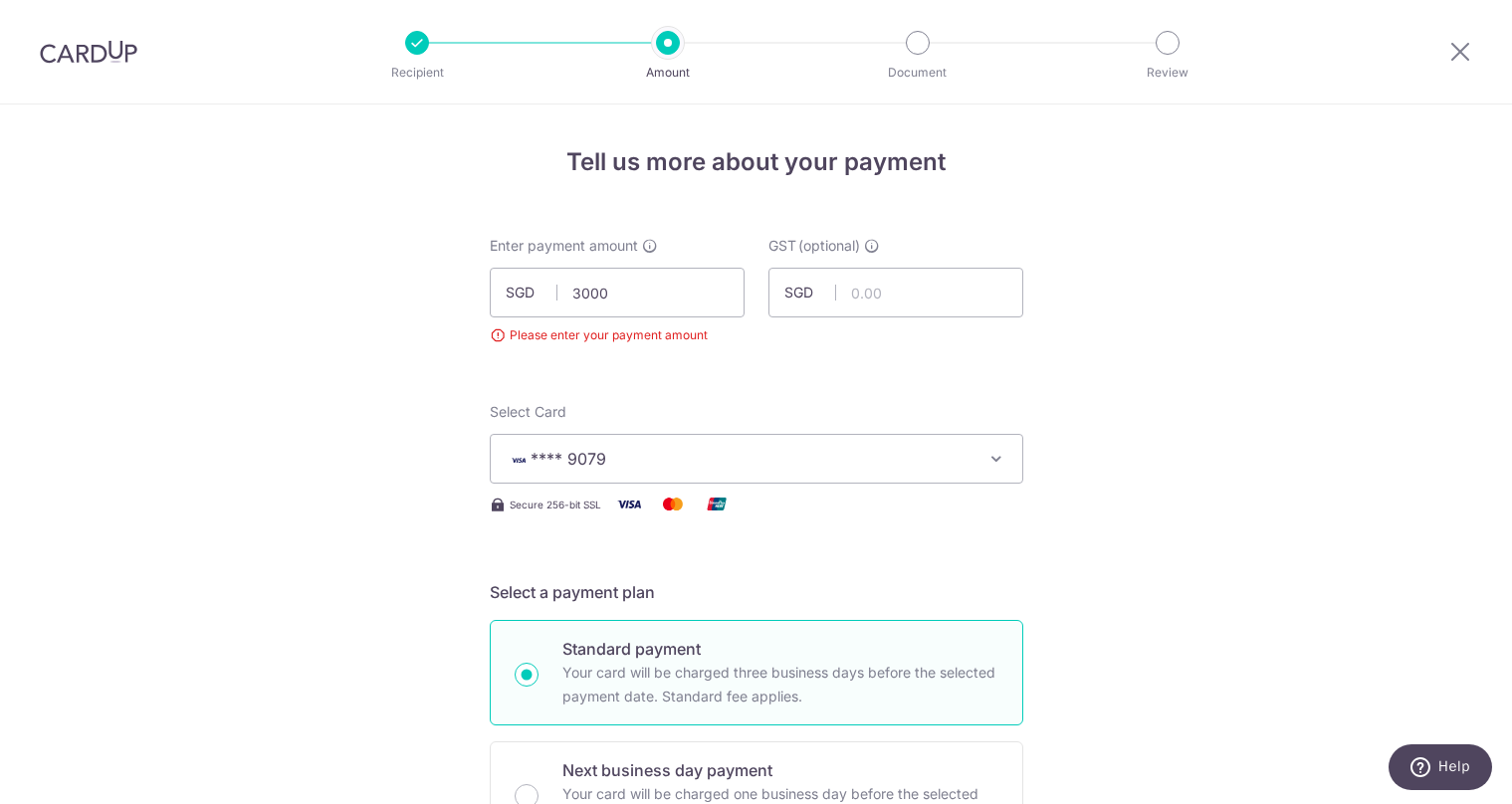 click on "Tell us more about your payment
Enter payment amount
SGD
3000
Please enter your payment amount
GST
(optional)
SGD
Select Card
**** 9079
Add credit card
Your Cards
**** 1001
**** 1000
**** 9079
**** 9657" at bounding box center (756, 1139) 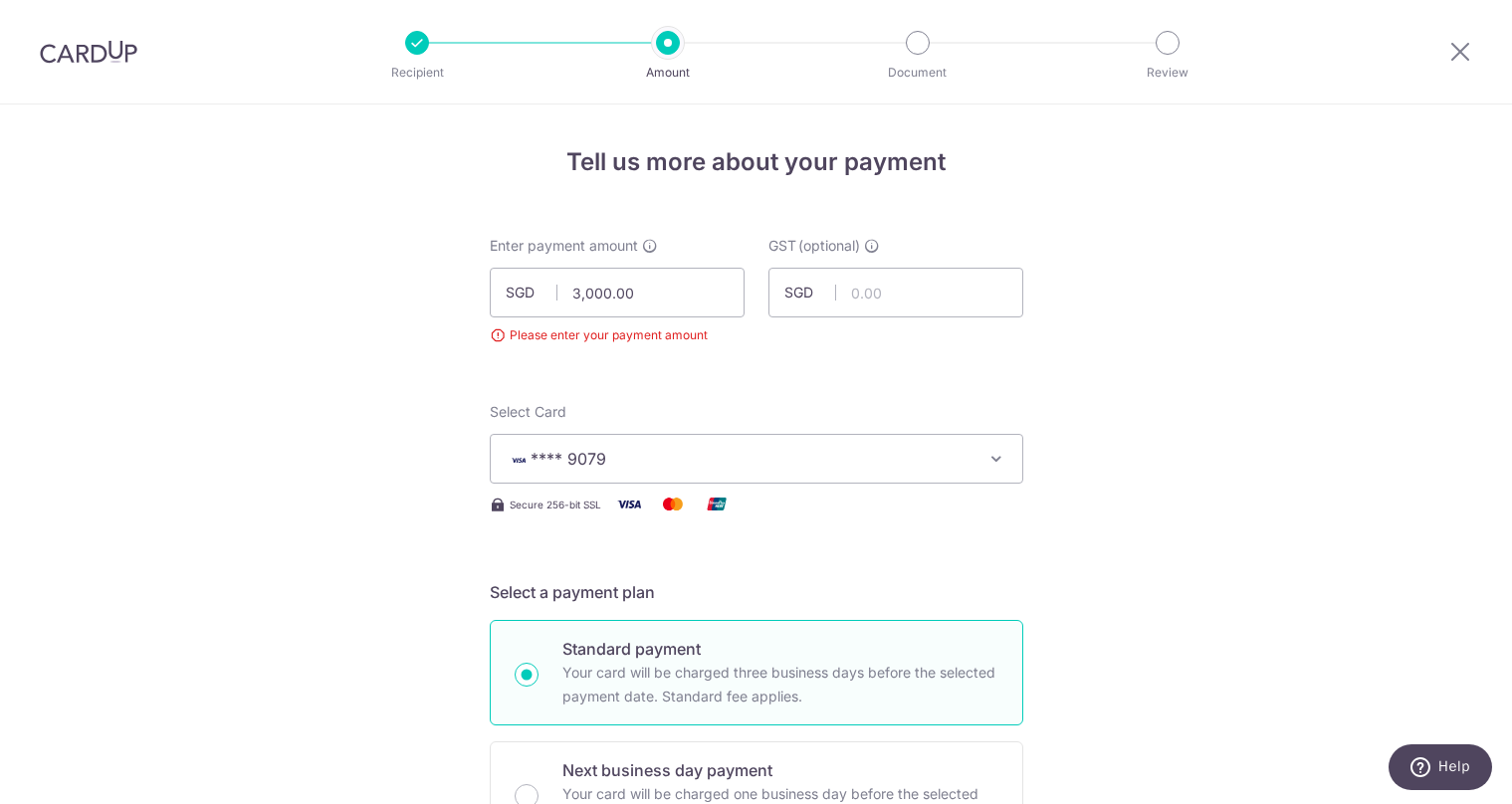 click on "Tell us more about your payment
Enter payment amount
SGD
3,000.00
3000.00
Please enter your payment amount
GST
(optional)
SGD
Select Card
**** 9079
Add credit card
Your Cards
**** 1001
**** 1000
**** 9079
**** 9657" at bounding box center [756, 1139] 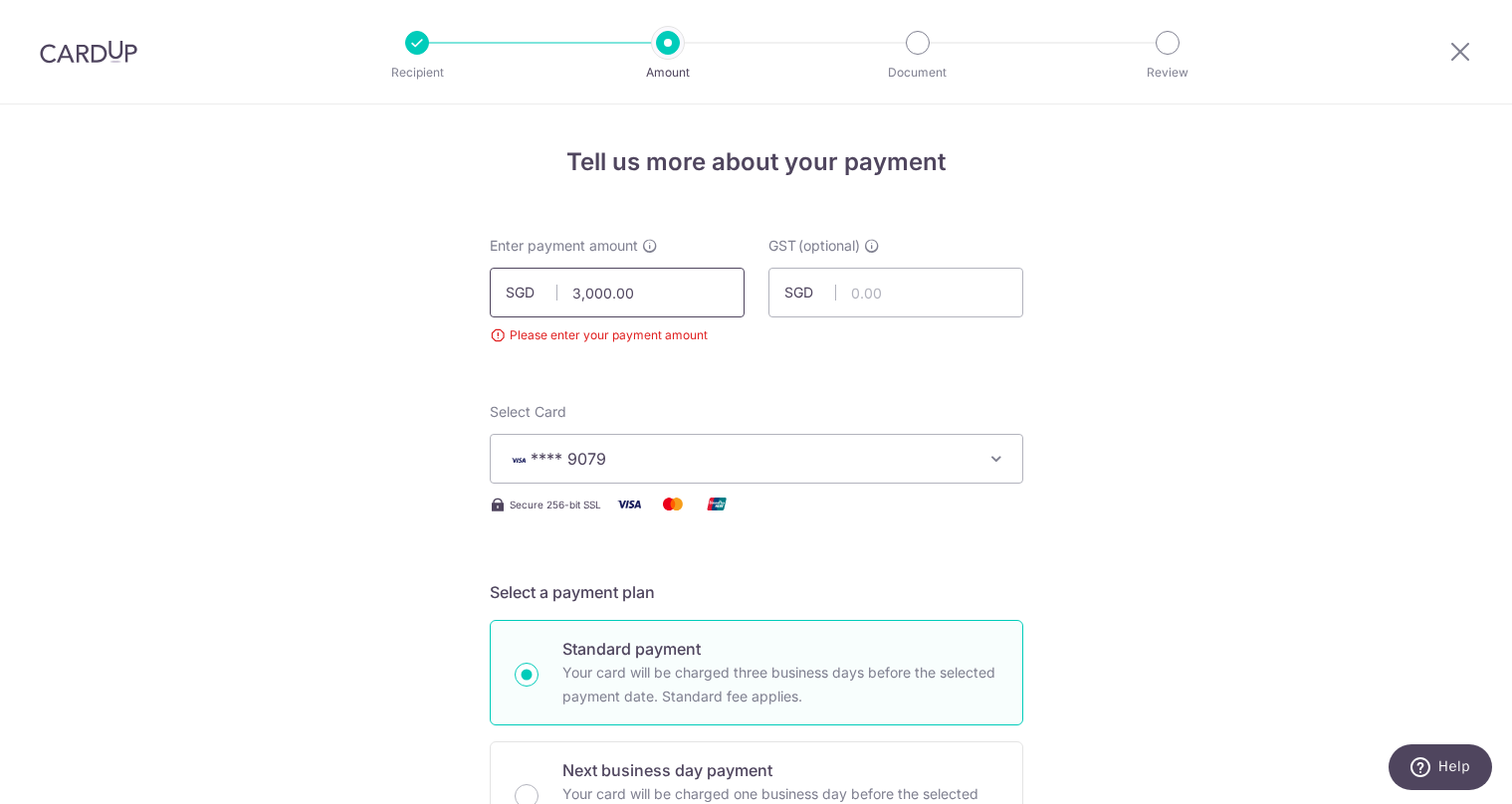 click on "3,000.00" at bounding box center (617, 293) 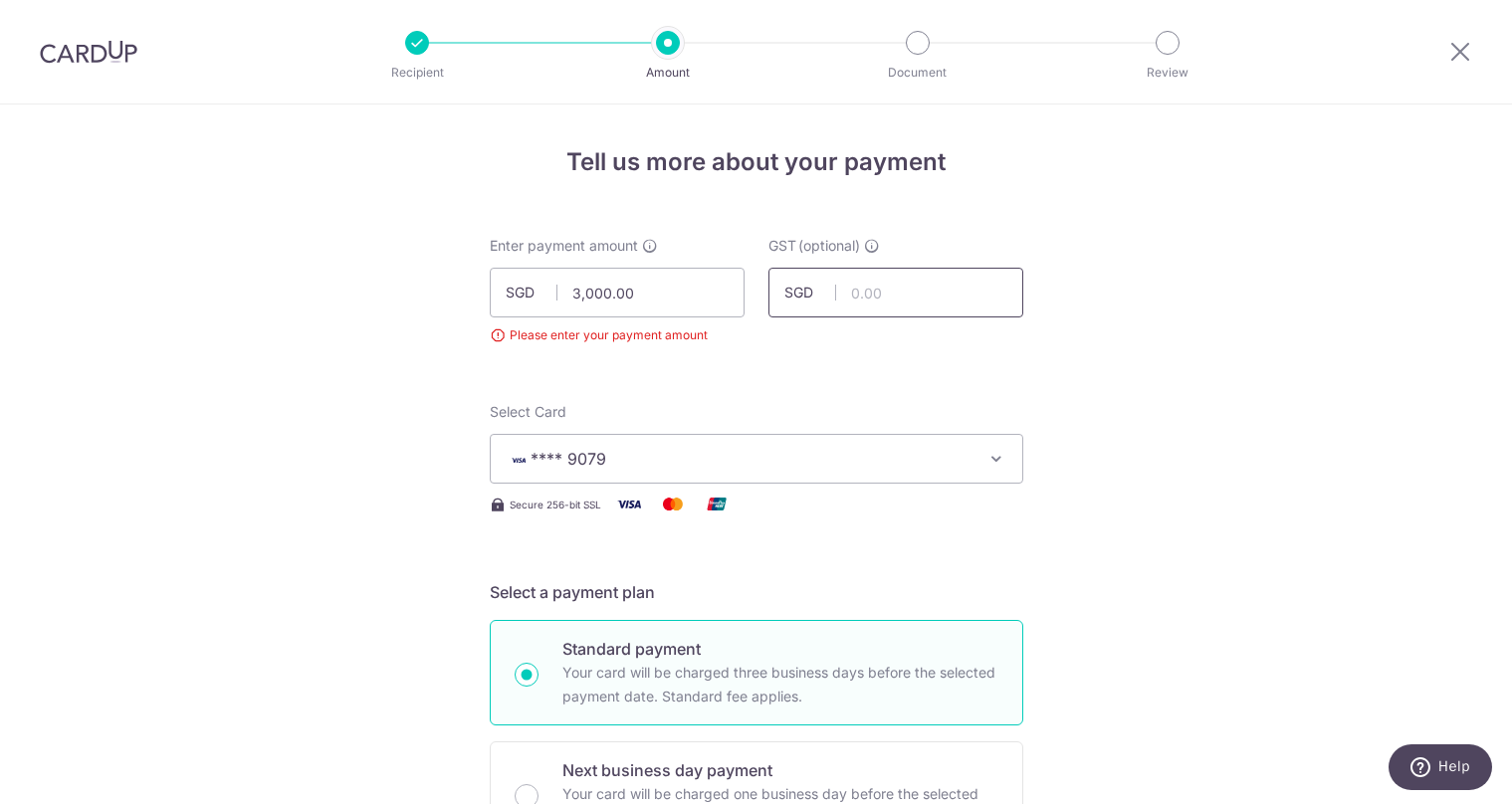 click at bounding box center (896, 293) 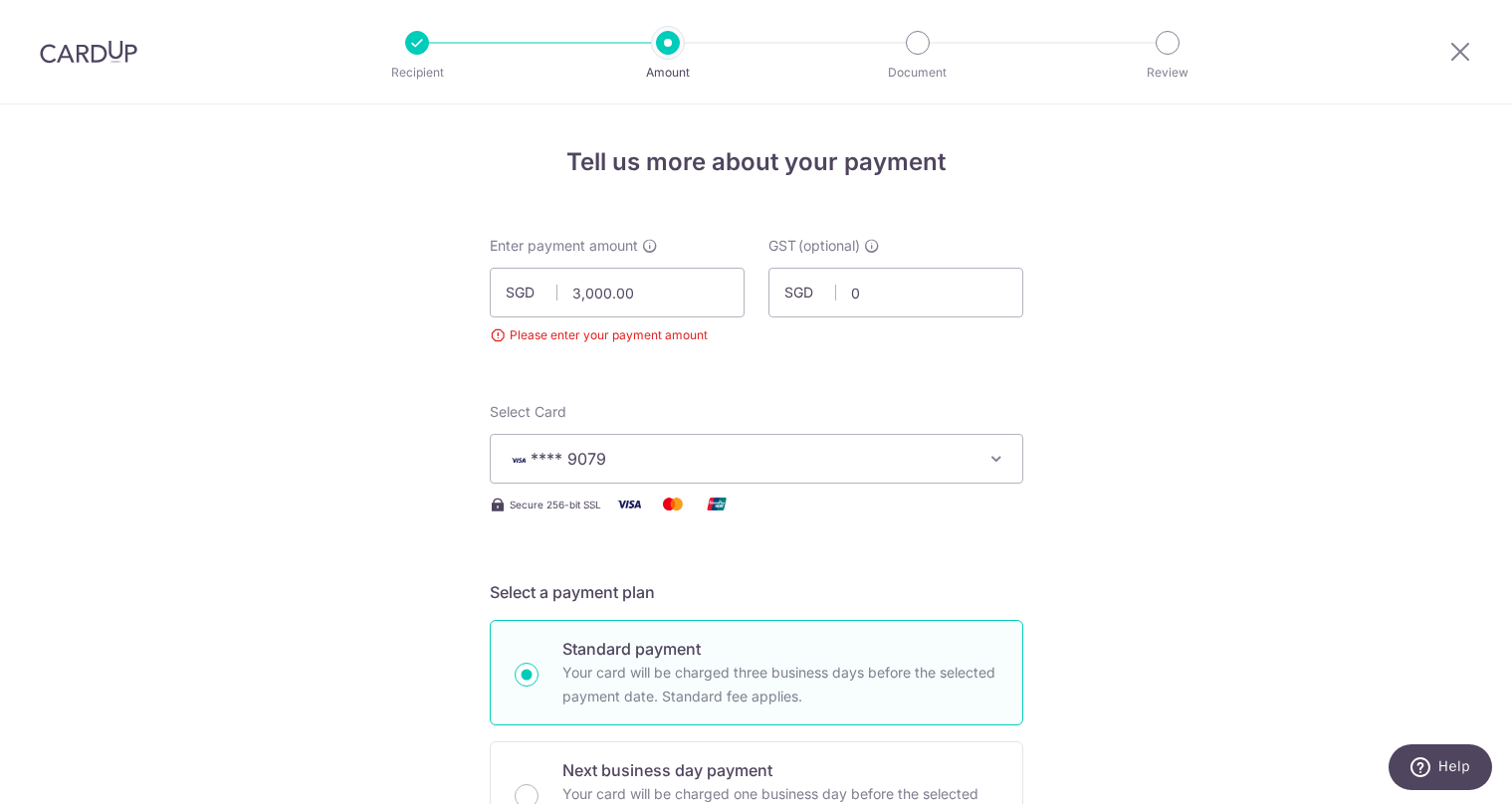 click on "Tell us more about your payment
Enter payment amount
SGD
3,000.00
3000.00
Please enter your payment amount
GST
(optional)
SGD
0
Select Card
**** 9079
Add credit card
Your Cards
**** 1001
**** 1000
**** 9079
**** 9657" at bounding box center [756, 1139] 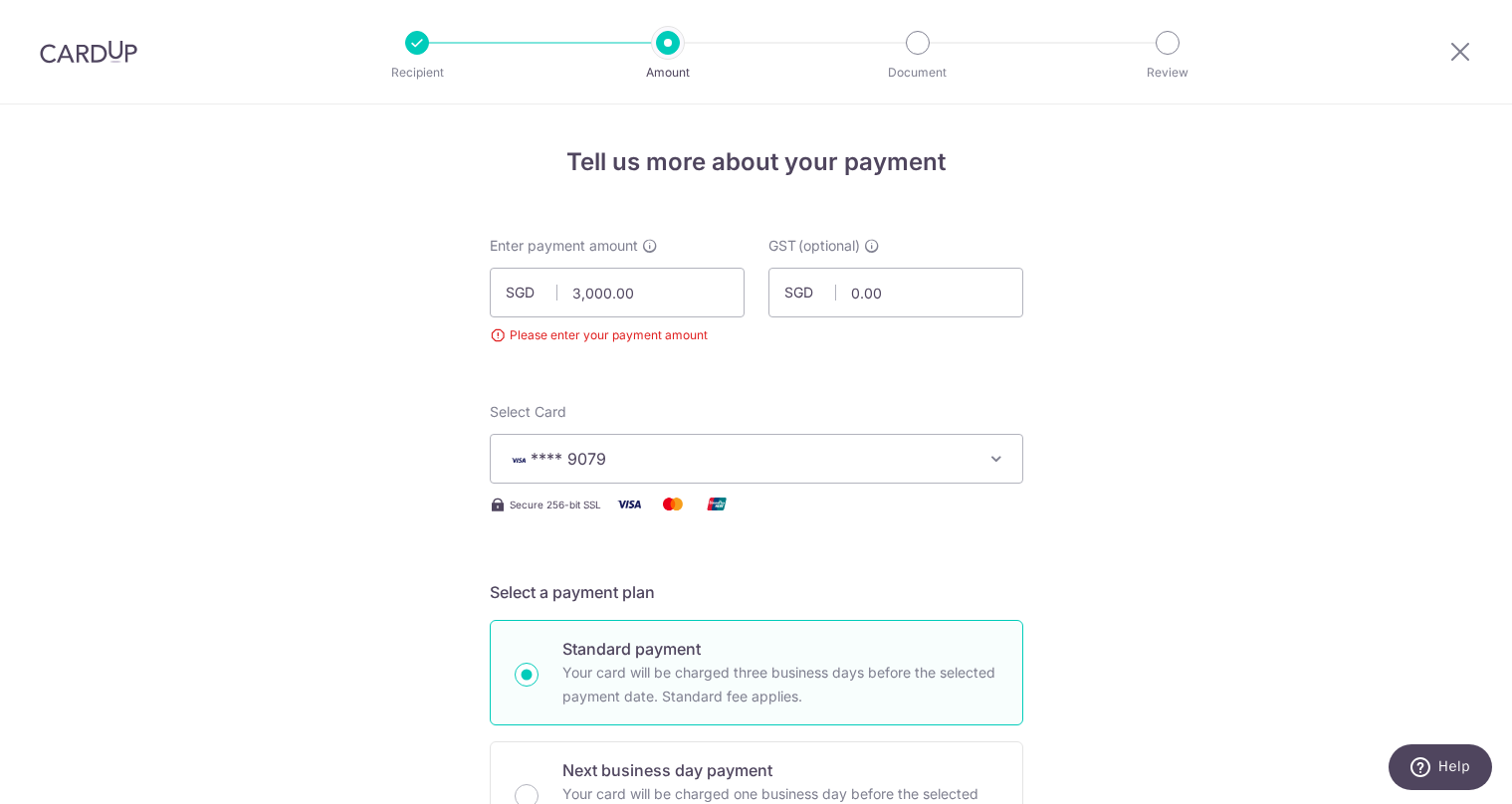 click on "Enter payment amount
SGD
3,000.00
3000.00
Please enter your payment amount" at bounding box center [617, 291] 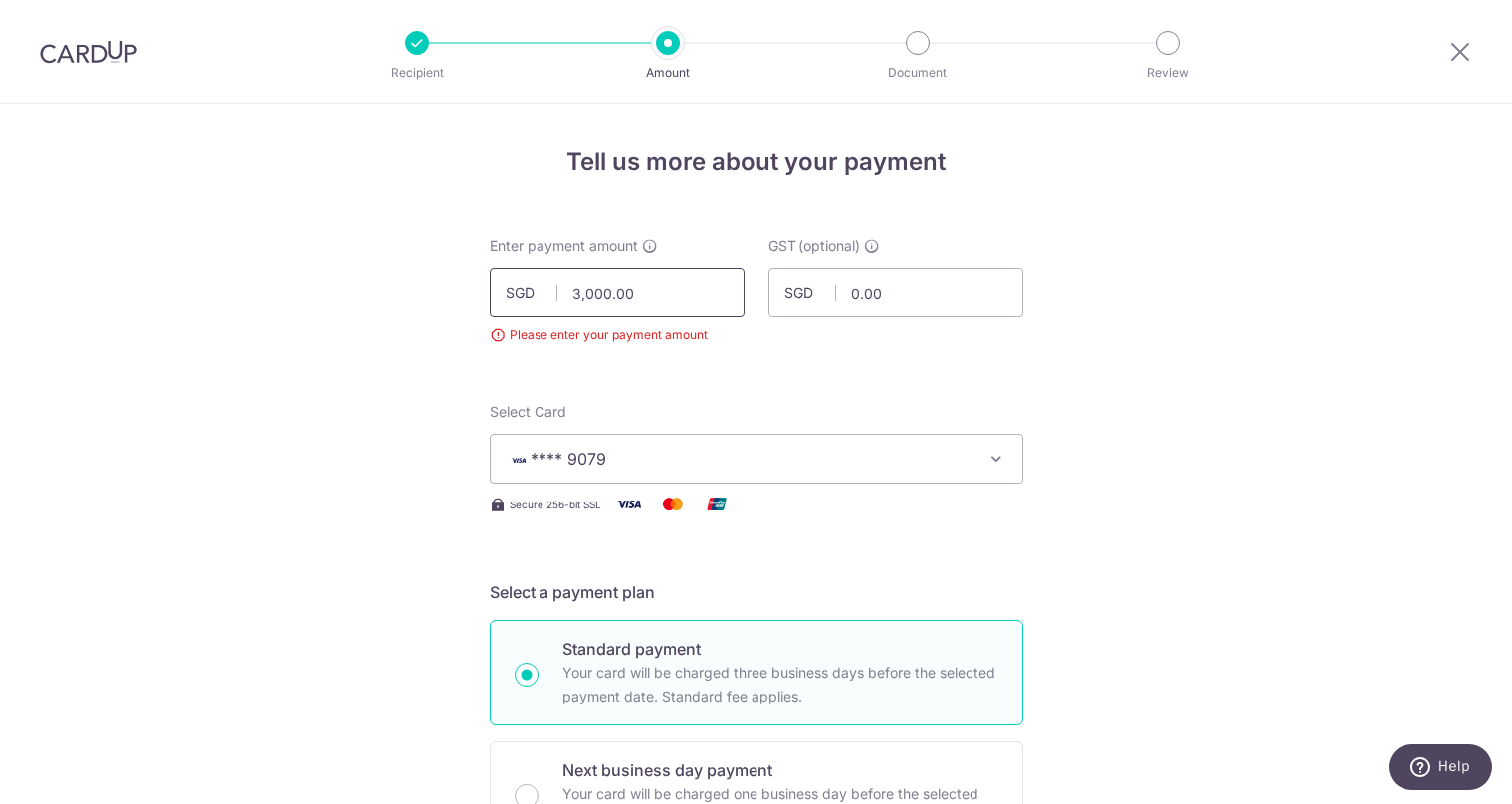 click on "3,000.00" at bounding box center (617, 293) 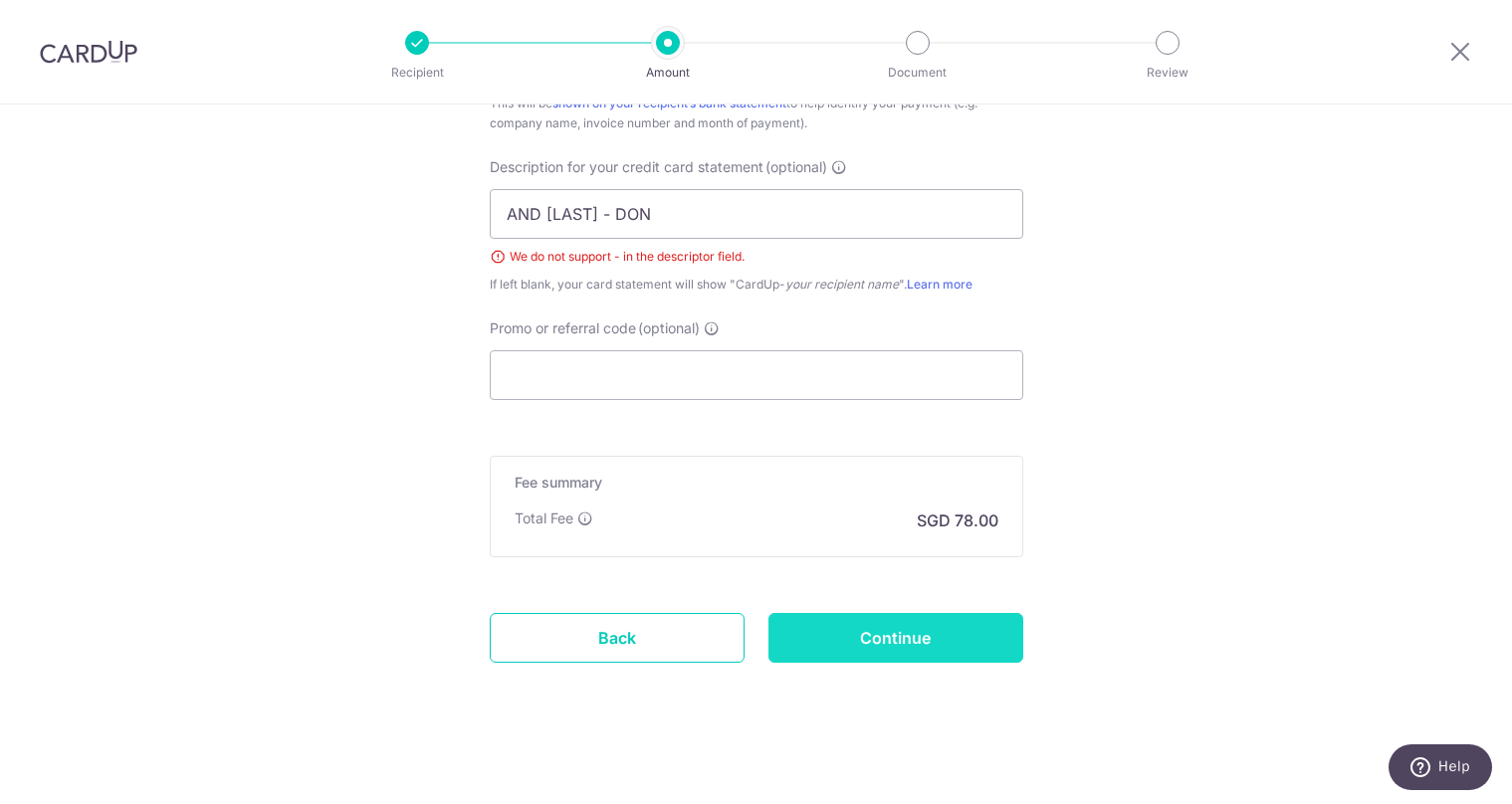 scroll, scrollTop: 1371, scrollLeft: 0, axis: vertical 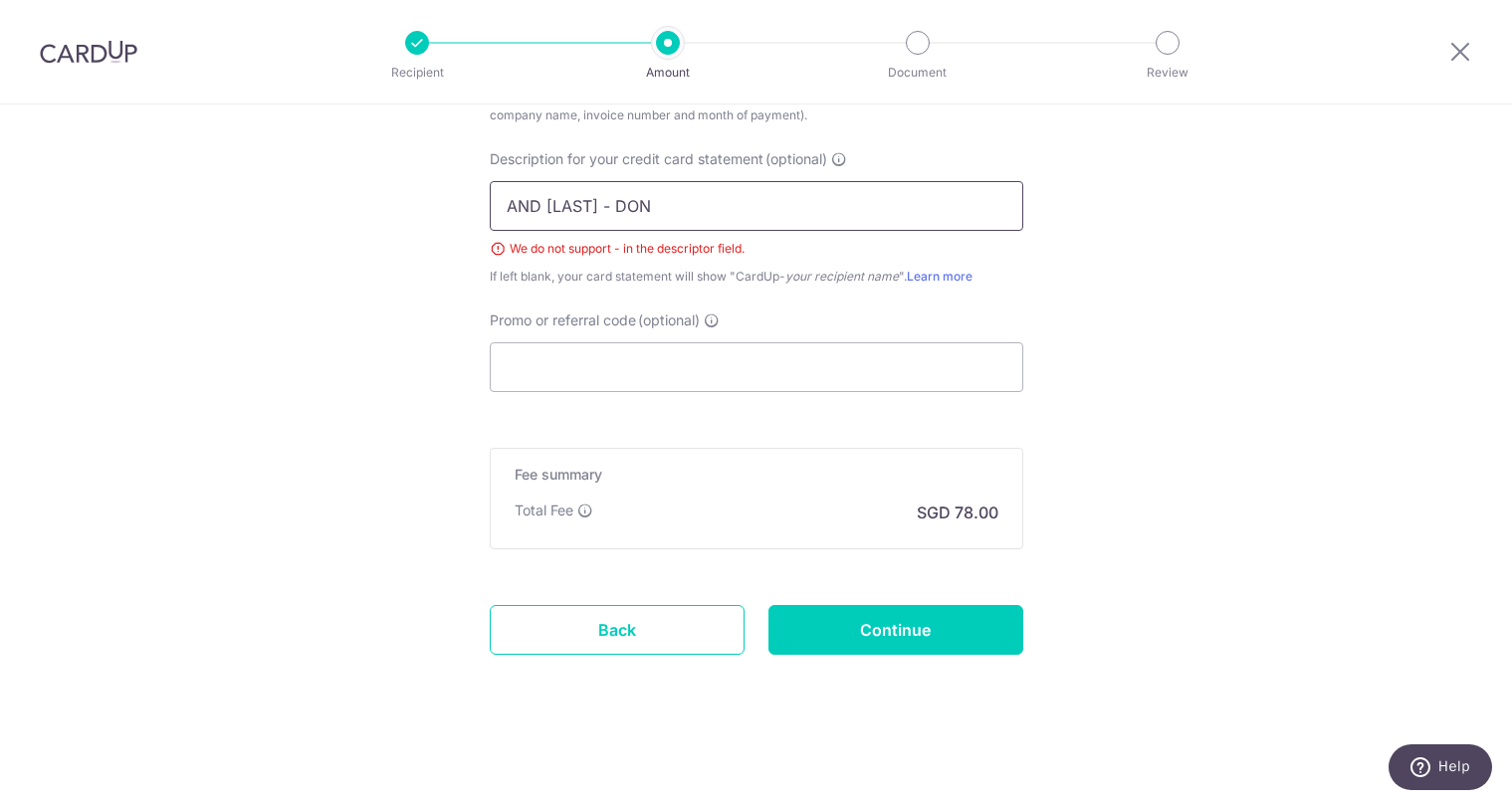 click on "AND [LAST] - DON" at bounding box center [756, 206] 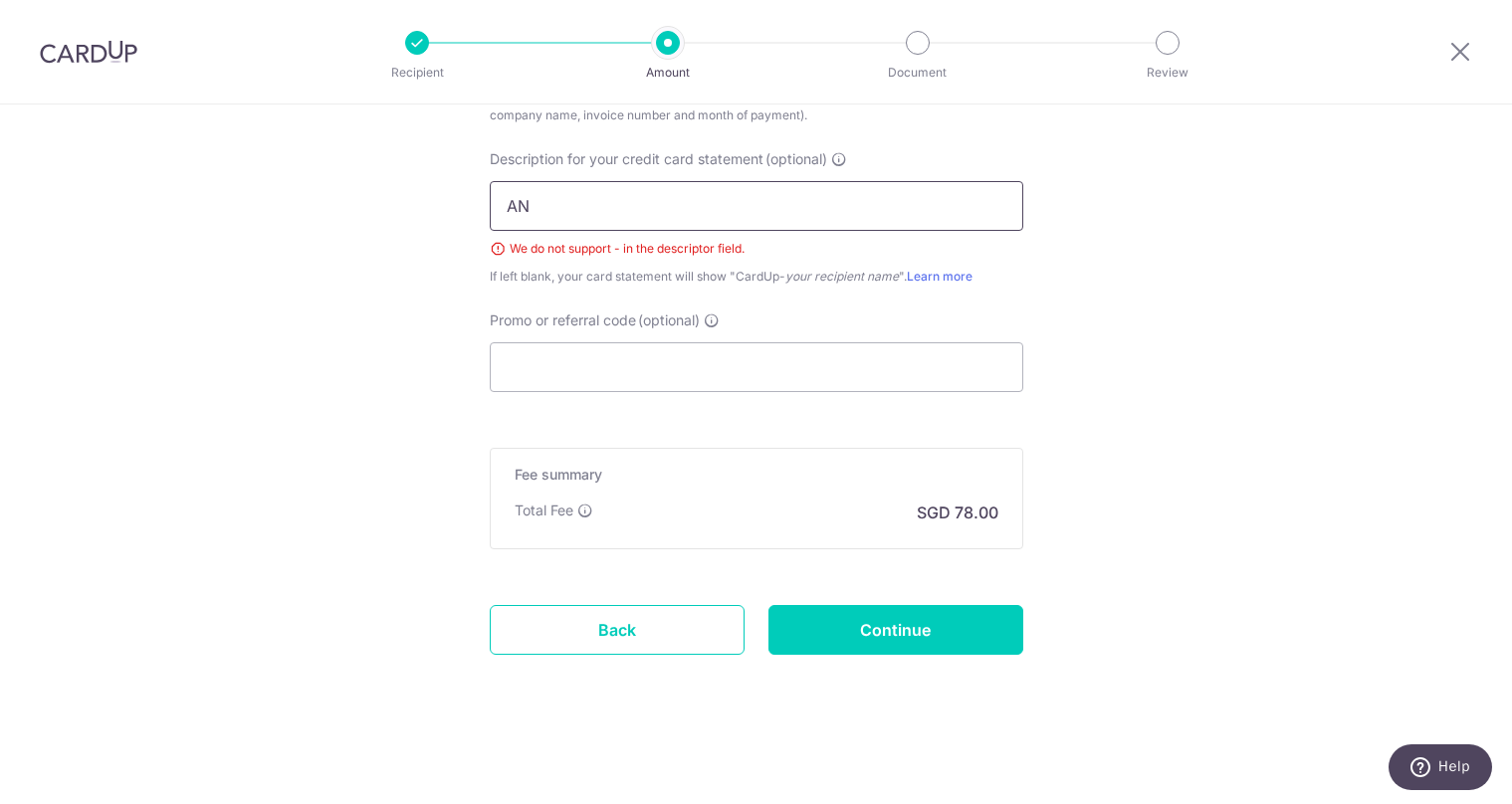 type on "A" 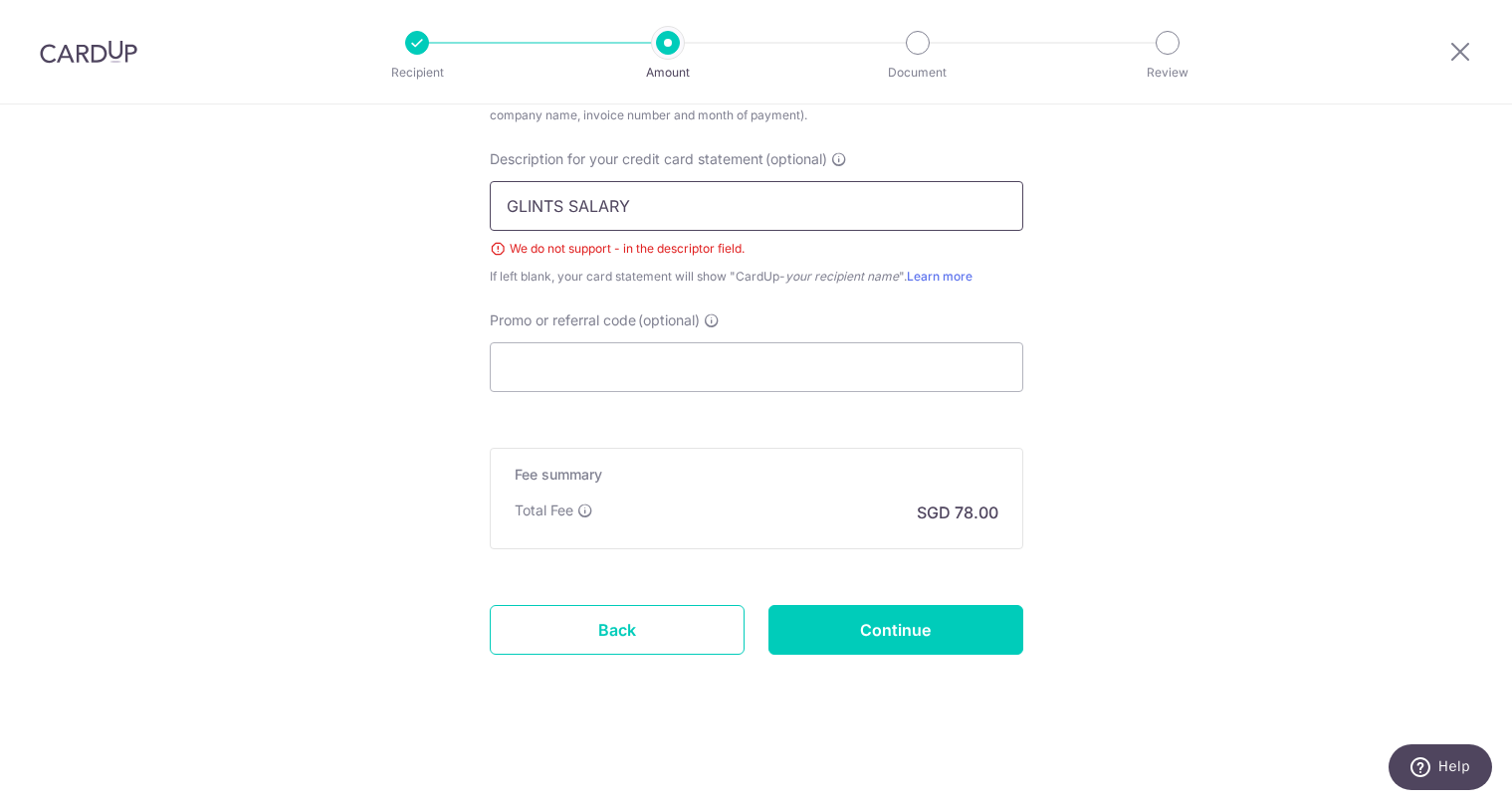 drag, startPoint x: 557, startPoint y: 206, endPoint x: 333, endPoint y: 183, distance: 225.1777 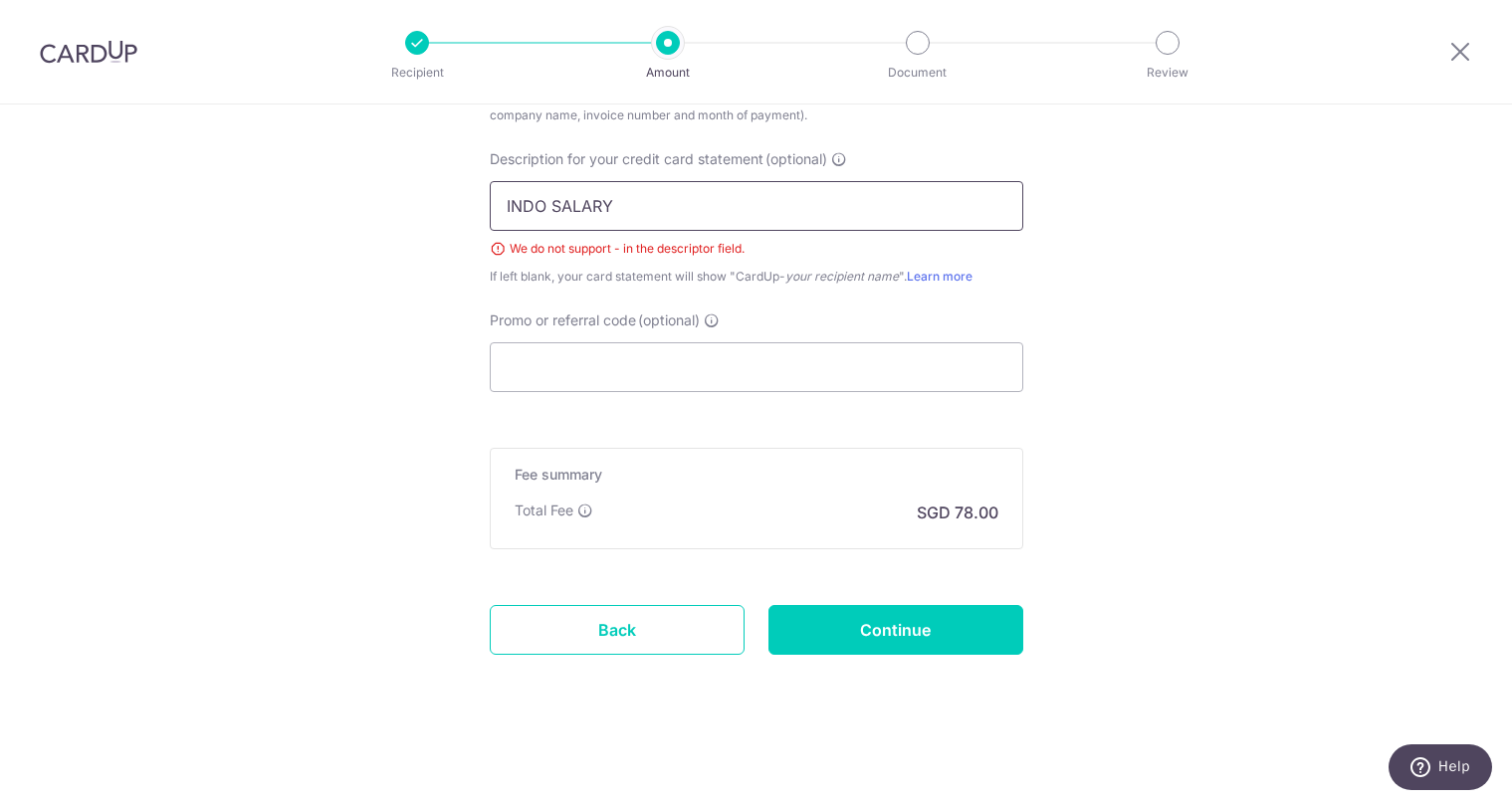 type on "INDO SALARY" 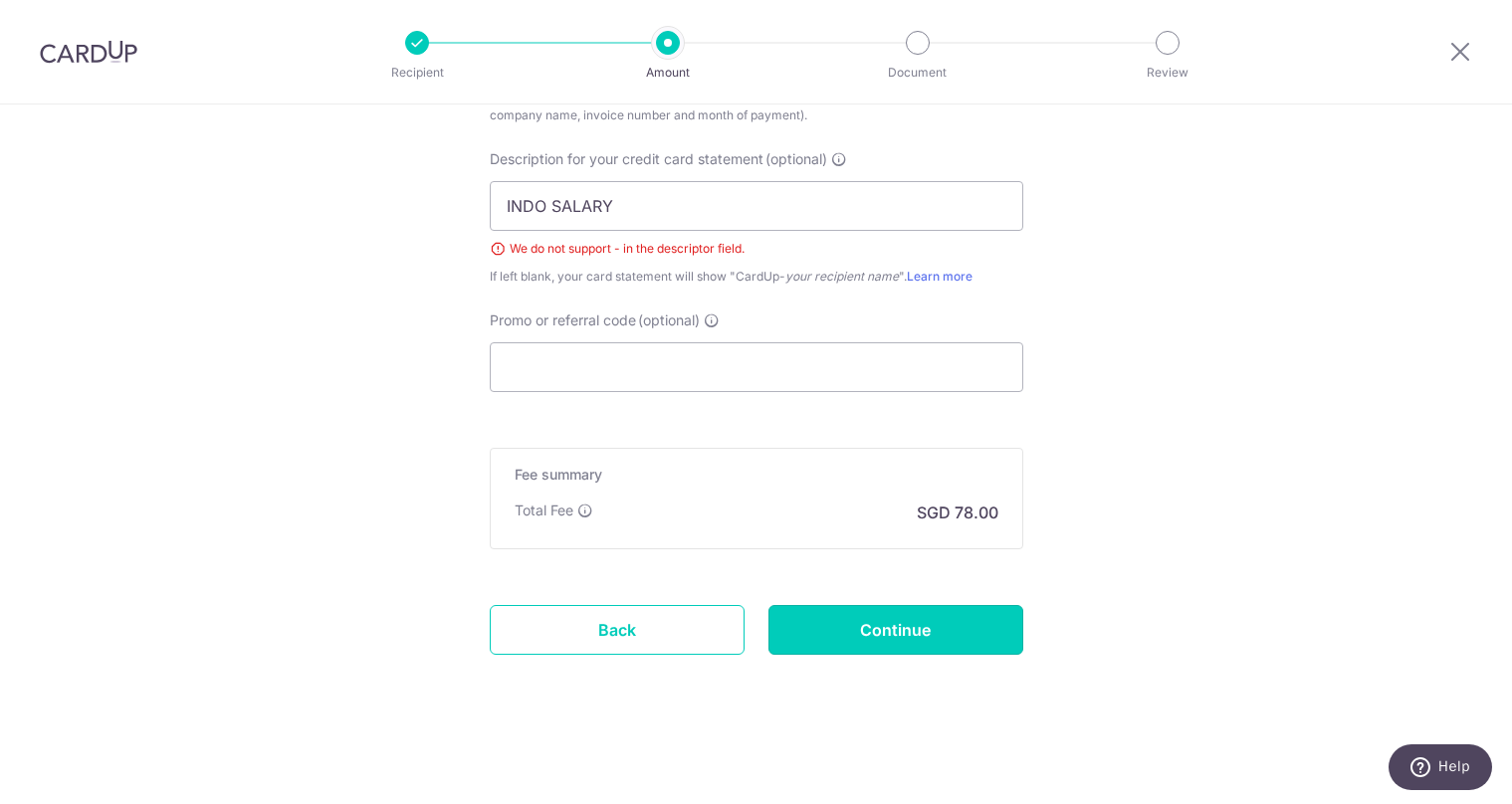 click on "Continue" at bounding box center (896, 630) 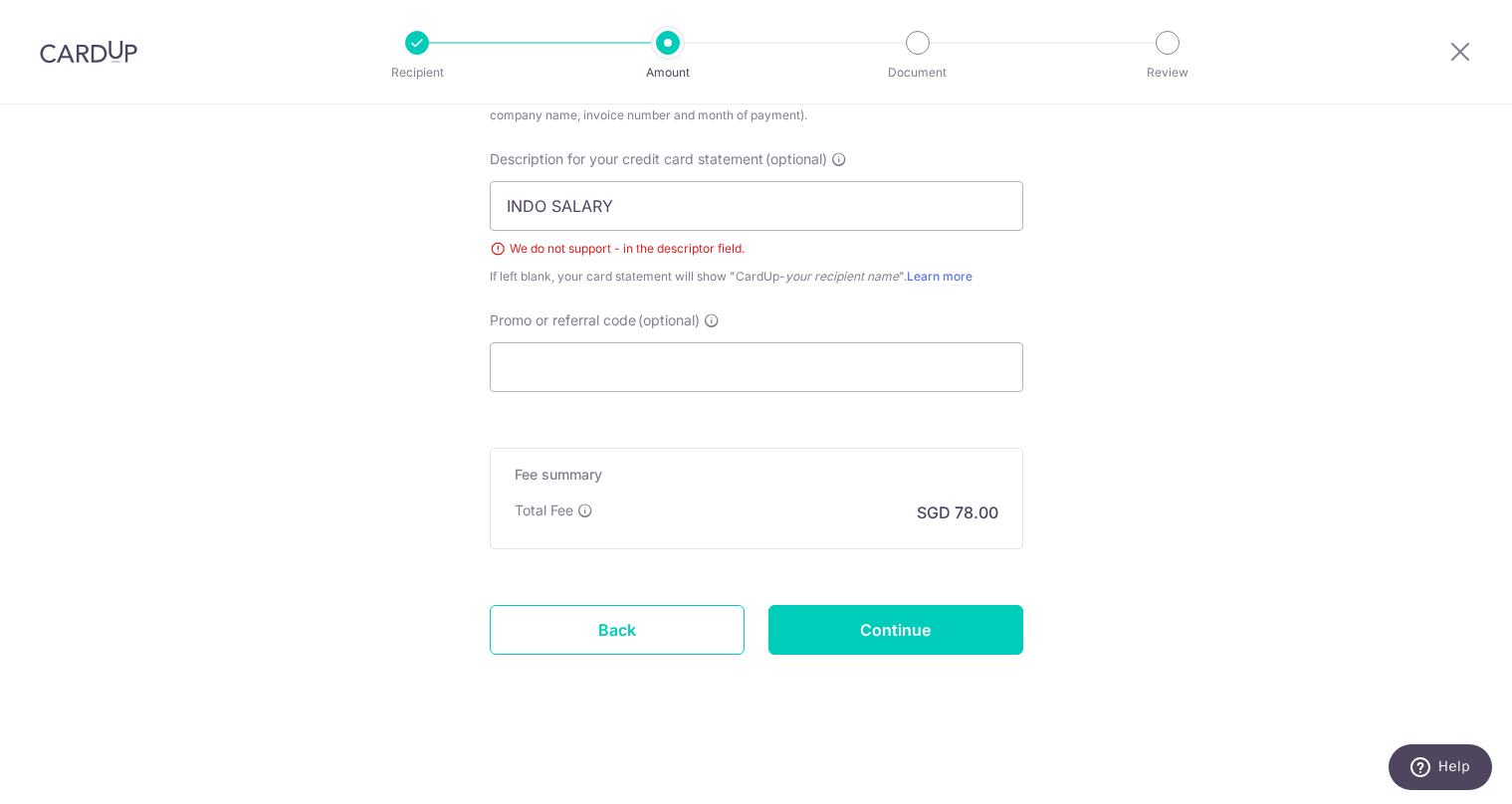 type on "Create Schedule" 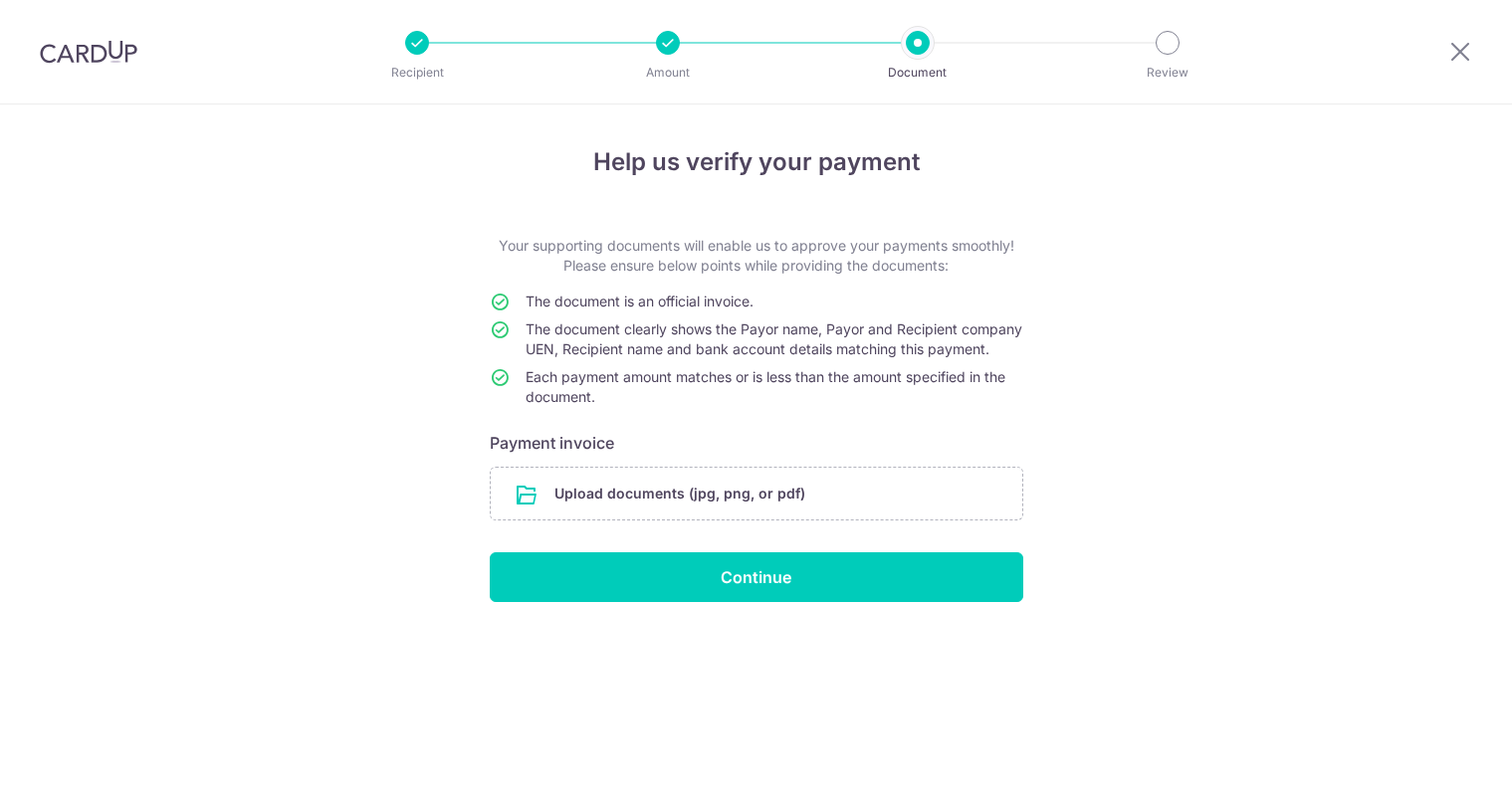 scroll, scrollTop: 0, scrollLeft: 0, axis: both 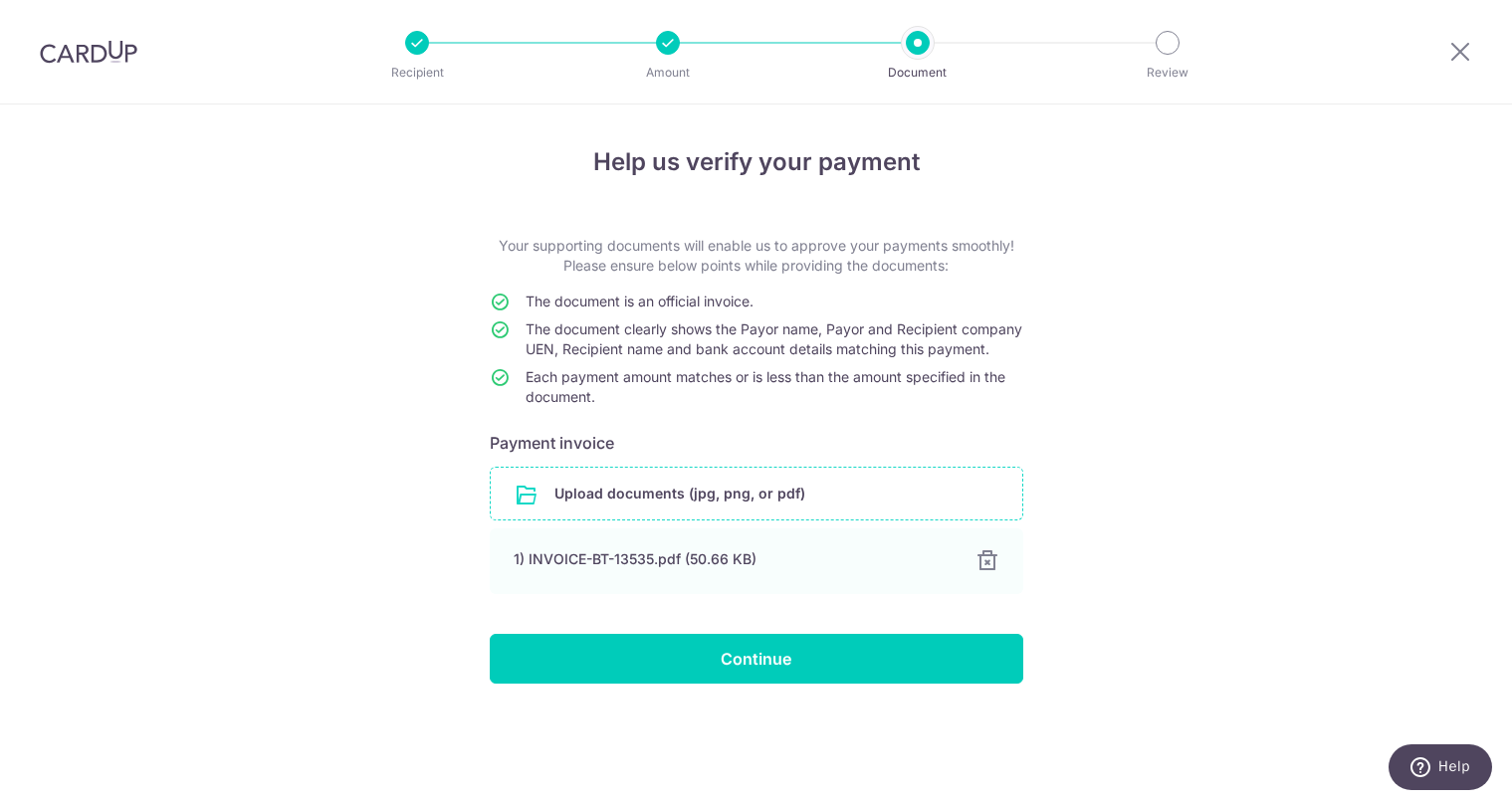 click at bounding box center (756, 494) 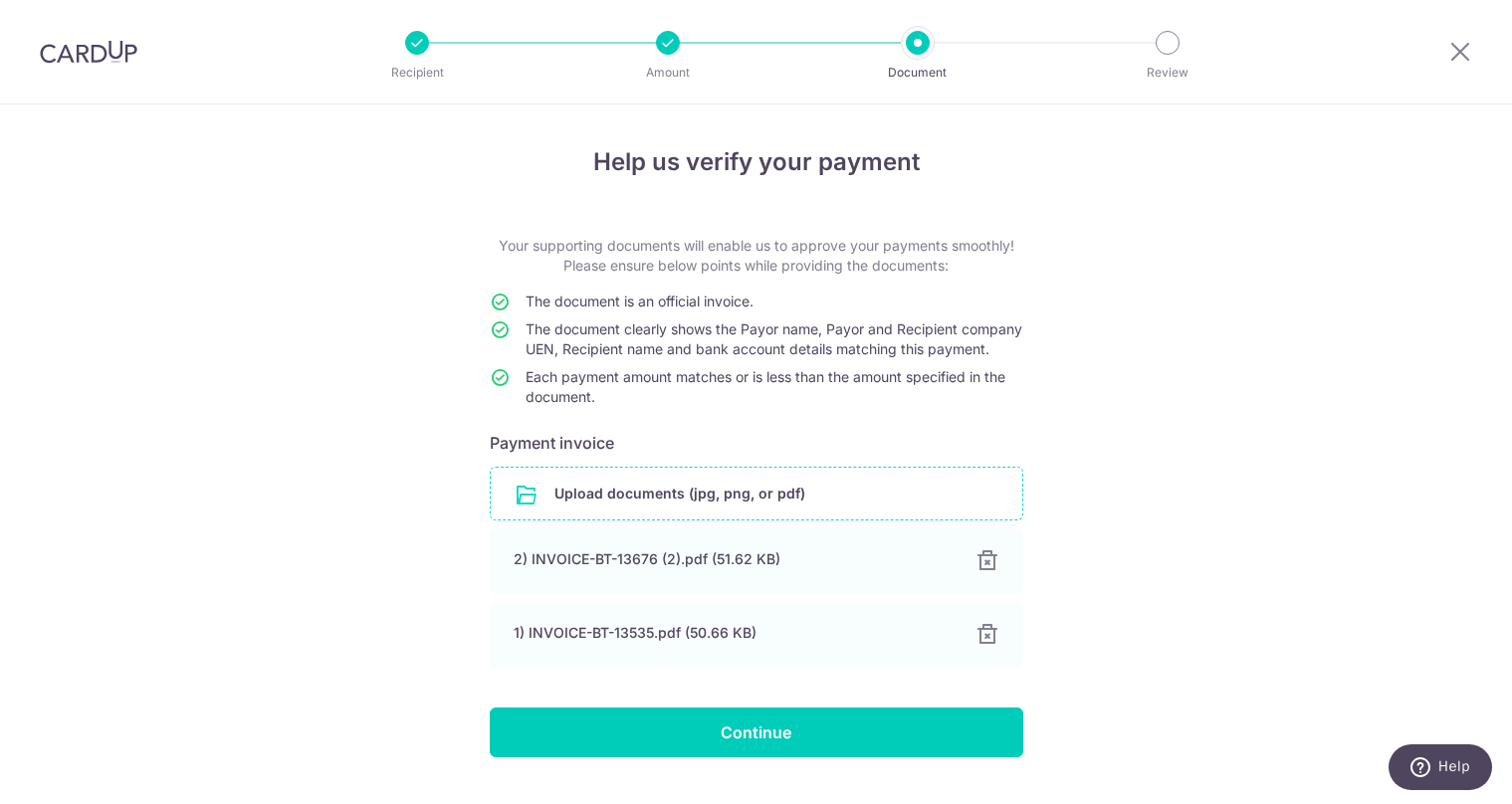 click at bounding box center (756, 494) 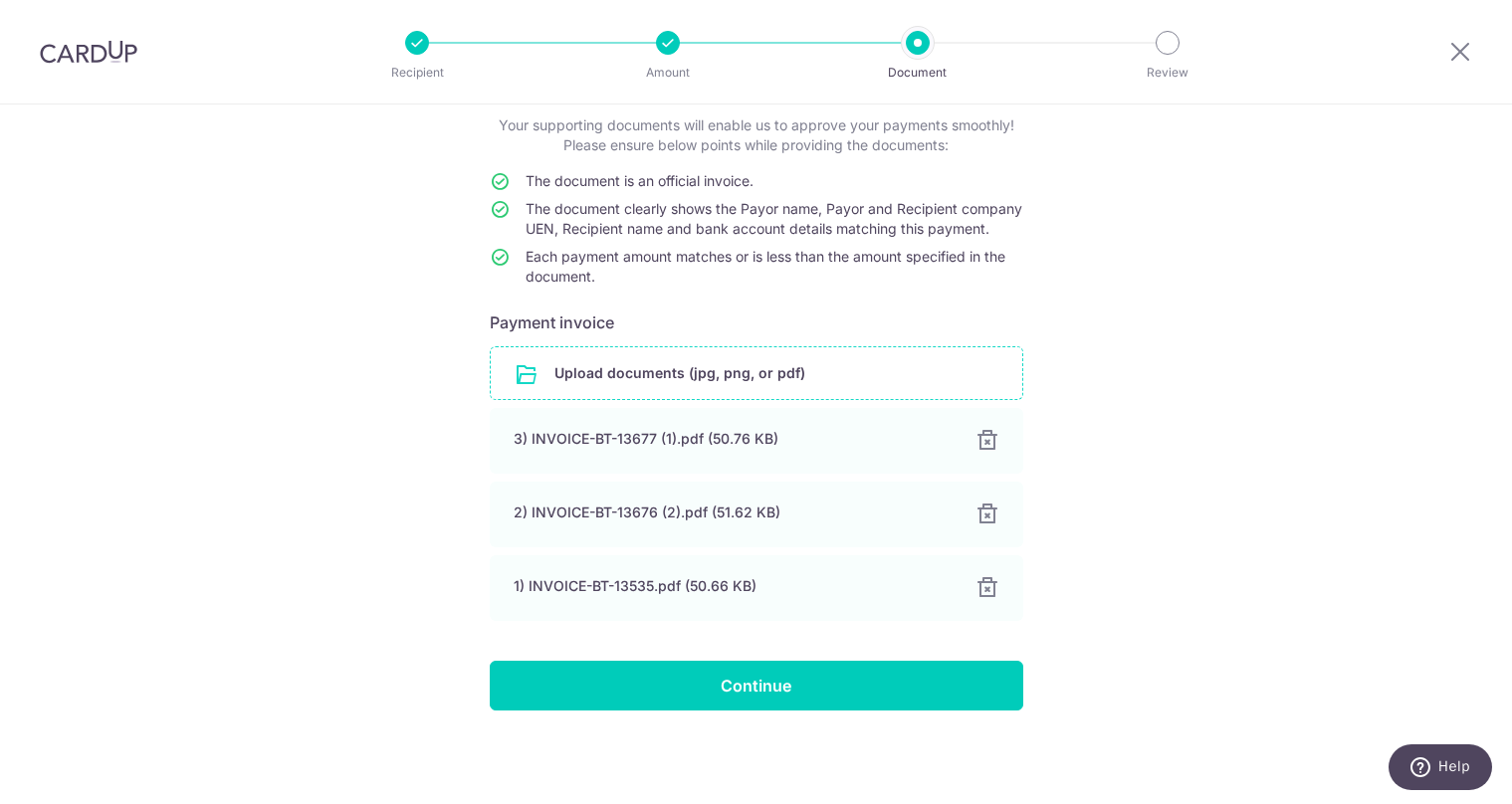 scroll, scrollTop: 140, scrollLeft: 0, axis: vertical 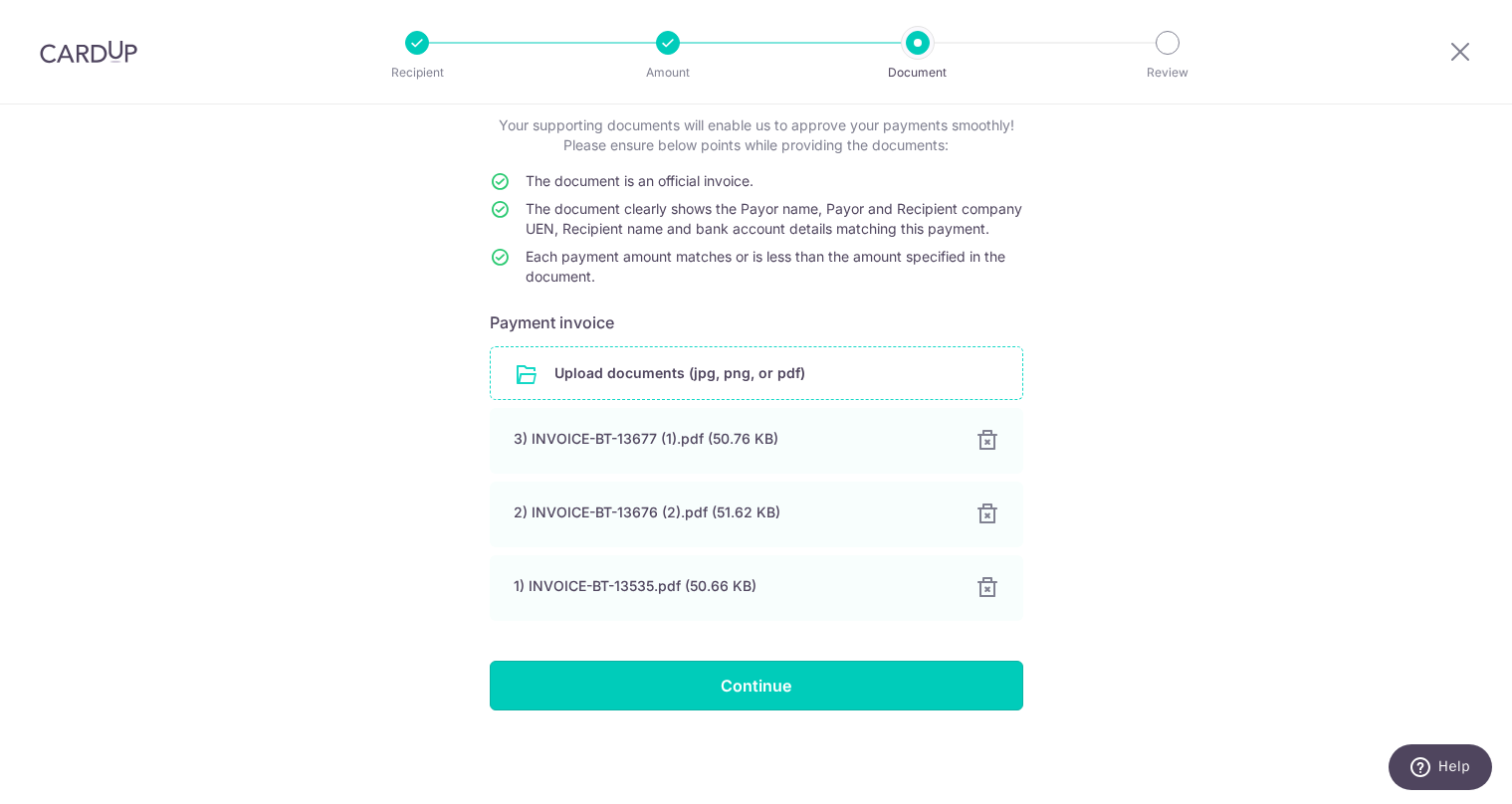 click on "Continue" at bounding box center (756, 686) 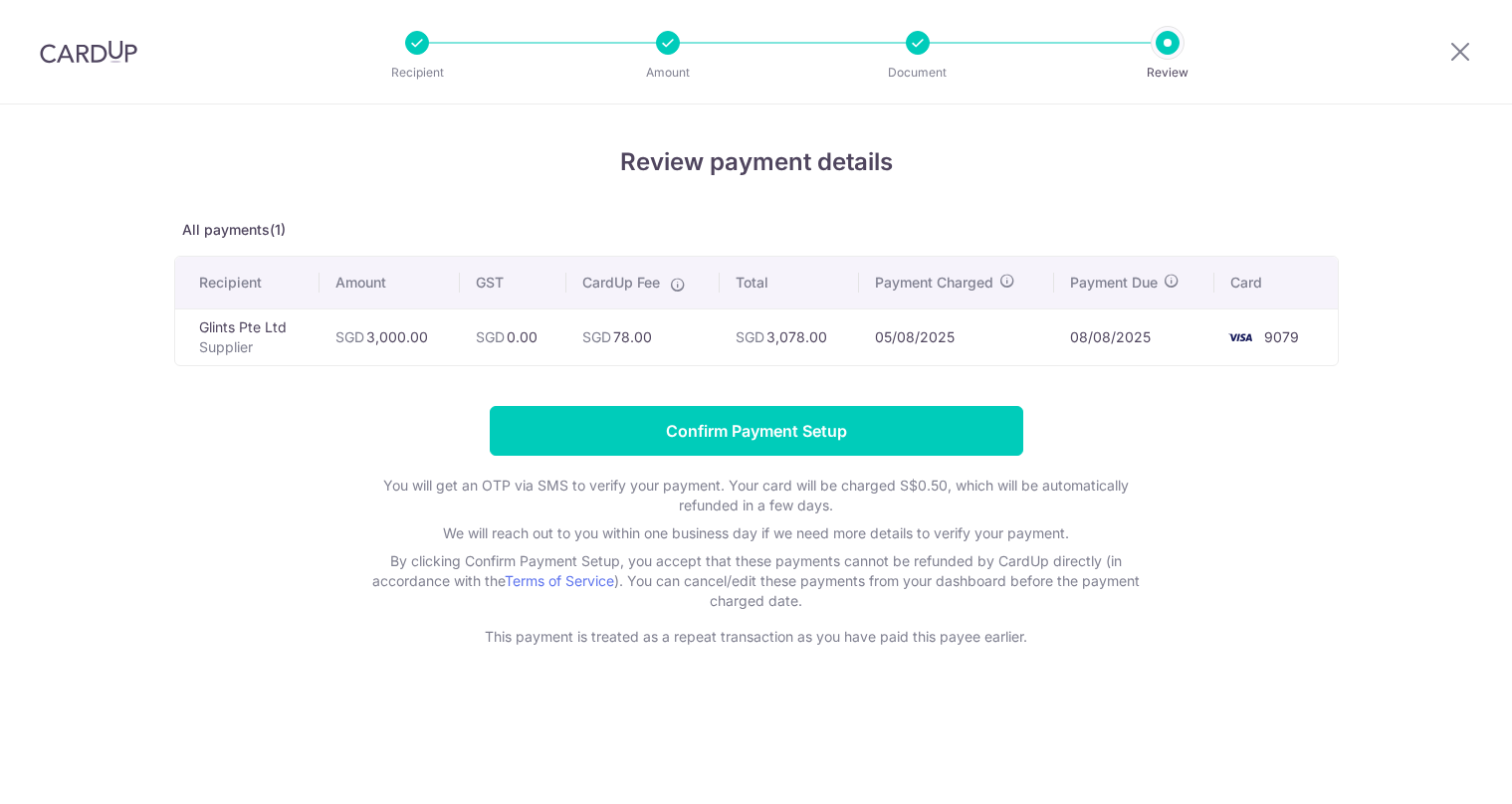 scroll, scrollTop: 0, scrollLeft: 0, axis: both 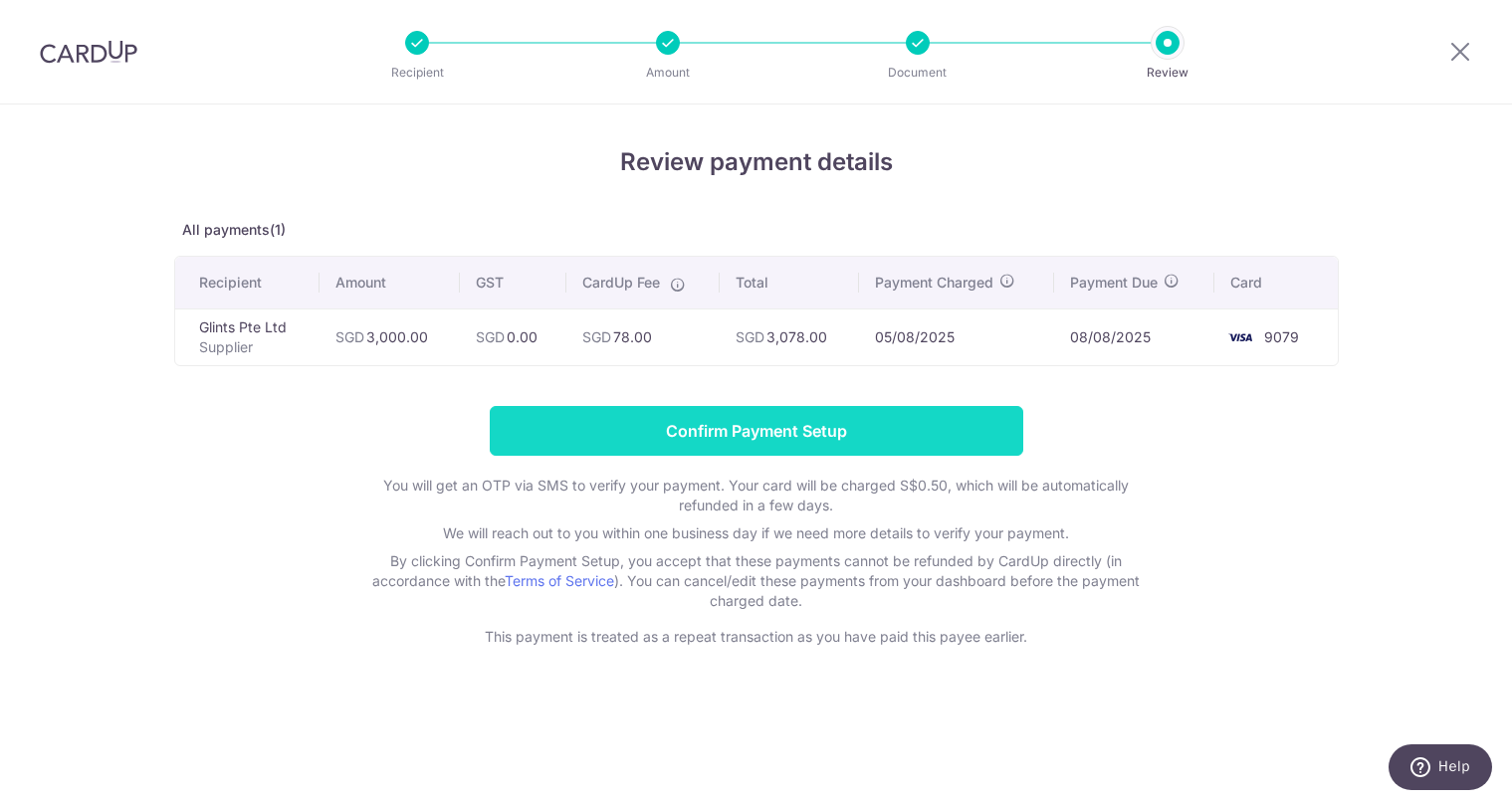 click on "Confirm Payment Setup" at bounding box center (756, 431) 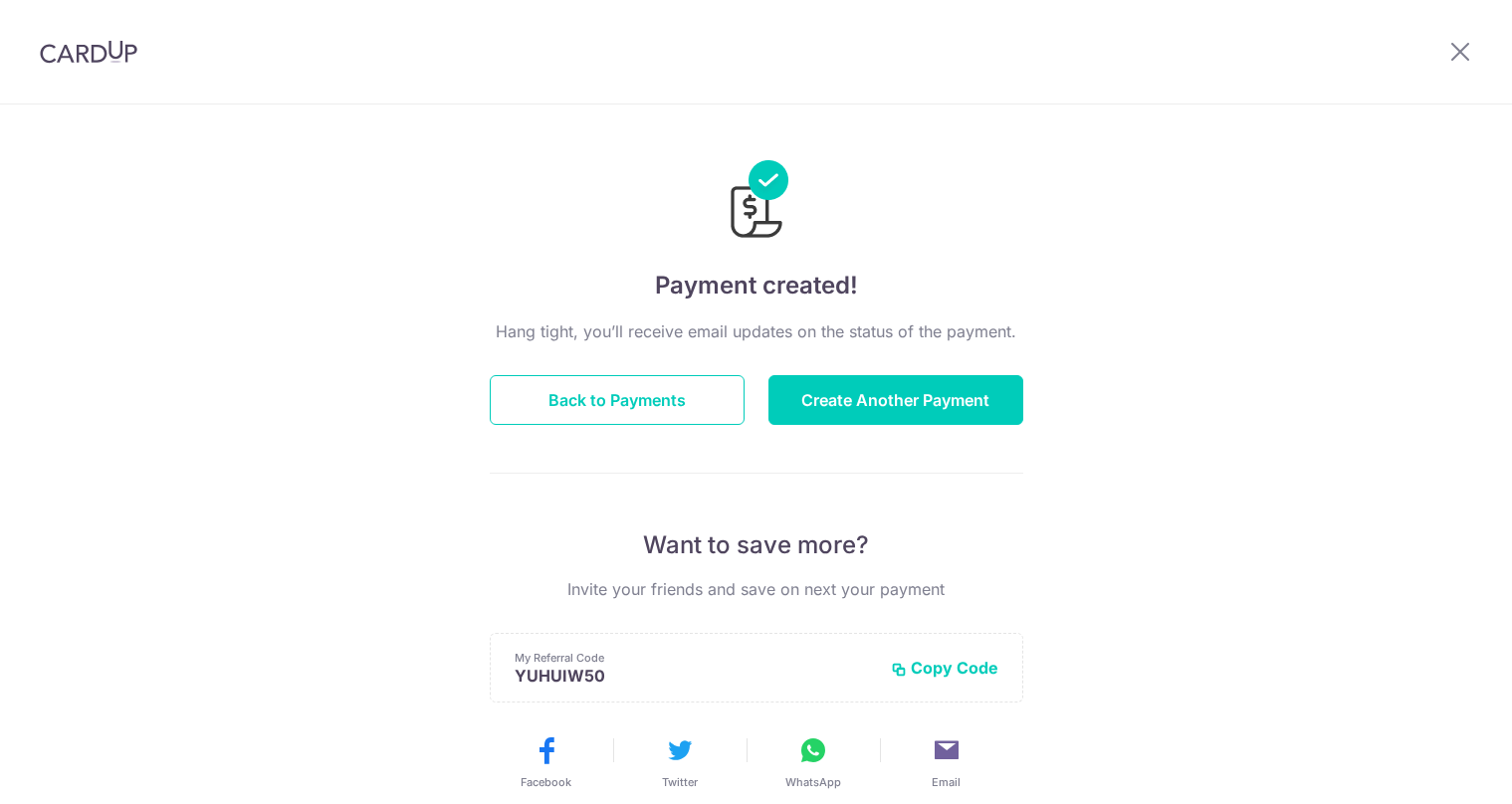 scroll, scrollTop: 0, scrollLeft: 0, axis: both 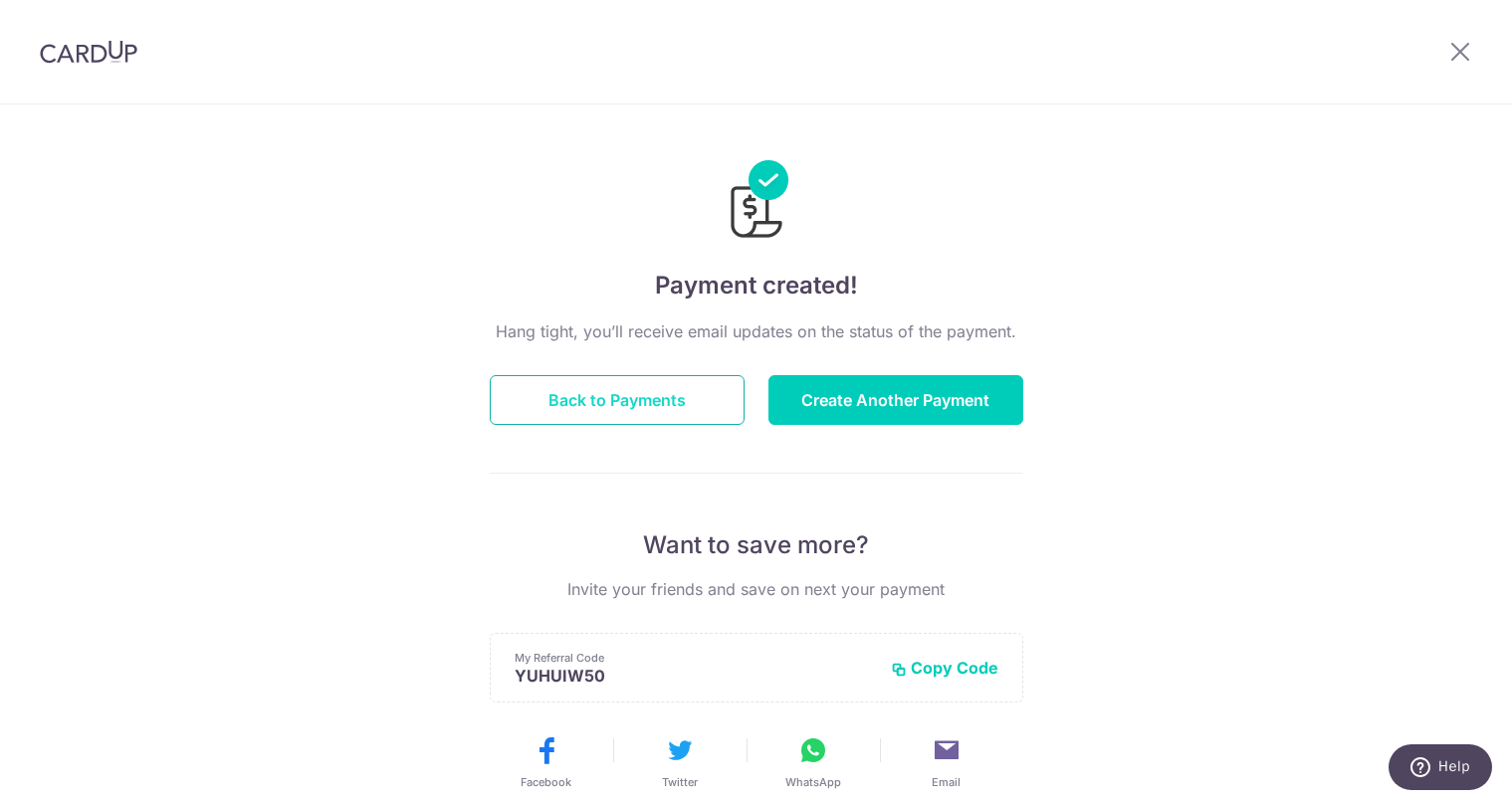 click on "Back to Payments" at bounding box center (617, 400) 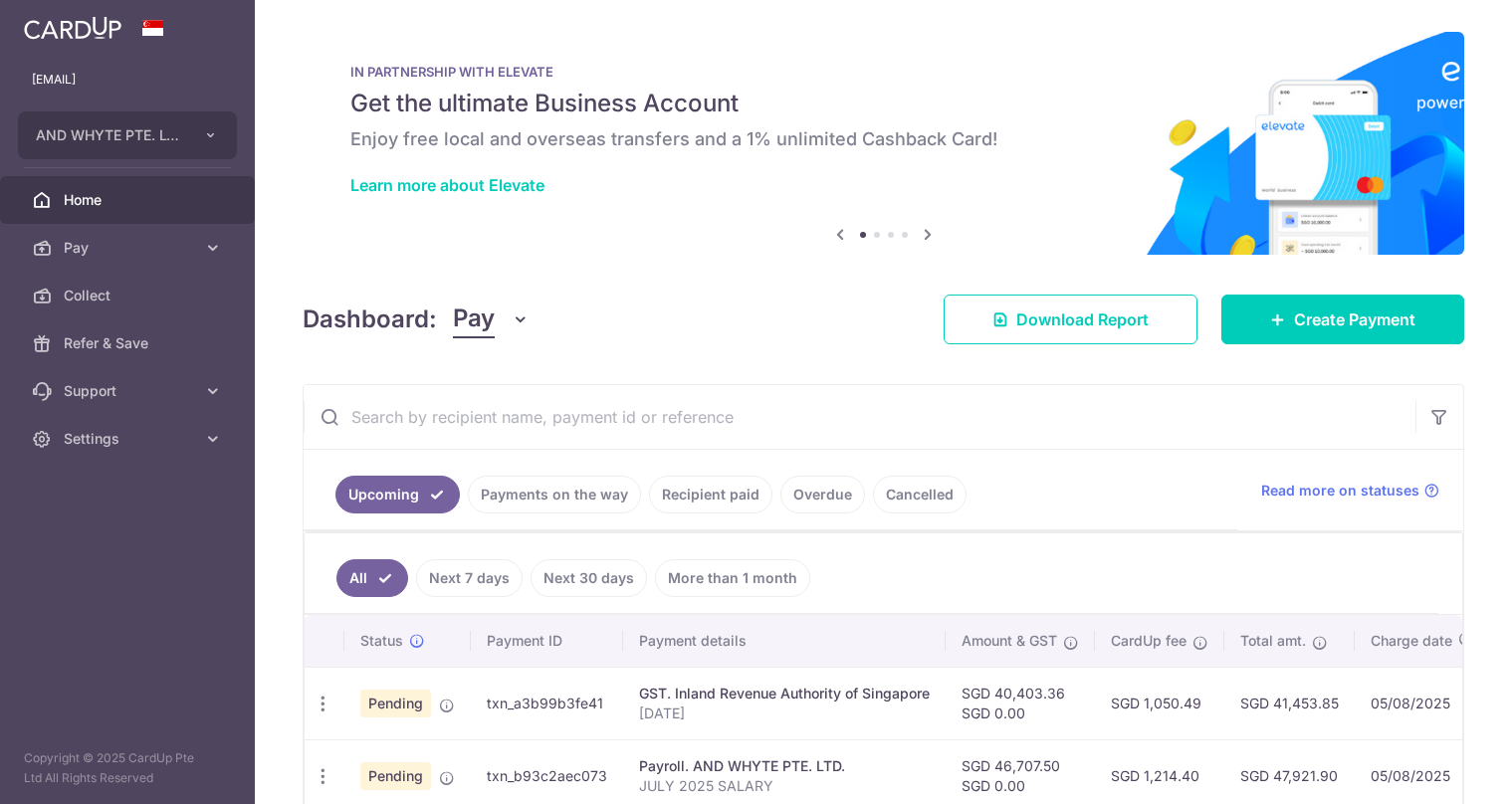 scroll, scrollTop: 0, scrollLeft: 0, axis: both 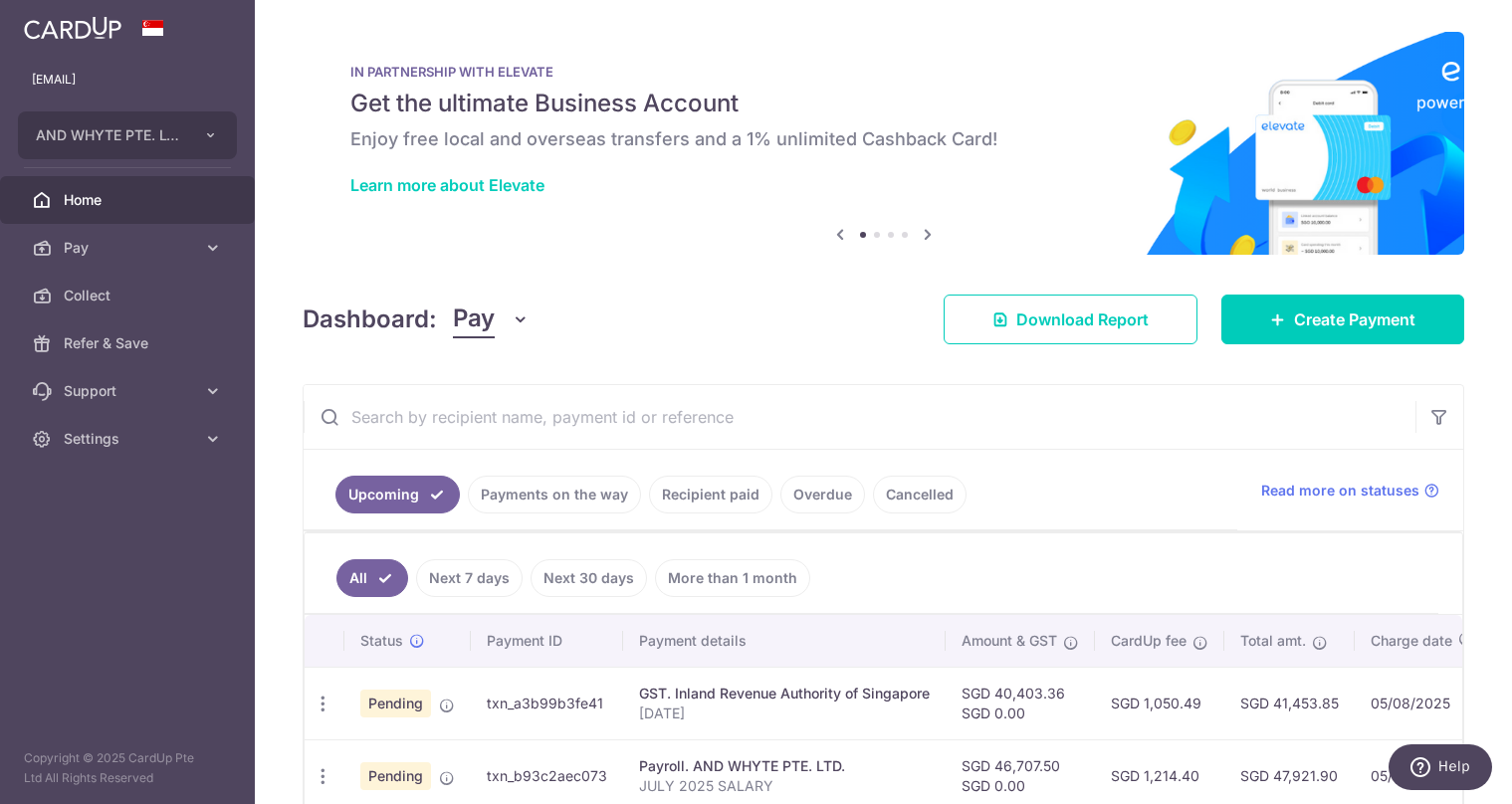 click on "×
Pause Schedule
Pause all future payments in this series
Pause just this one payment
By clicking below, you confirm you are pausing this payment to   on  . Payments can be unpaused at anytime prior to payment taken date.
Confirm
Cancel Schedule
Cancel all future payments in this series
Cancel just this one payment
Confirm
Approve Payment
Recipient Bank Details" at bounding box center (883, 402) 